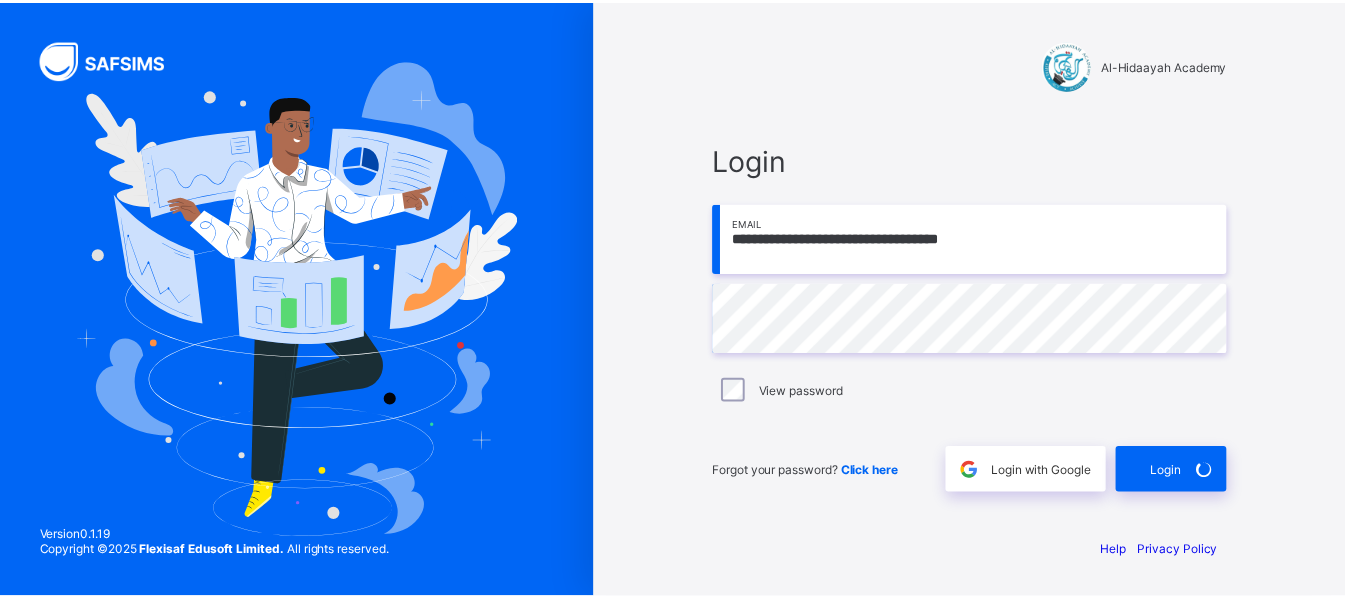 scroll, scrollTop: 0, scrollLeft: 0, axis: both 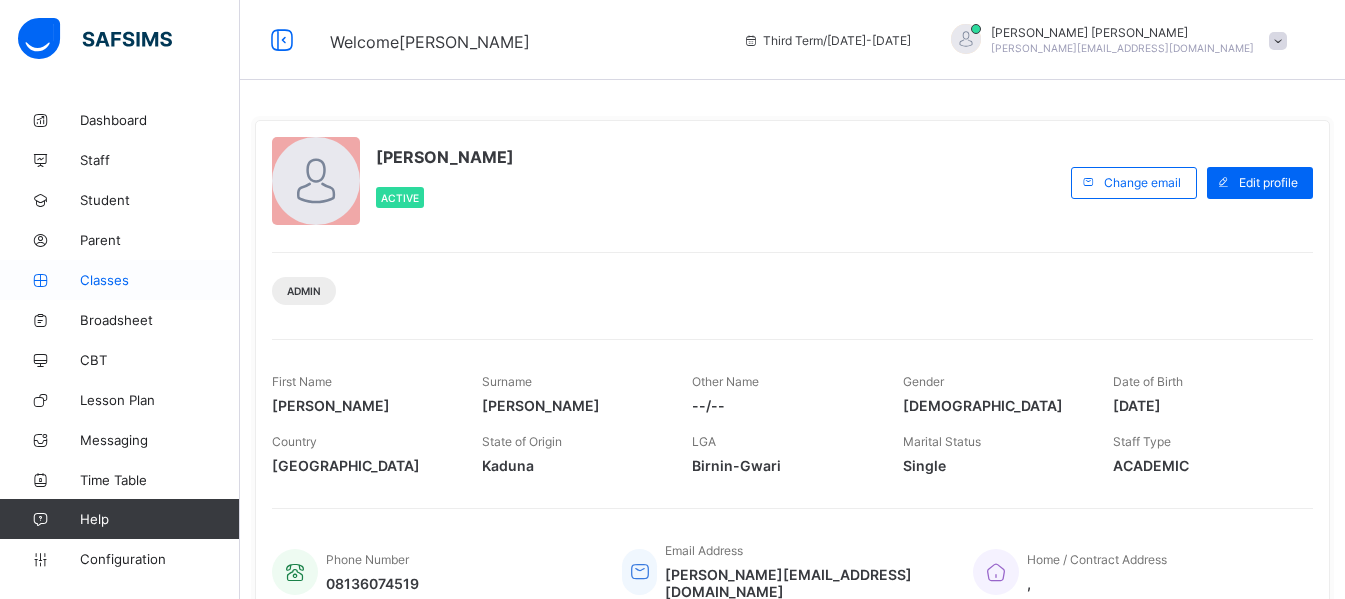 click on "Classes" at bounding box center (160, 280) 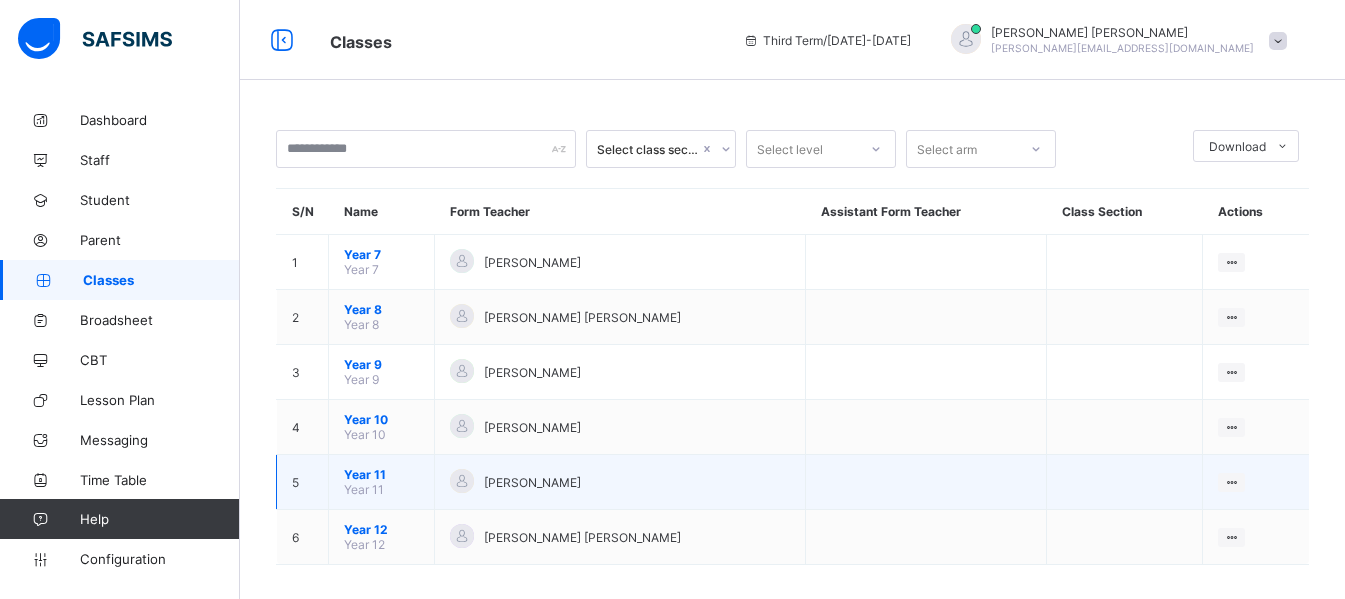 click on "Year 11" at bounding box center [381, 474] 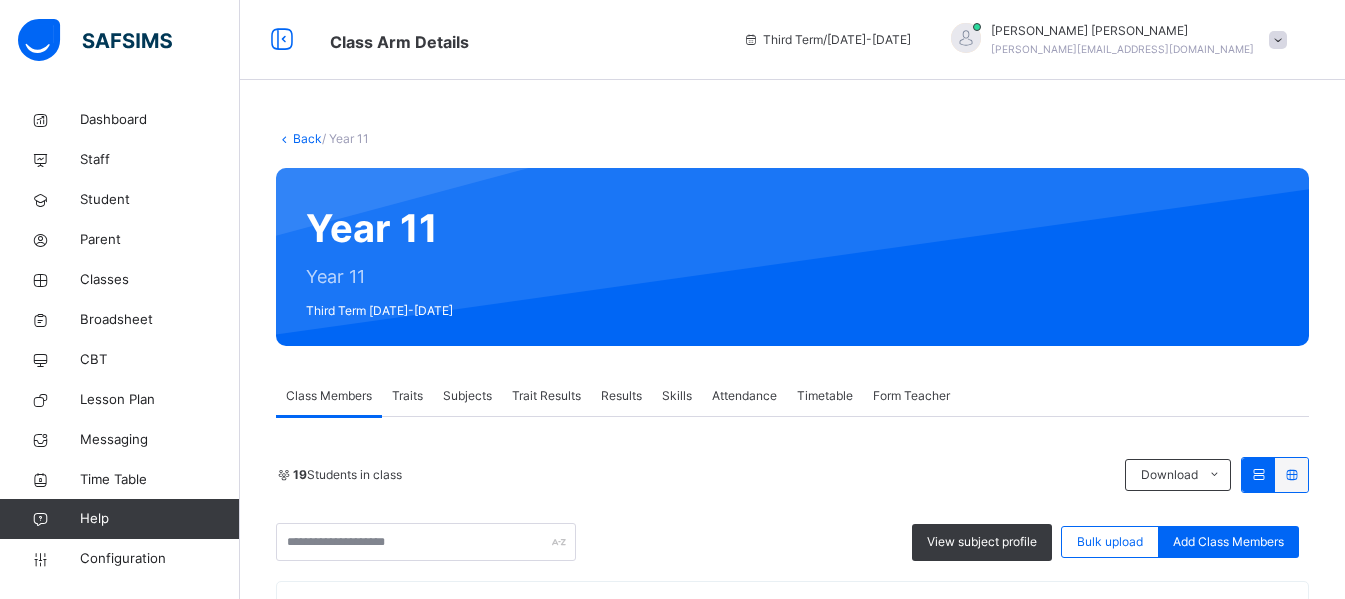 click on "Subjects" at bounding box center (467, 396) 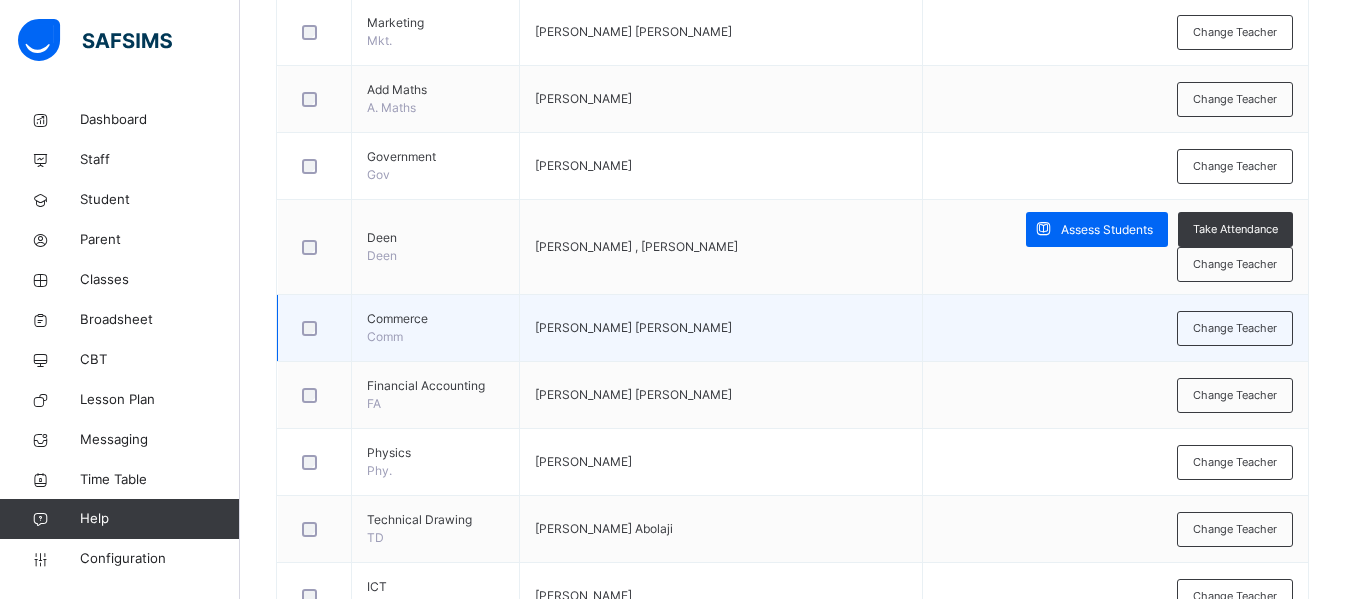 scroll, scrollTop: 1463, scrollLeft: 0, axis: vertical 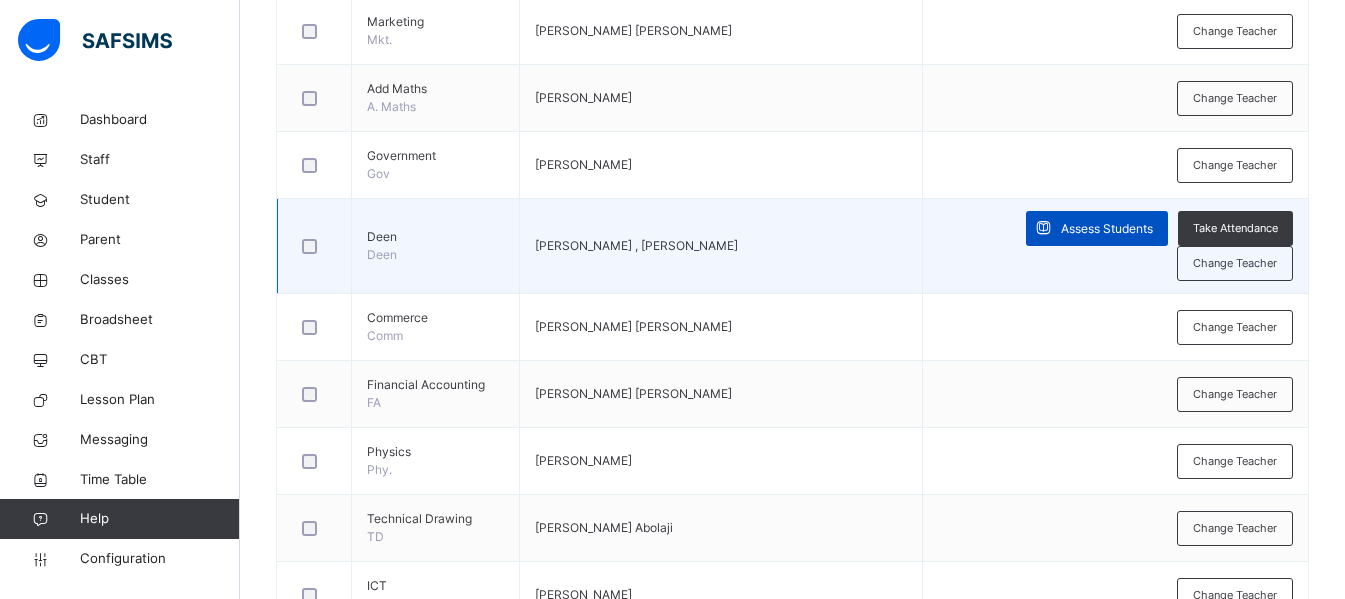 click on "Assess Students" at bounding box center (1107, 229) 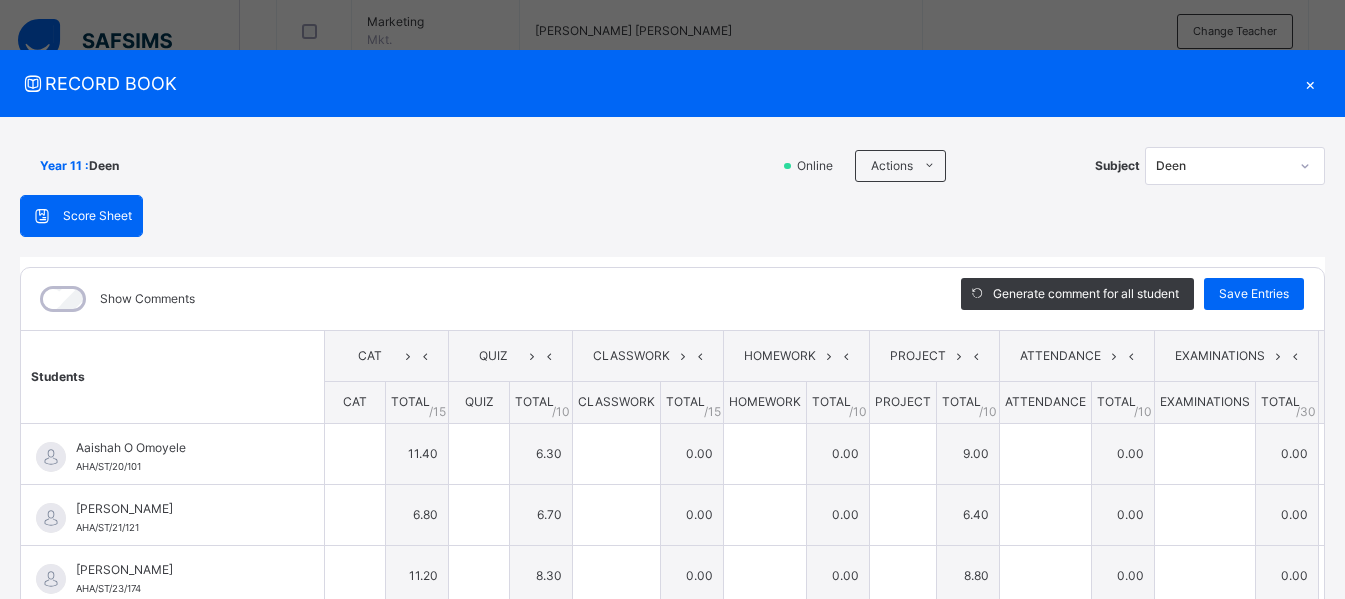 type on "****" 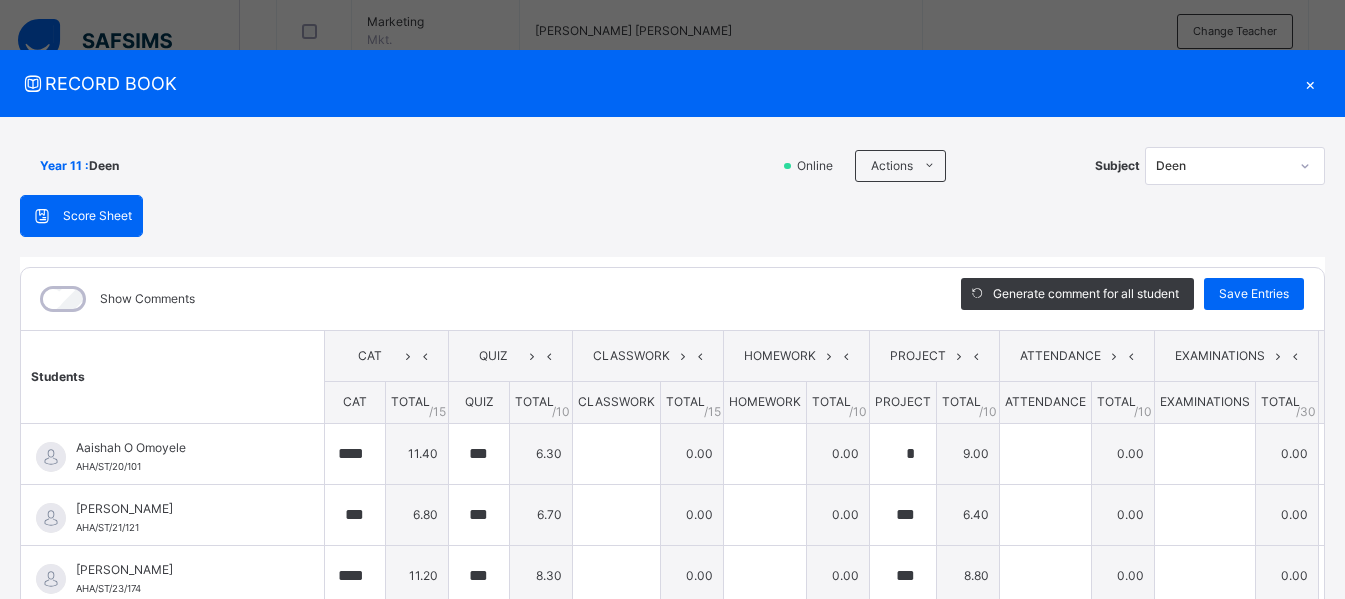 type on "****" 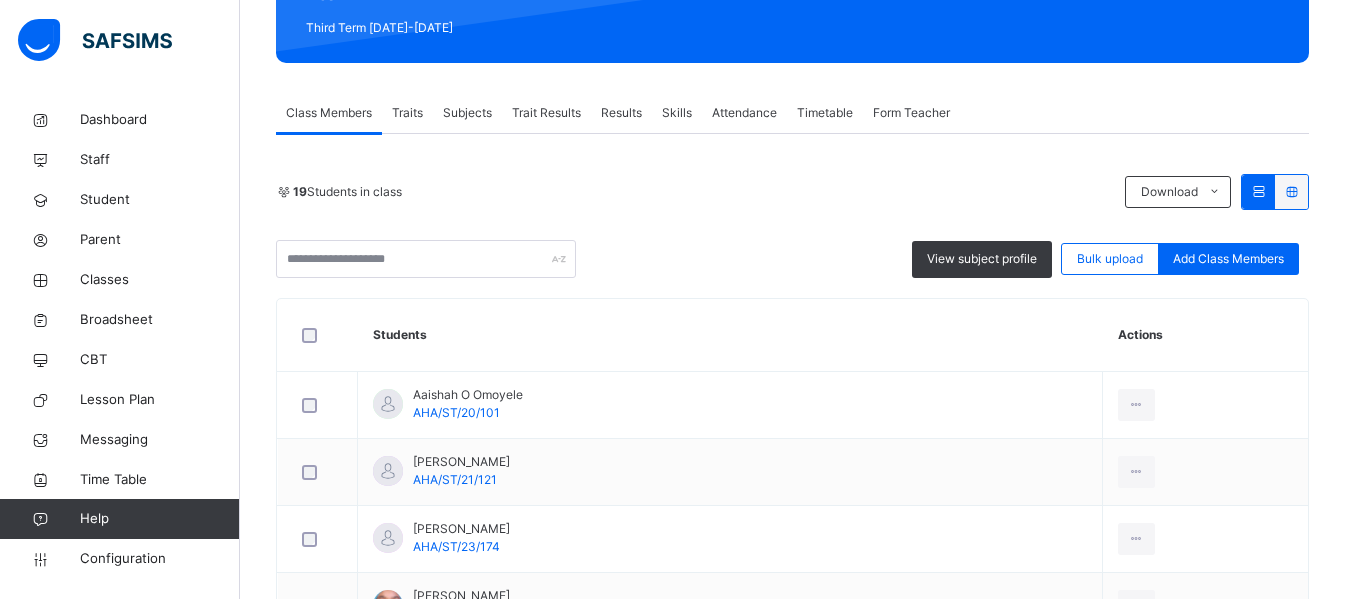 scroll, scrollTop: 284, scrollLeft: 0, axis: vertical 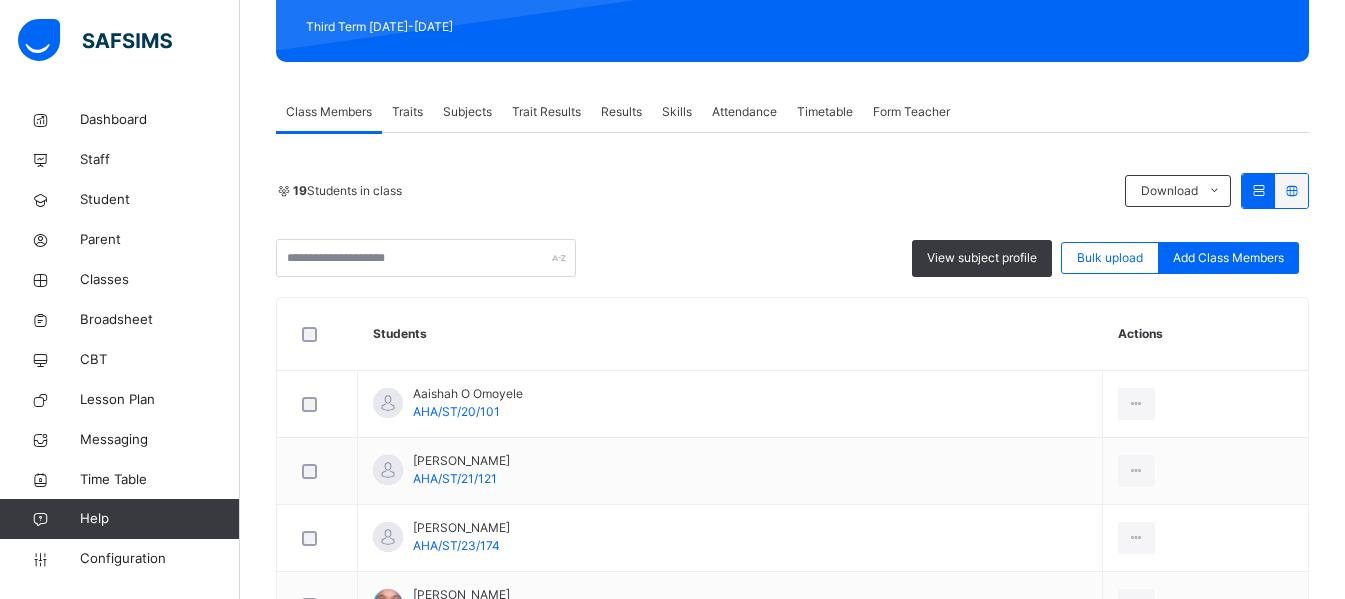 click on "Subjects" at bounding box center [467, 112] 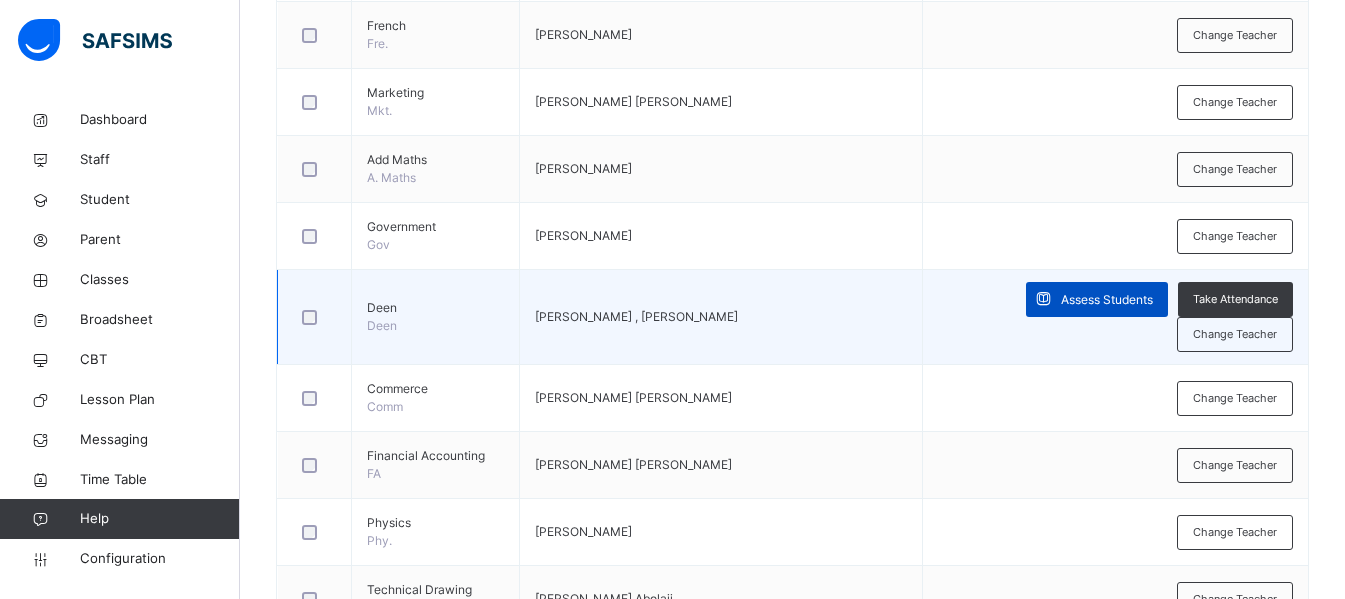 scroll, scrollTop: 1396, scrollLeft: 0, axis: vertical 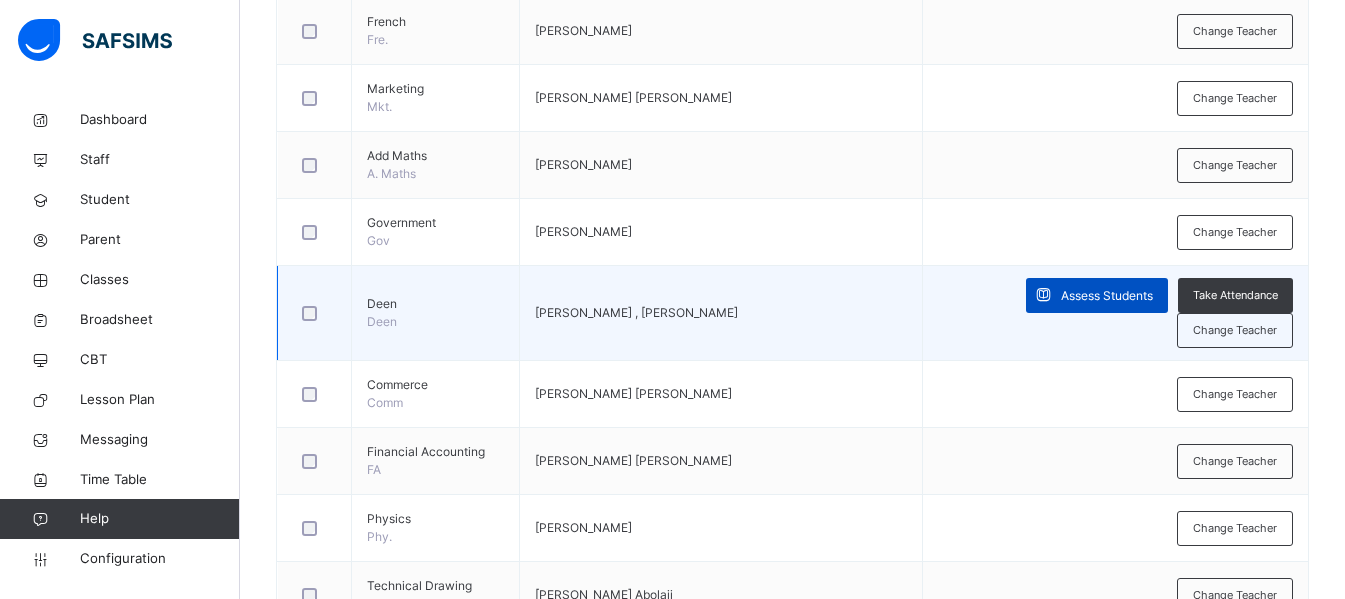 click on "Assess Students" at bounding box center [1107, 296] 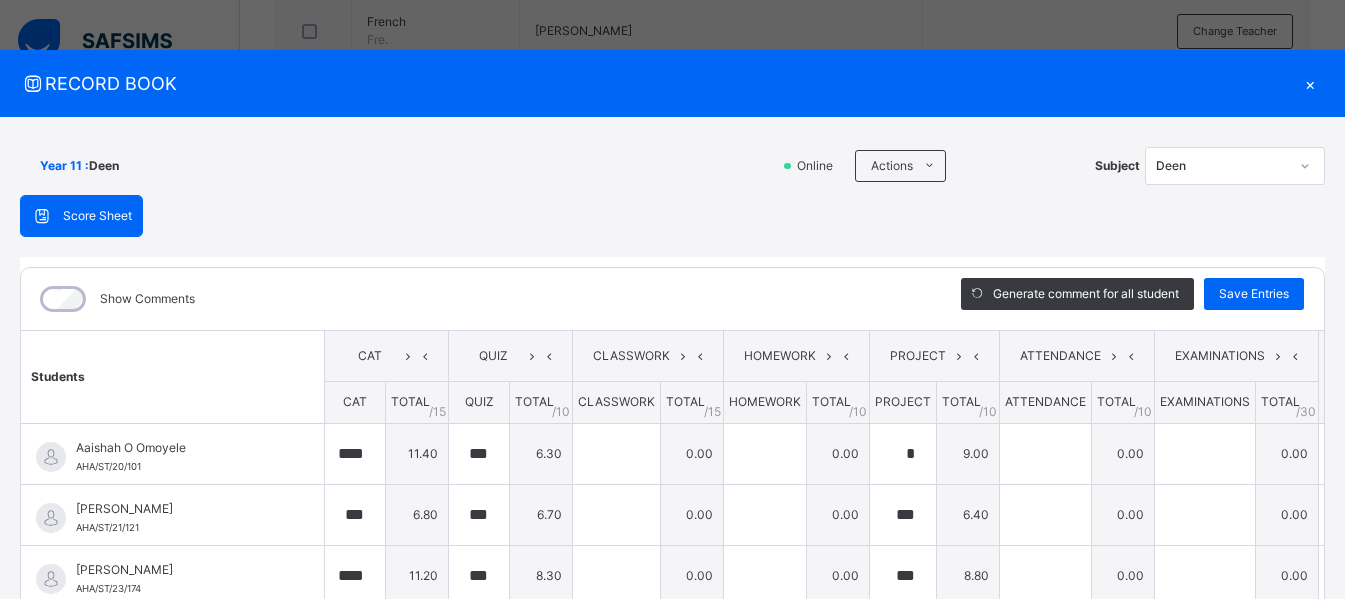 type on "****" 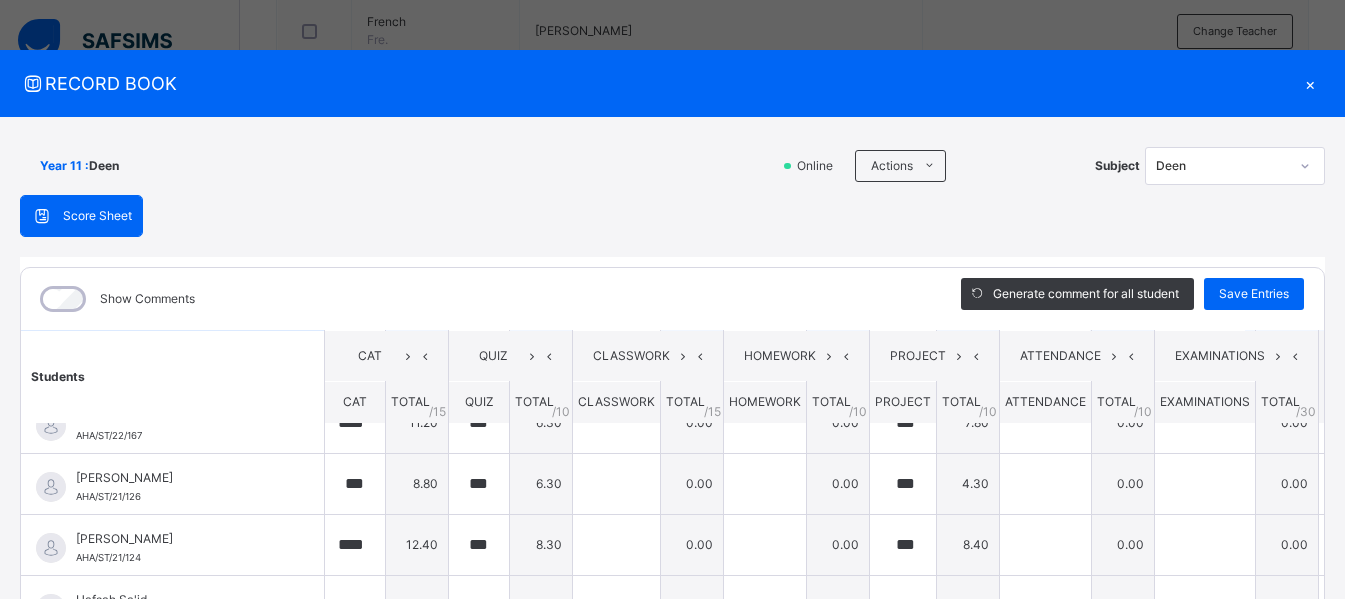 scroll, scrollTop: 337, scrollLeft: 0, axis: vertical 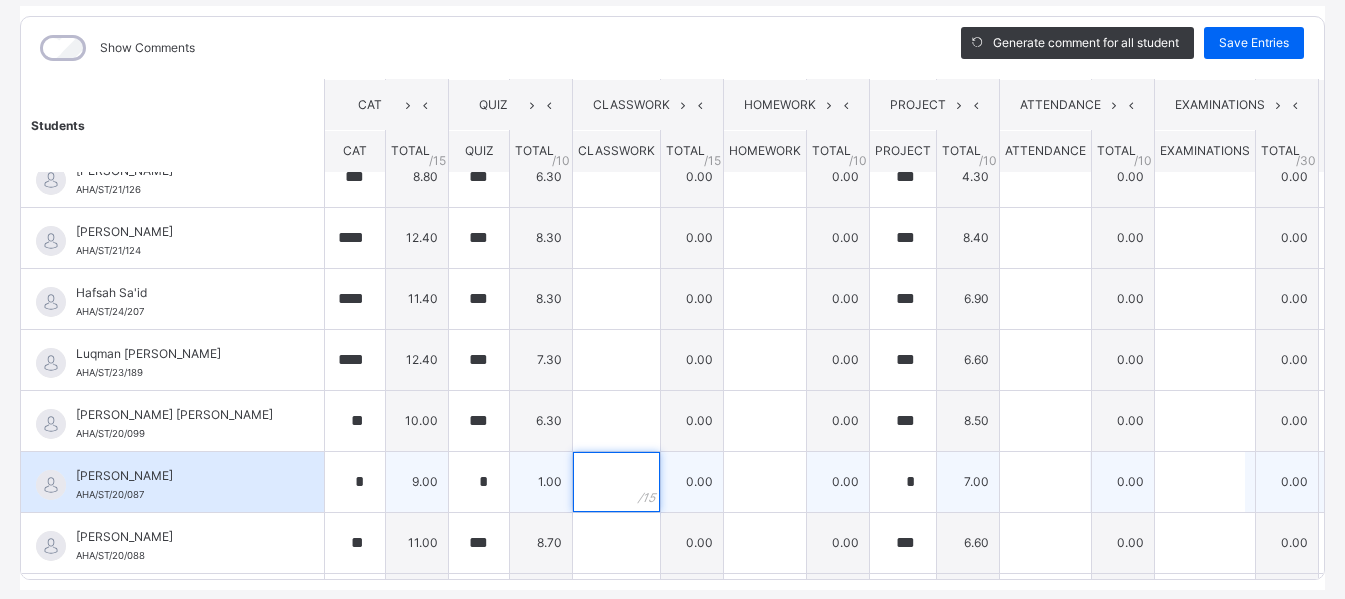 click at bounding box center (616, 482) 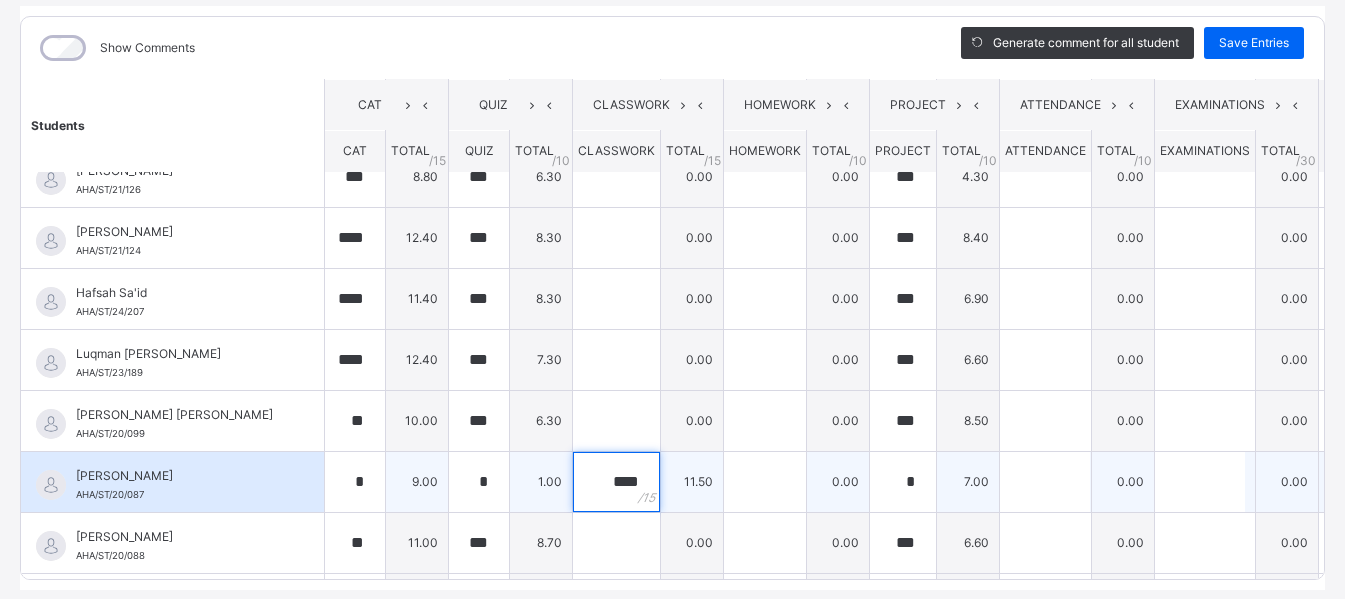 type on "****" 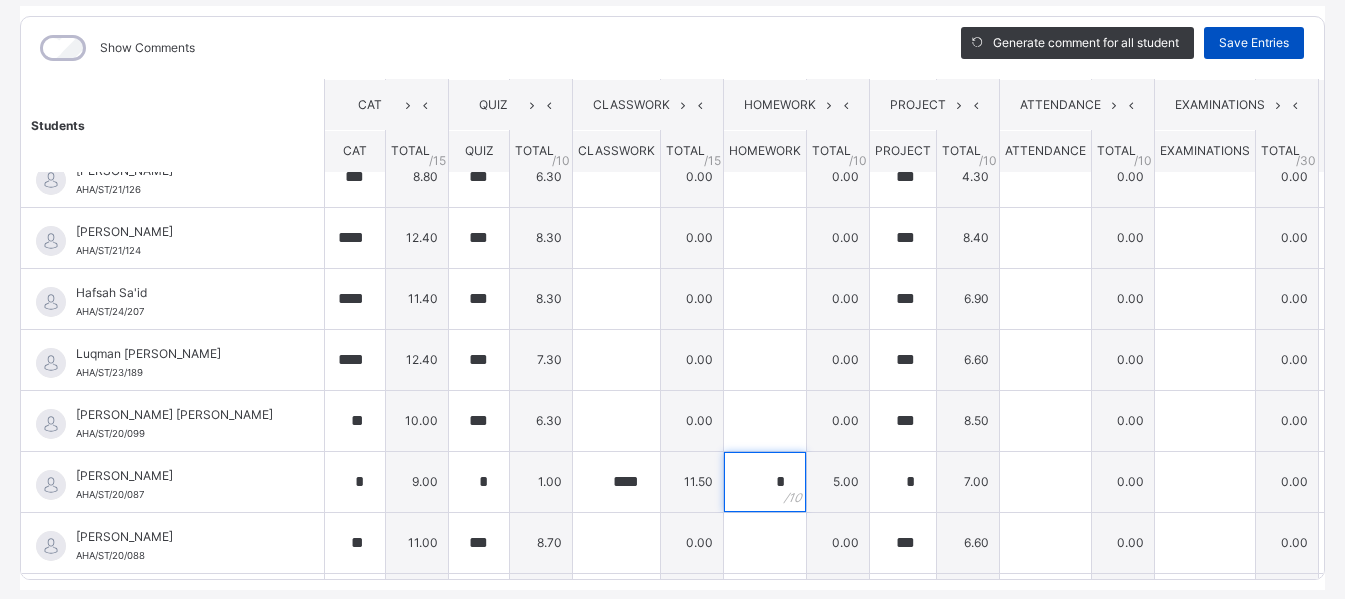 type on "*" 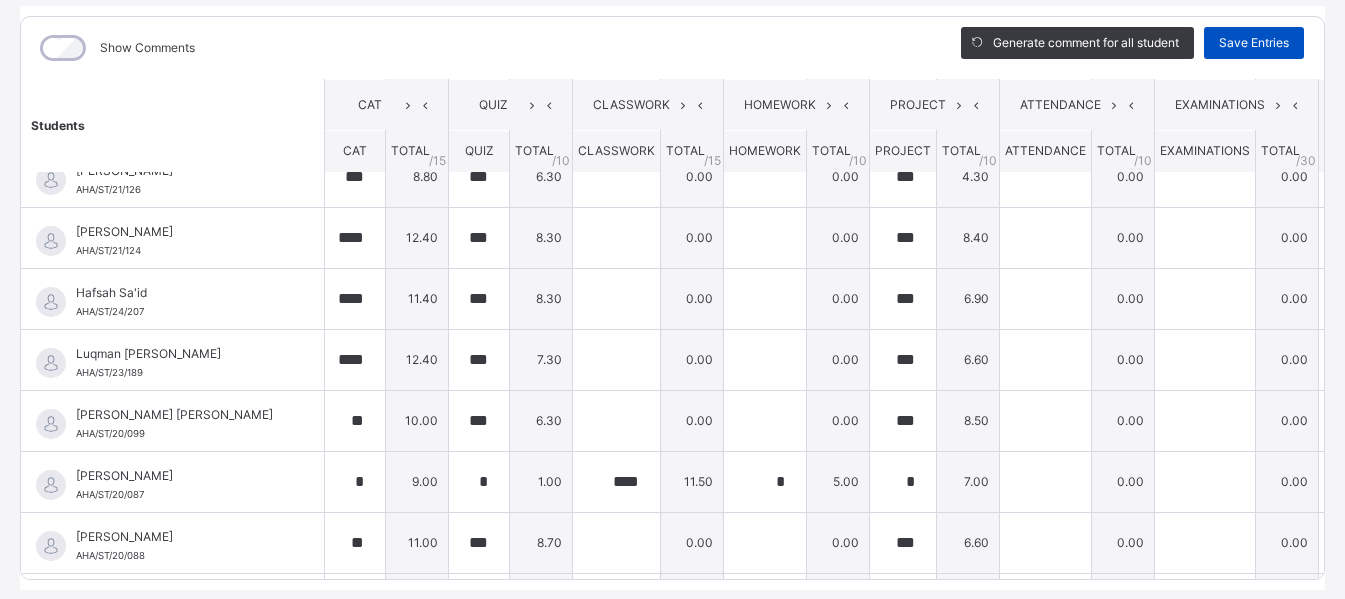 click on "Save Entries" at bounding box center [1254, 43] 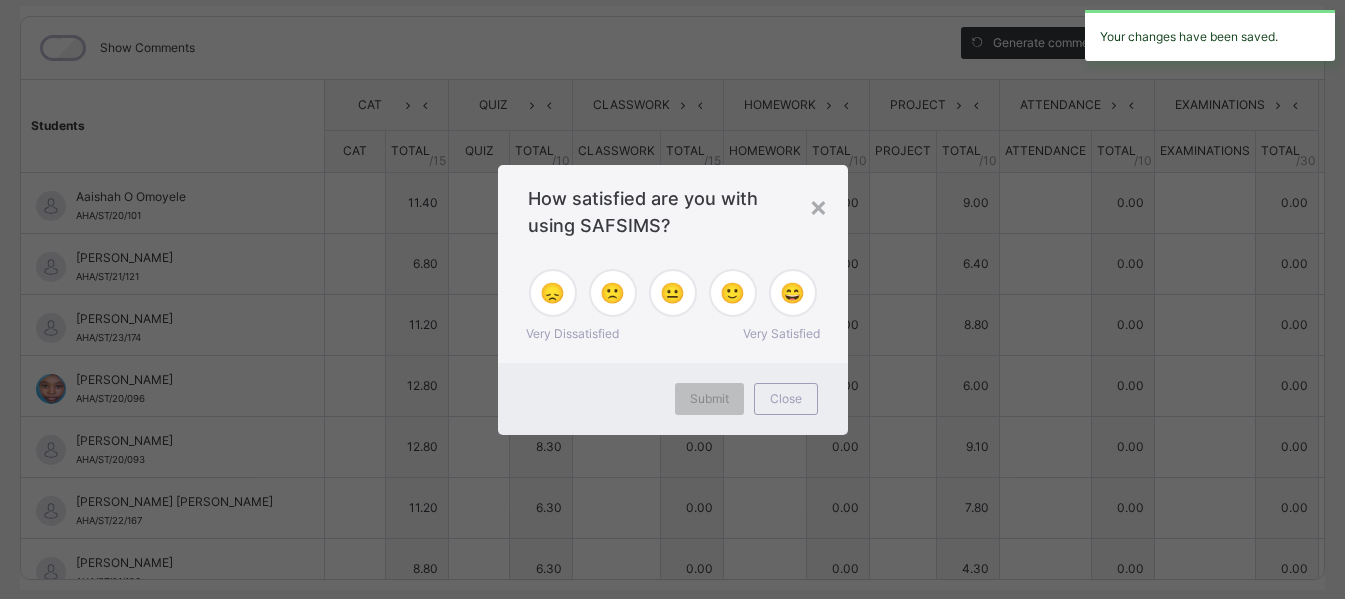 type on "****" 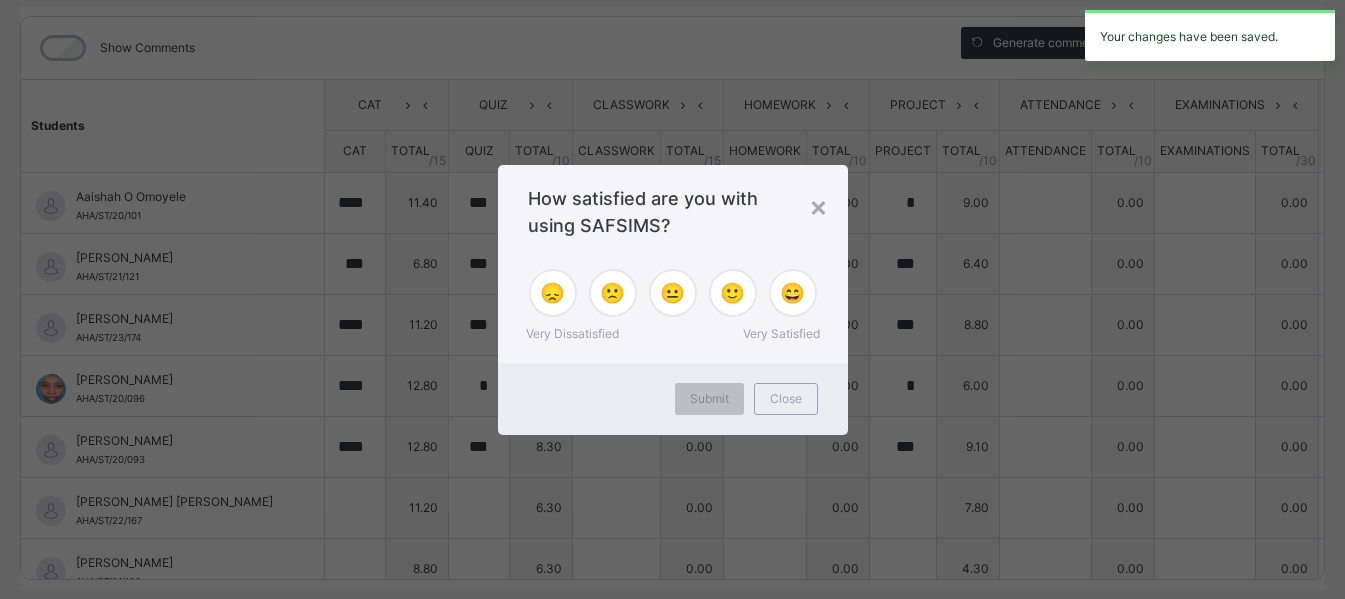 type on "****" 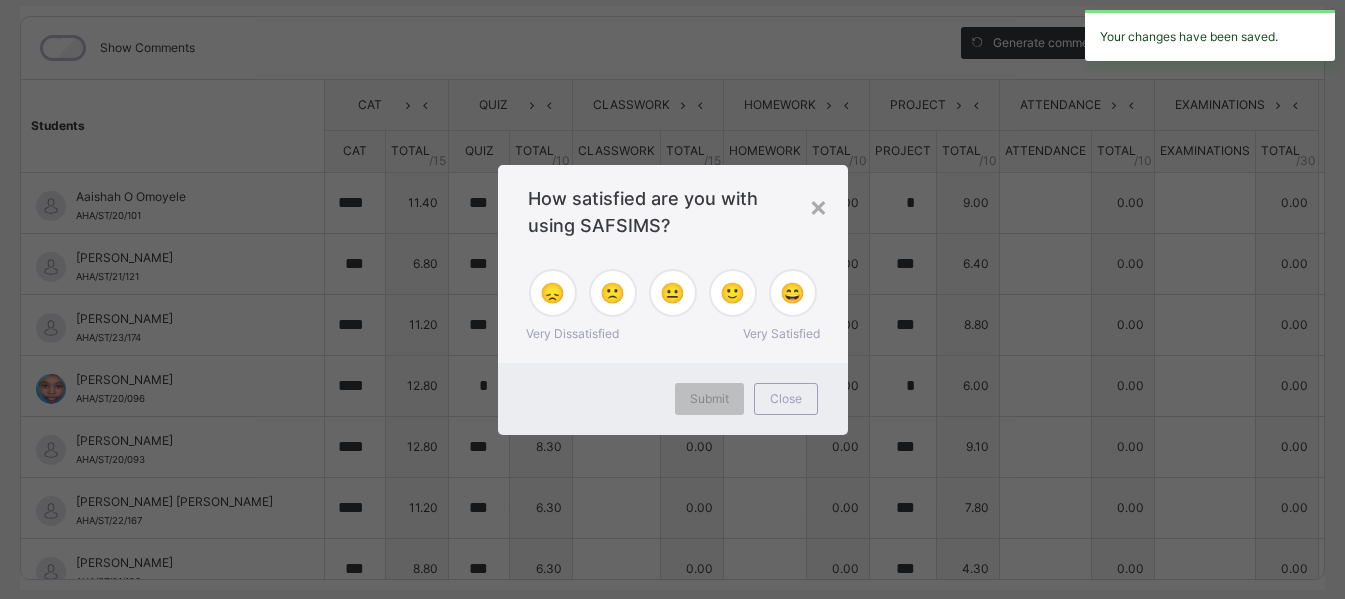 type on "***" 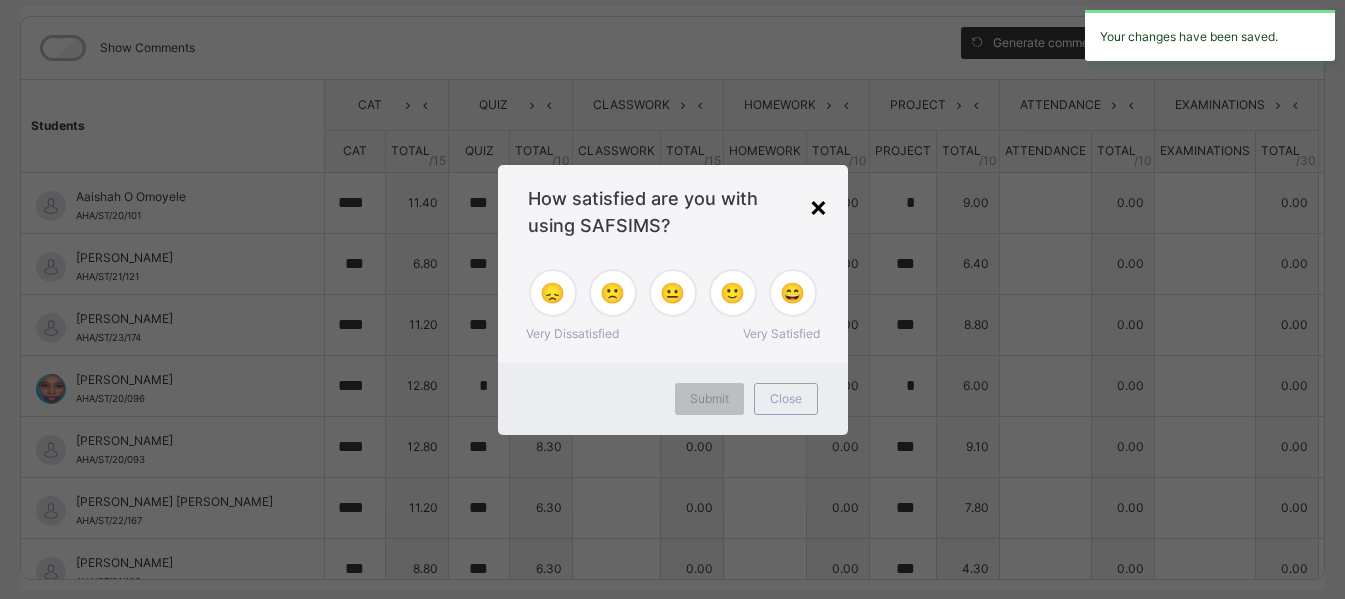 click on "×" at bounding box center [818, 206] 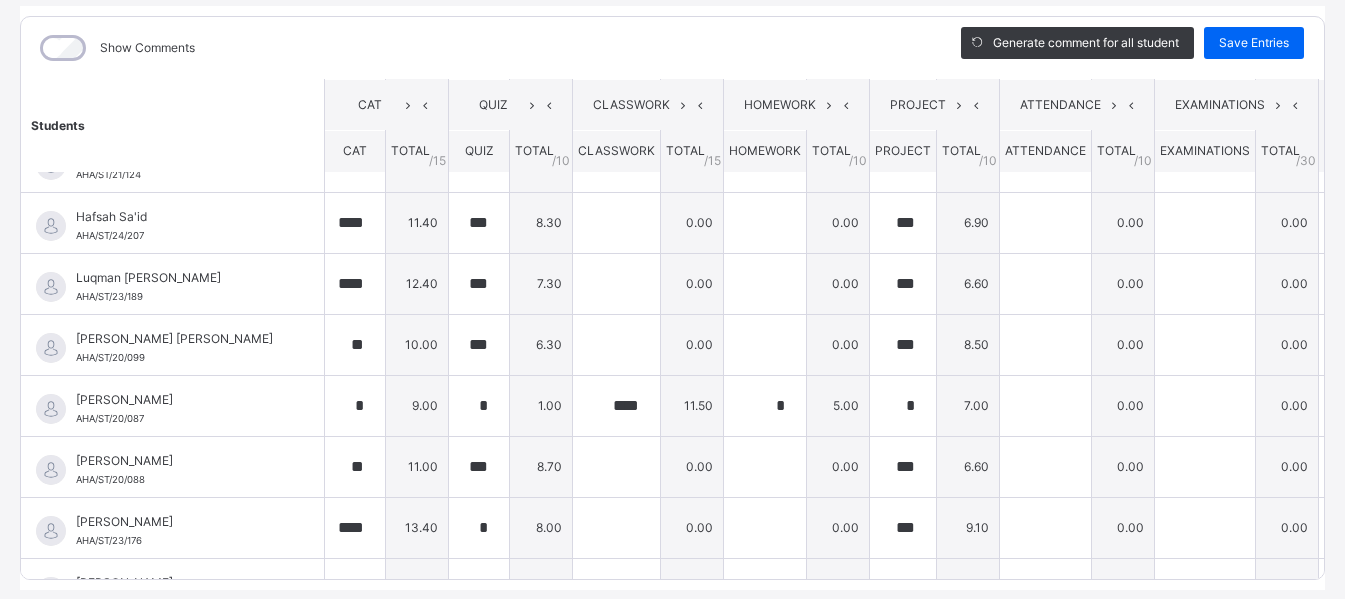 scroll, scrollTop: 469, scrollLeft: 0, axis: vertical 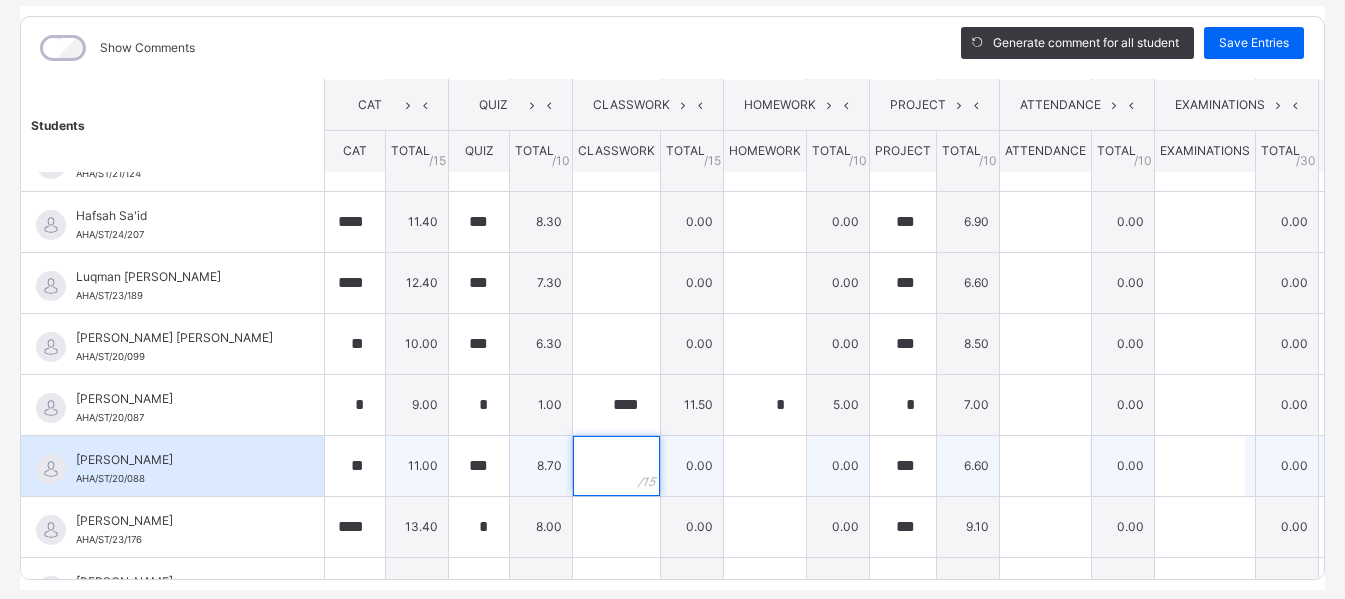 click at bounding box center [616, 466] 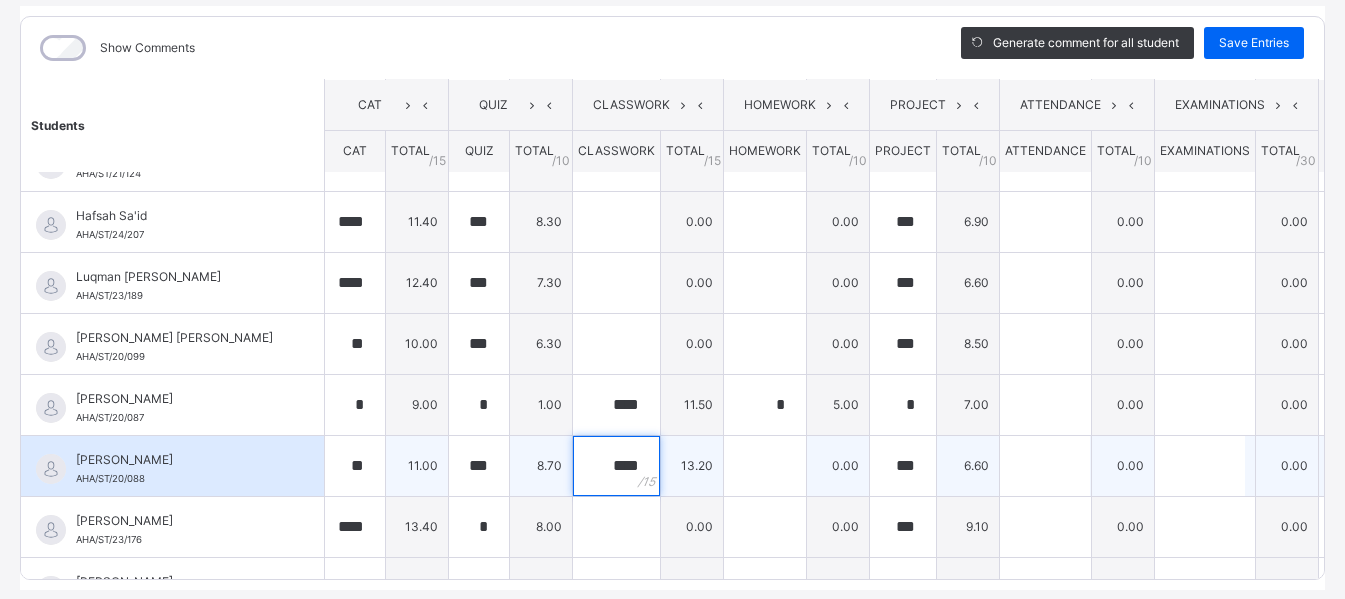 type on "****" 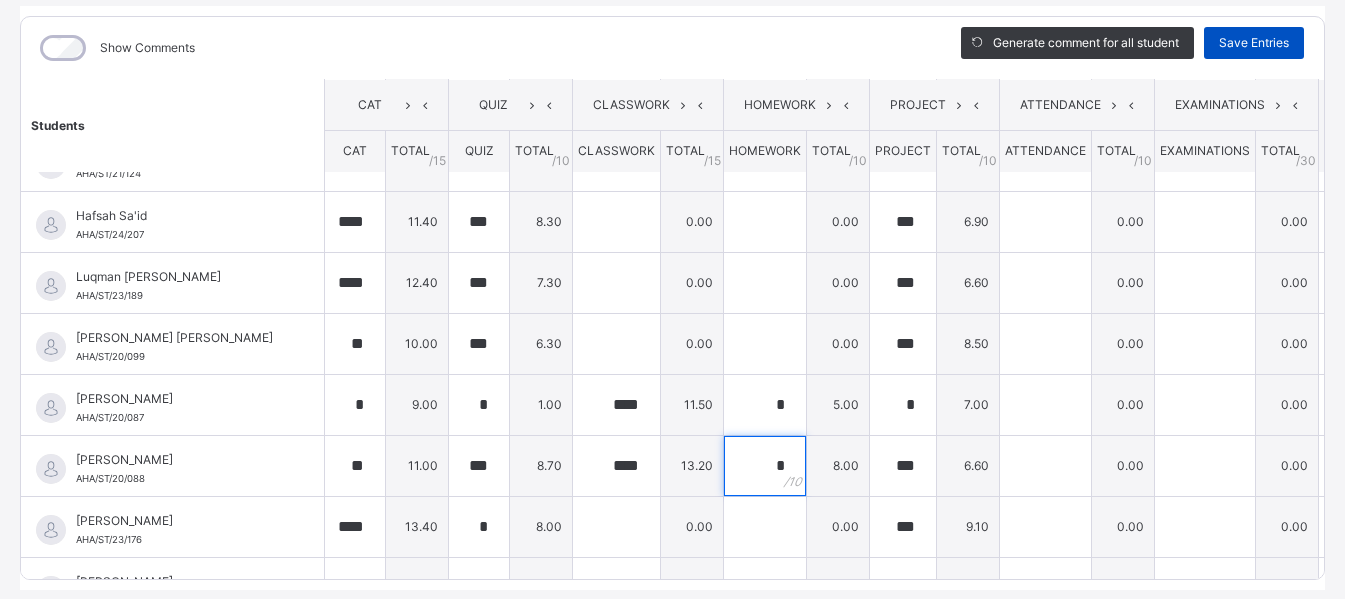 type on "*" 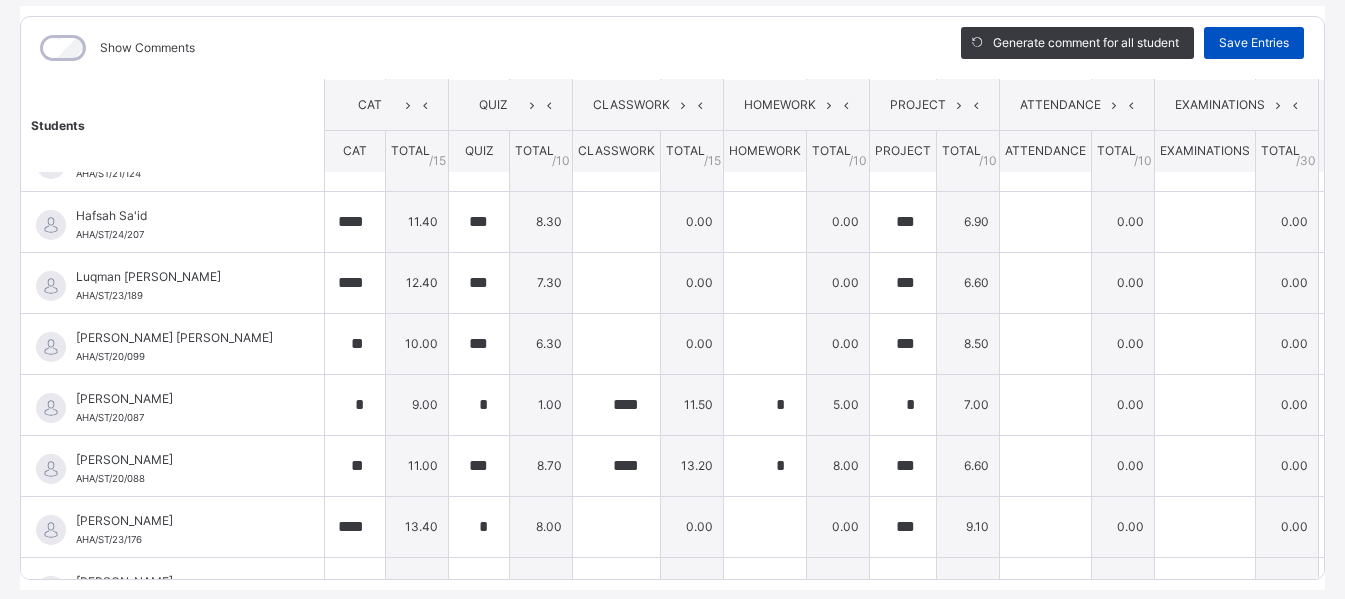 click on "Save Entries" at bounding box center [1254, 43] 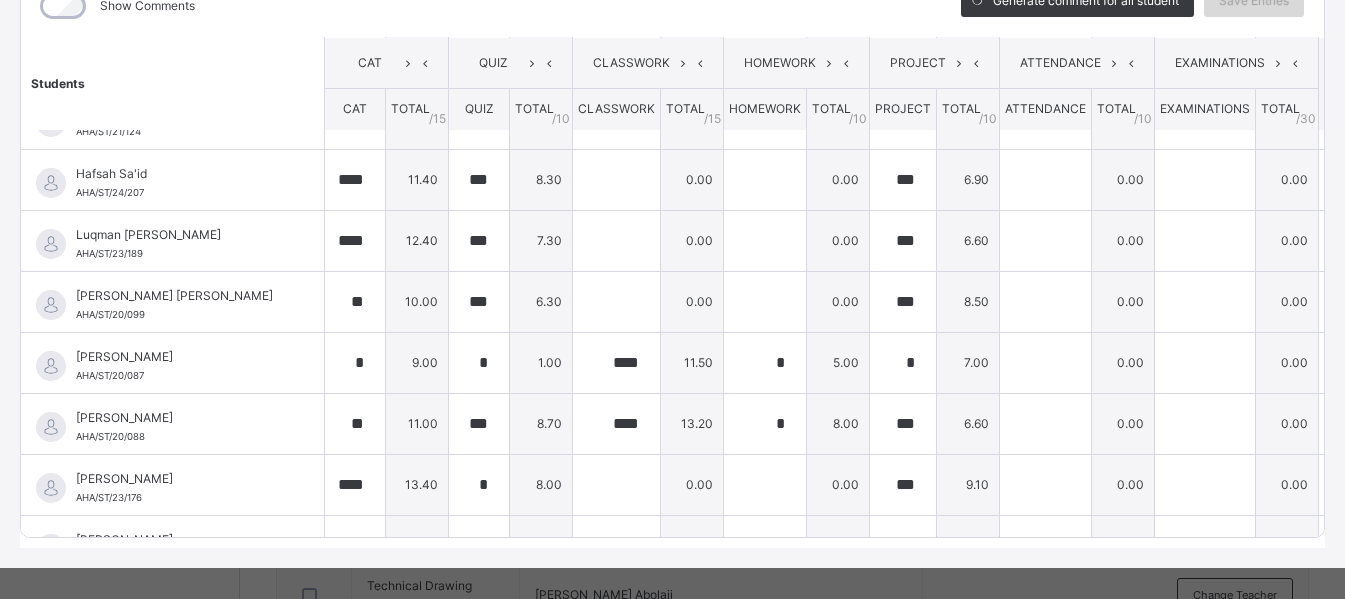 scroll, scrollTop: 301, scrollLeft: 25, axis: both 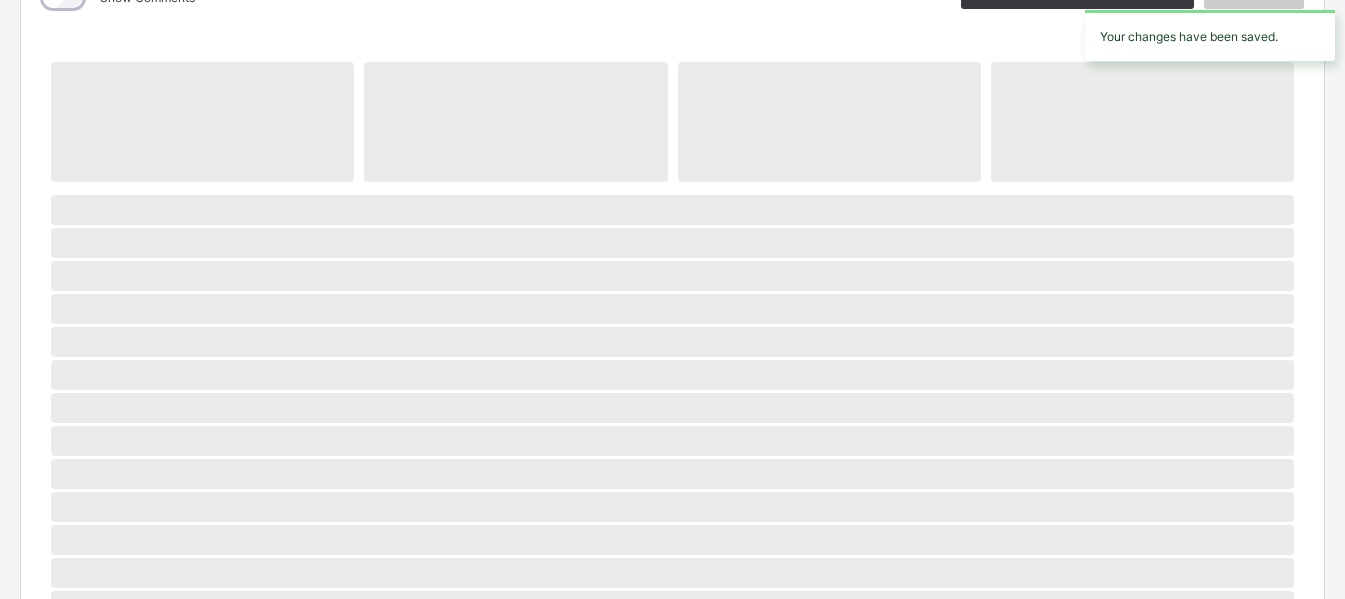 drag, startPoint x: 1244, startPoint y: 39, endPoint x: 1207, endPoint y: 158, distance: 124.61942 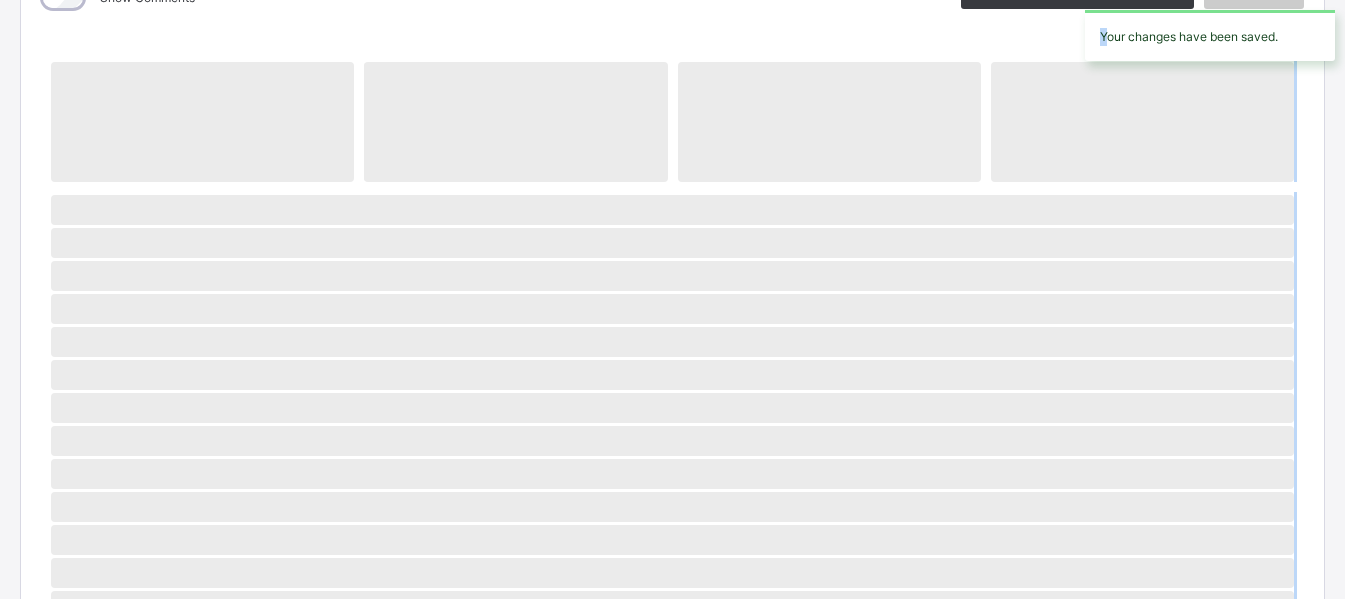 scroll, scrollTop: 301, scrollLeft: 0, axis: vertical 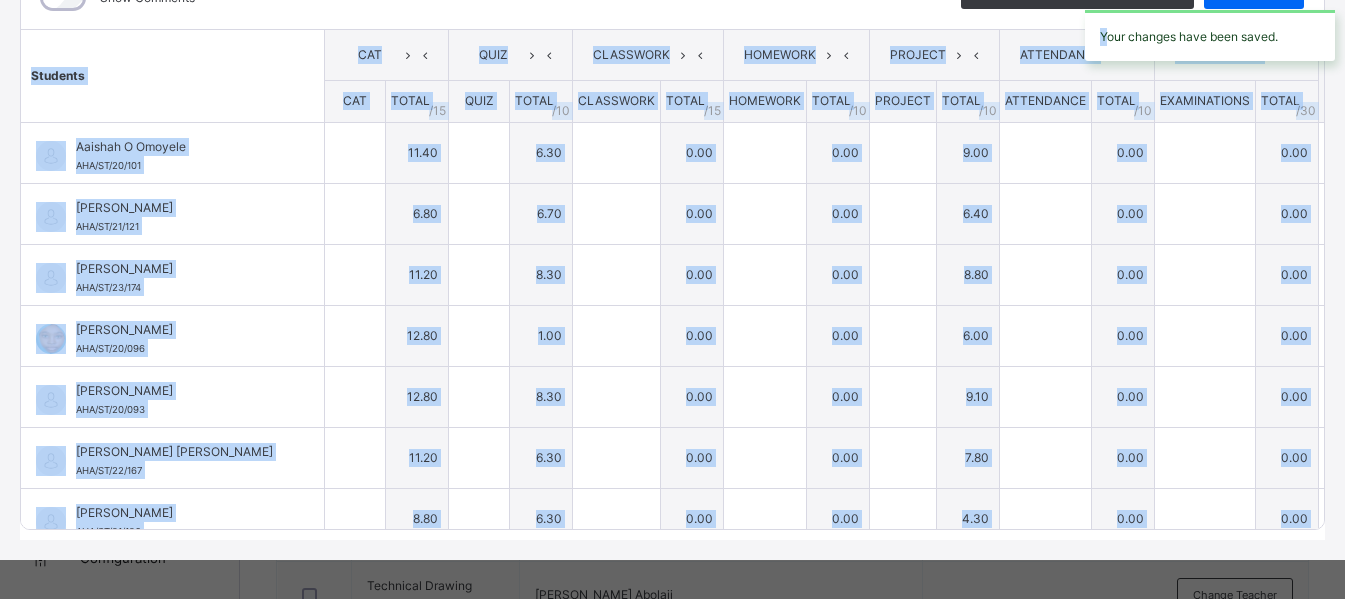 type on "****" 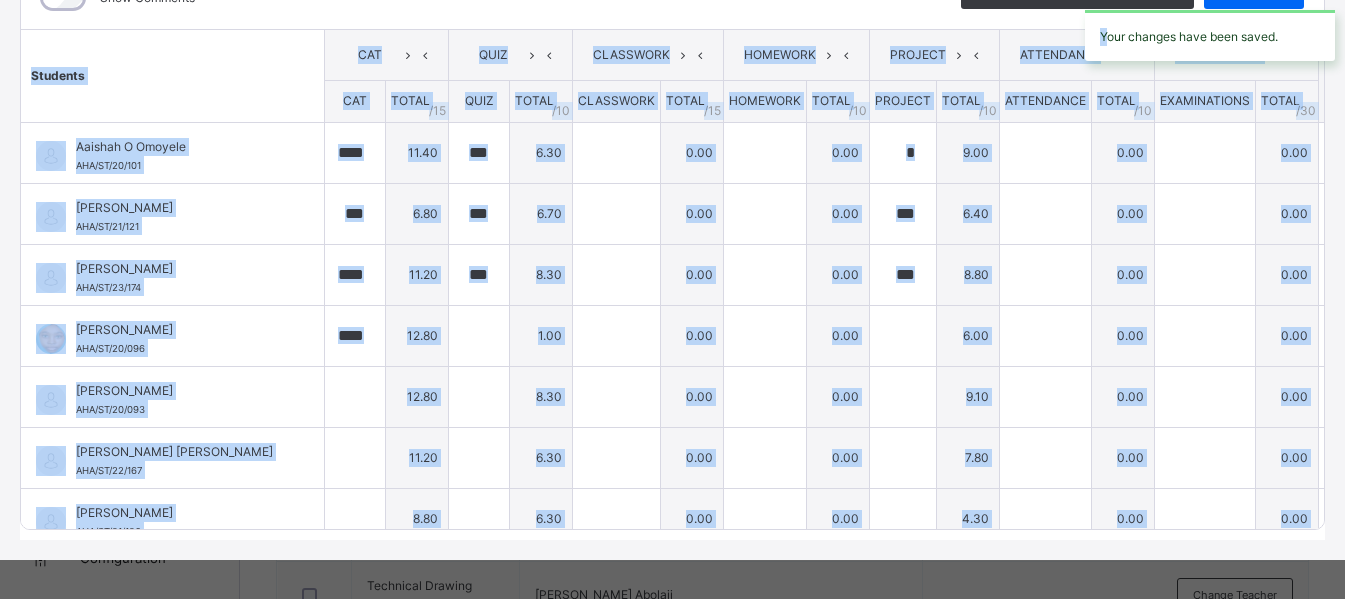 type on "*" 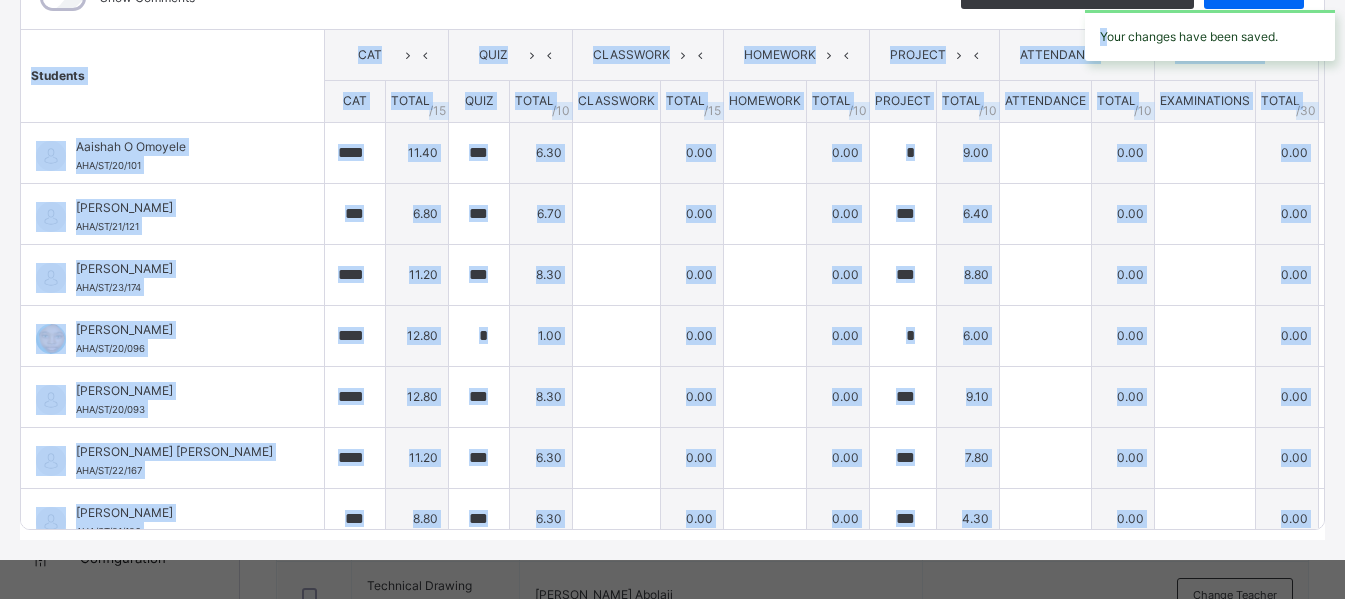type on "***" 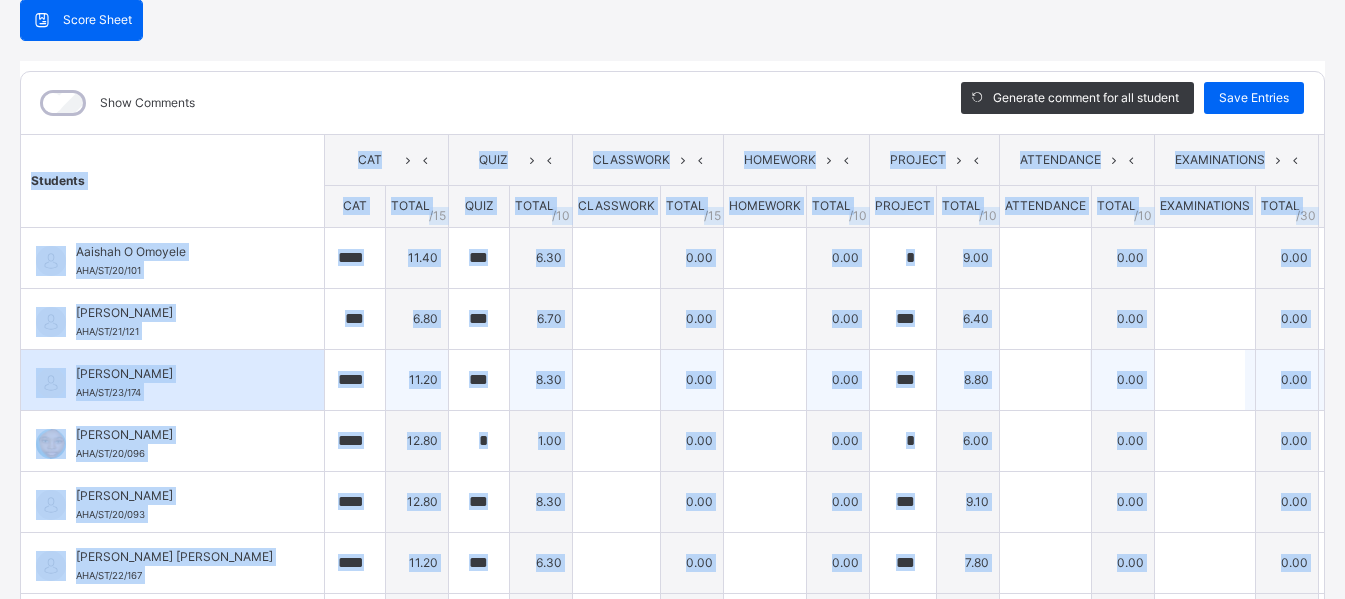 scroll, scrollTop: 189, scrollLeft: 0, axis: vertical 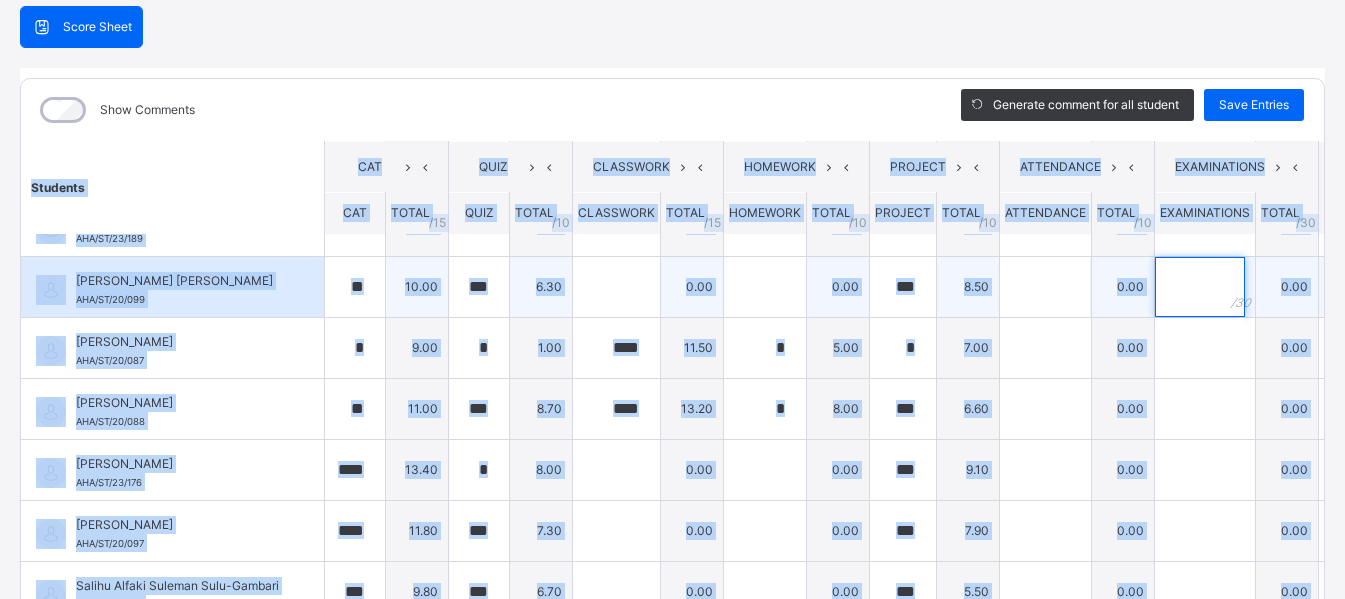 click at bounding box center (1200, 287) 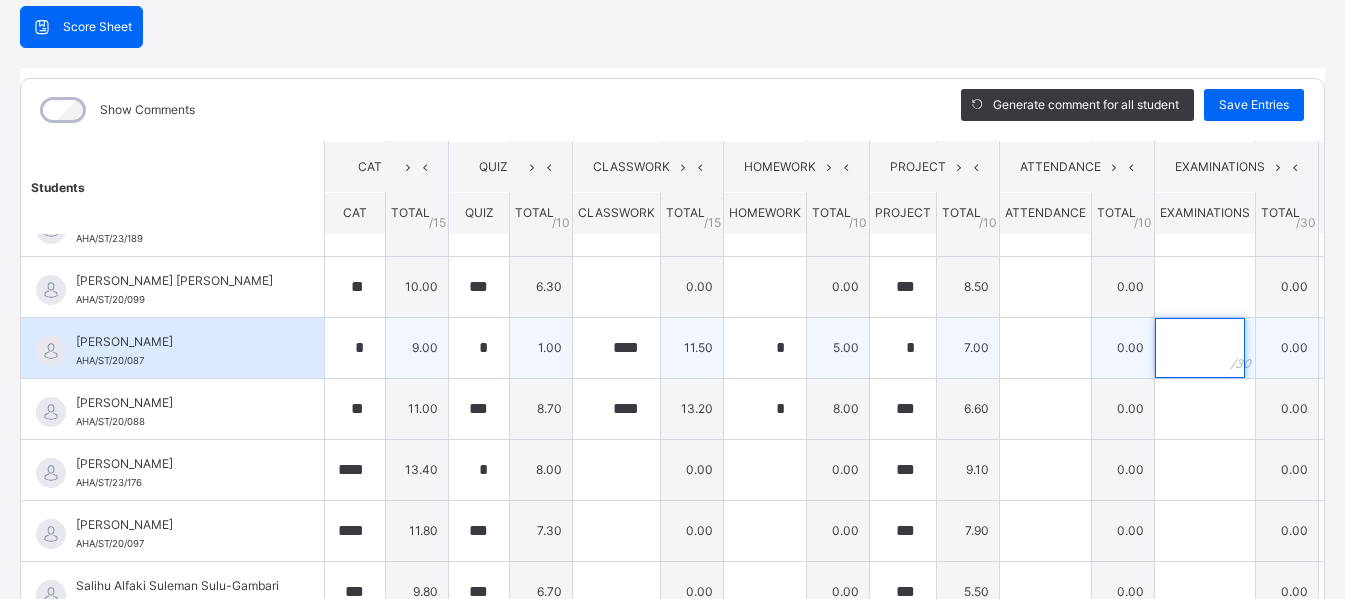 click at bounding box center (1200, 348) 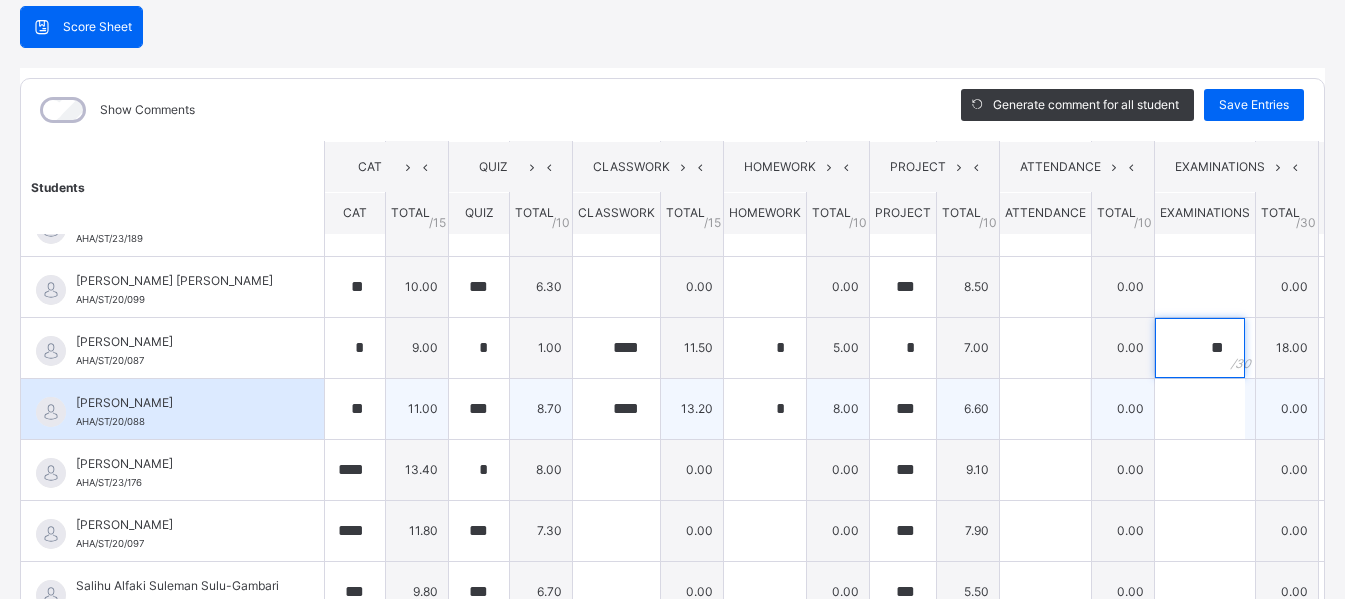 type on "**" 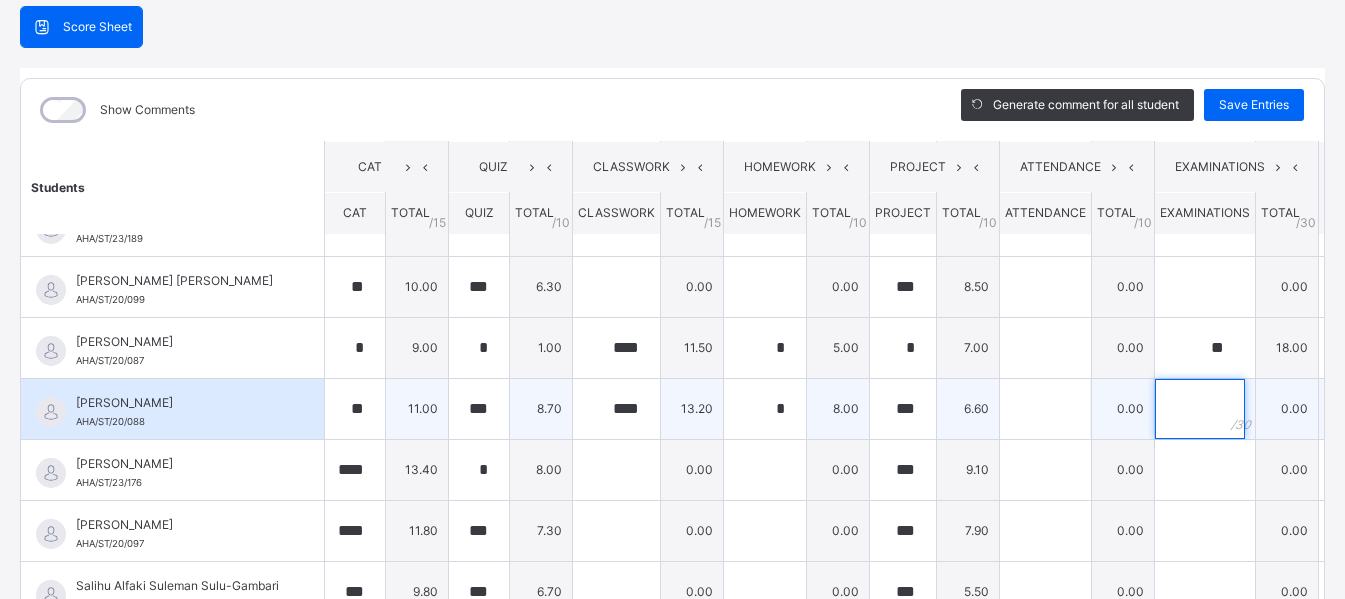 click at bounding box center (1200, 409) 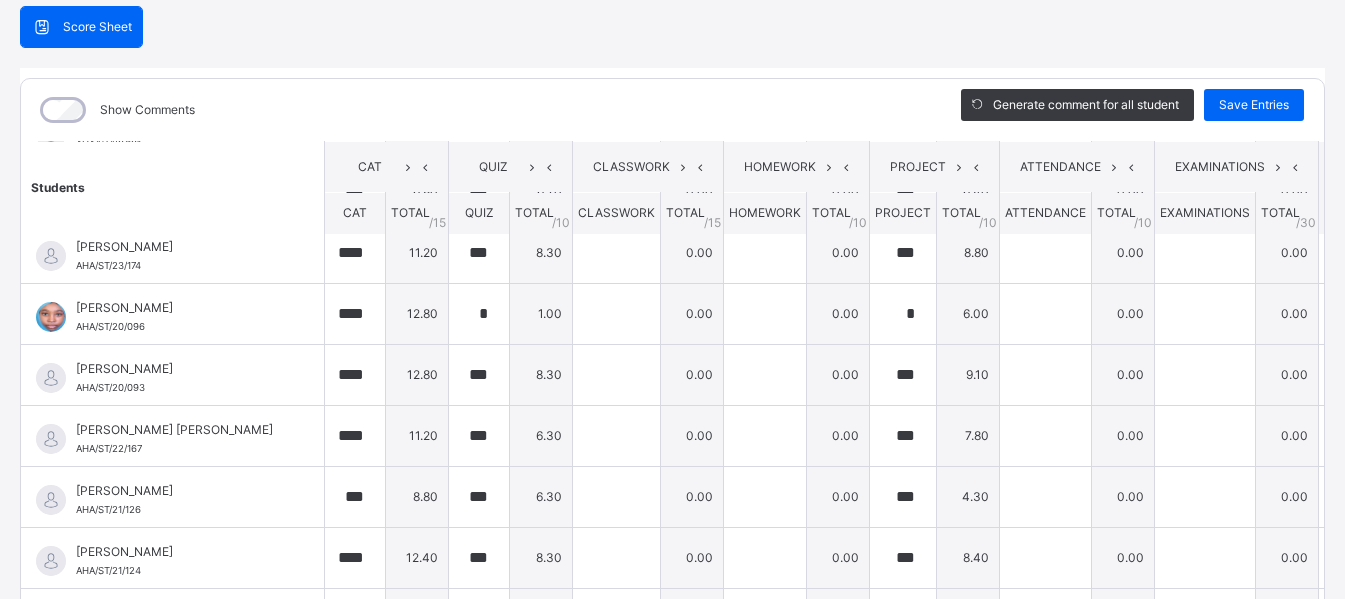 scroll, scrollTop: 133, scrollLeft: 0, axis: vertical 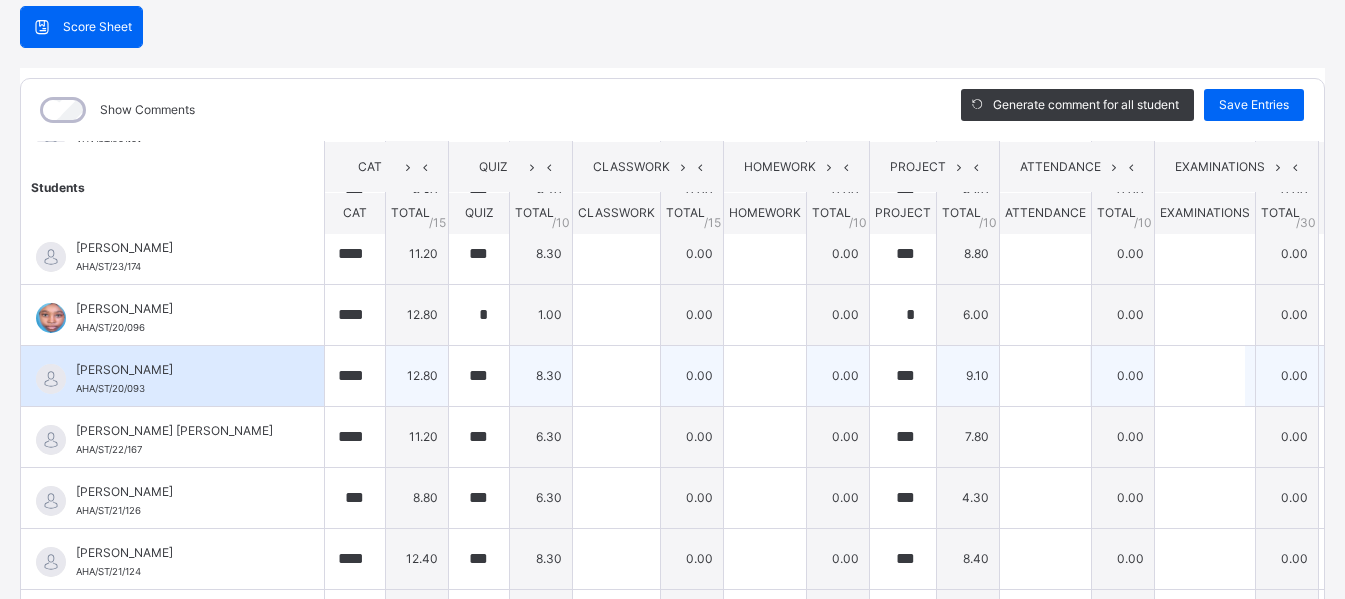 type on "**" 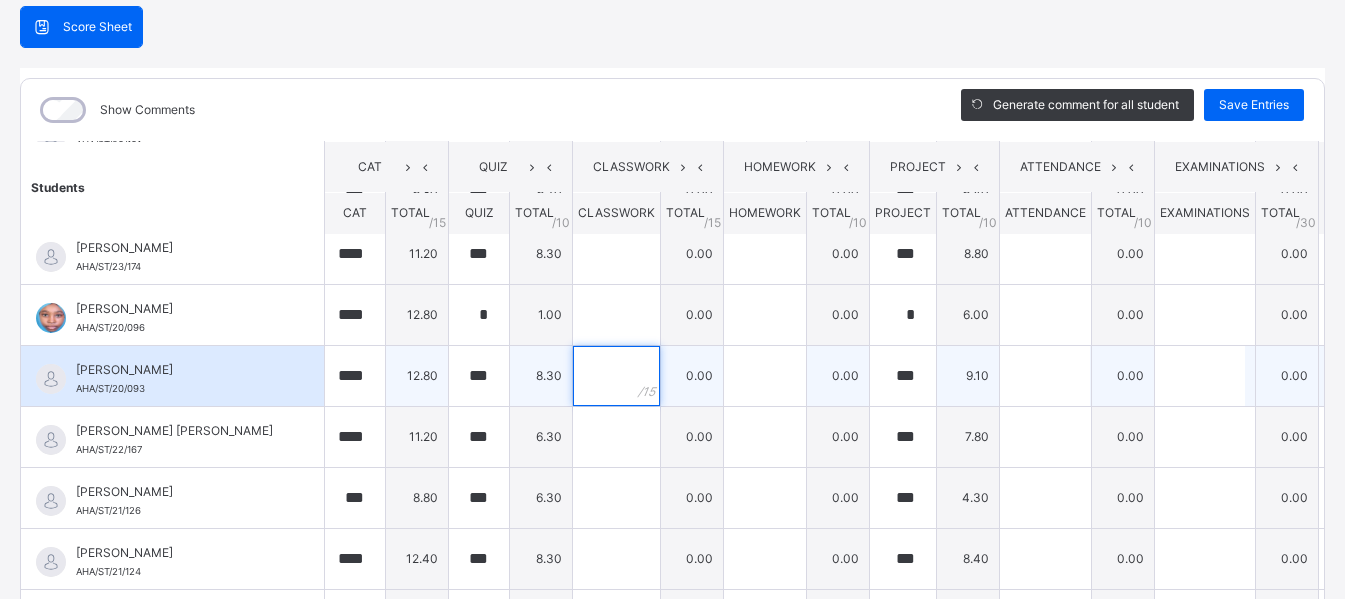 click at bounding box center (616, 376) 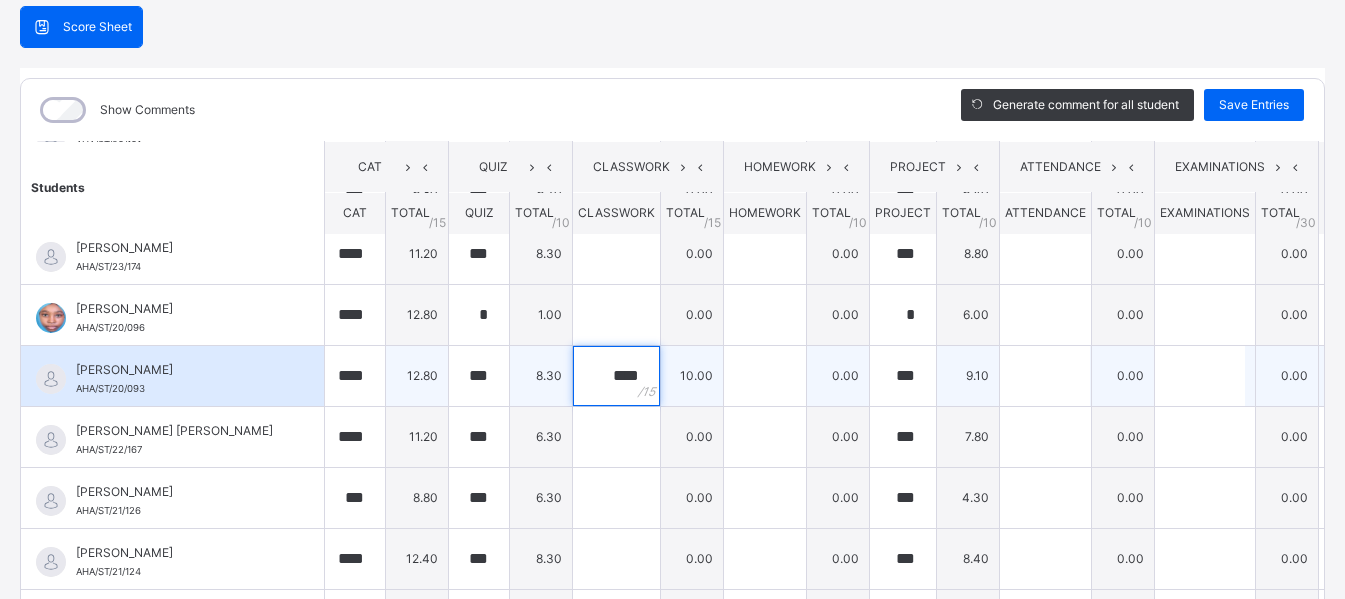 type on "****" 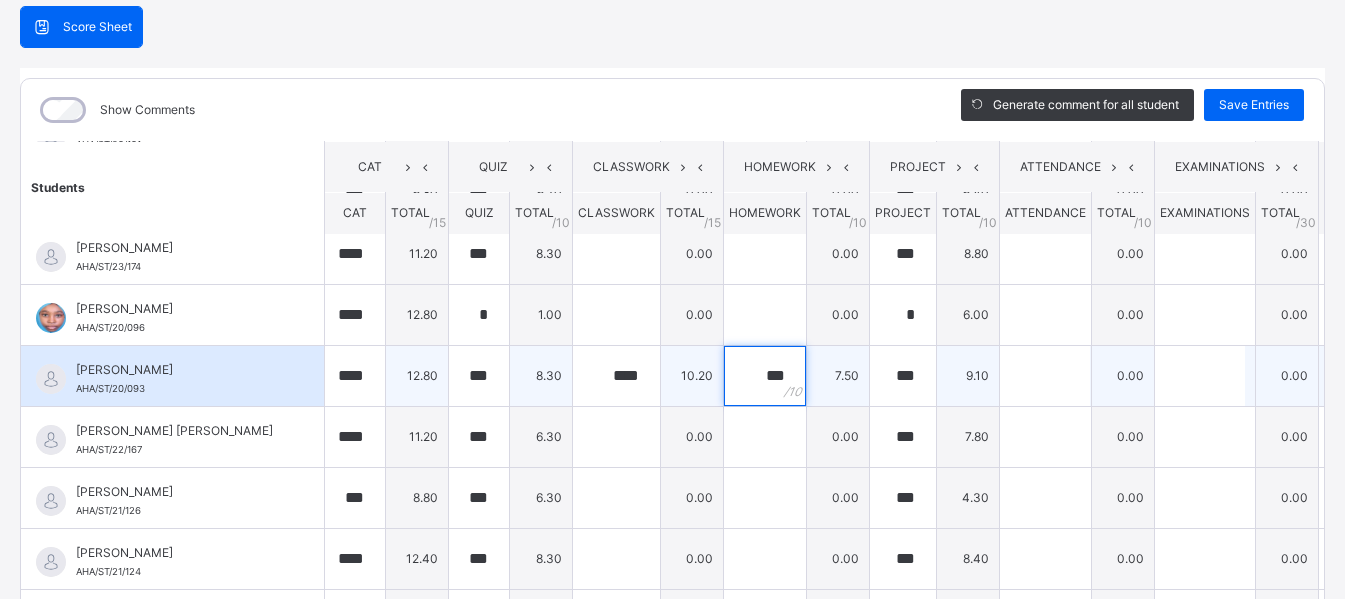 type on "***" 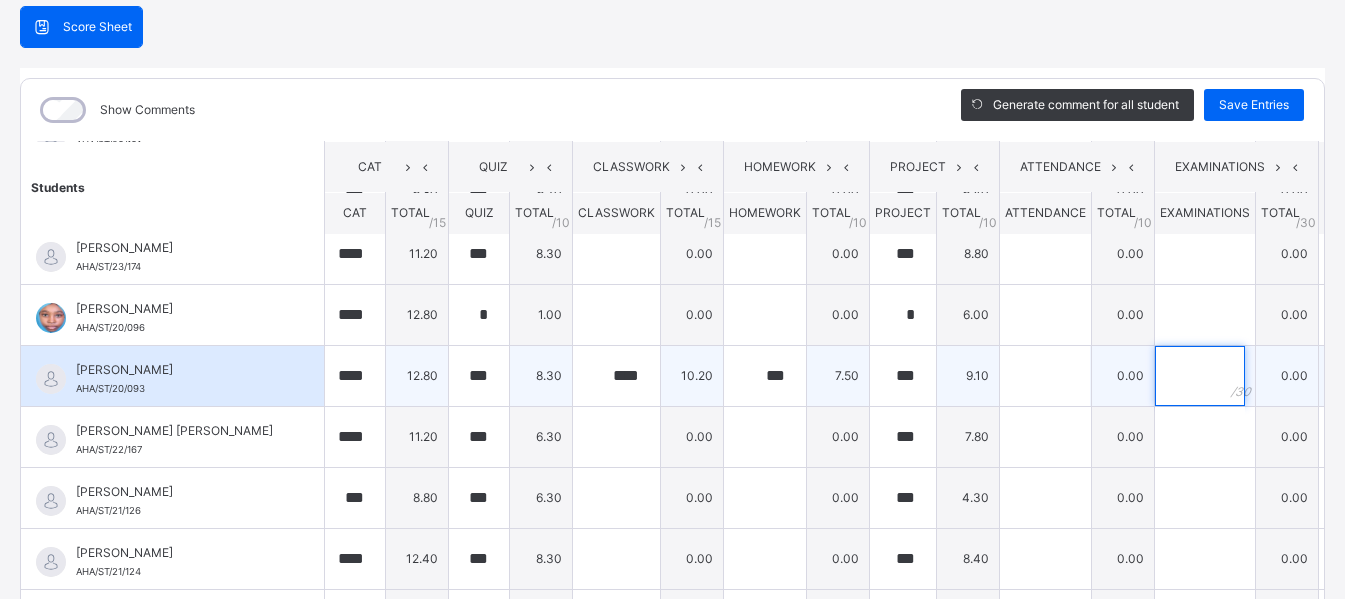 click at bounding box center (1200, 376) 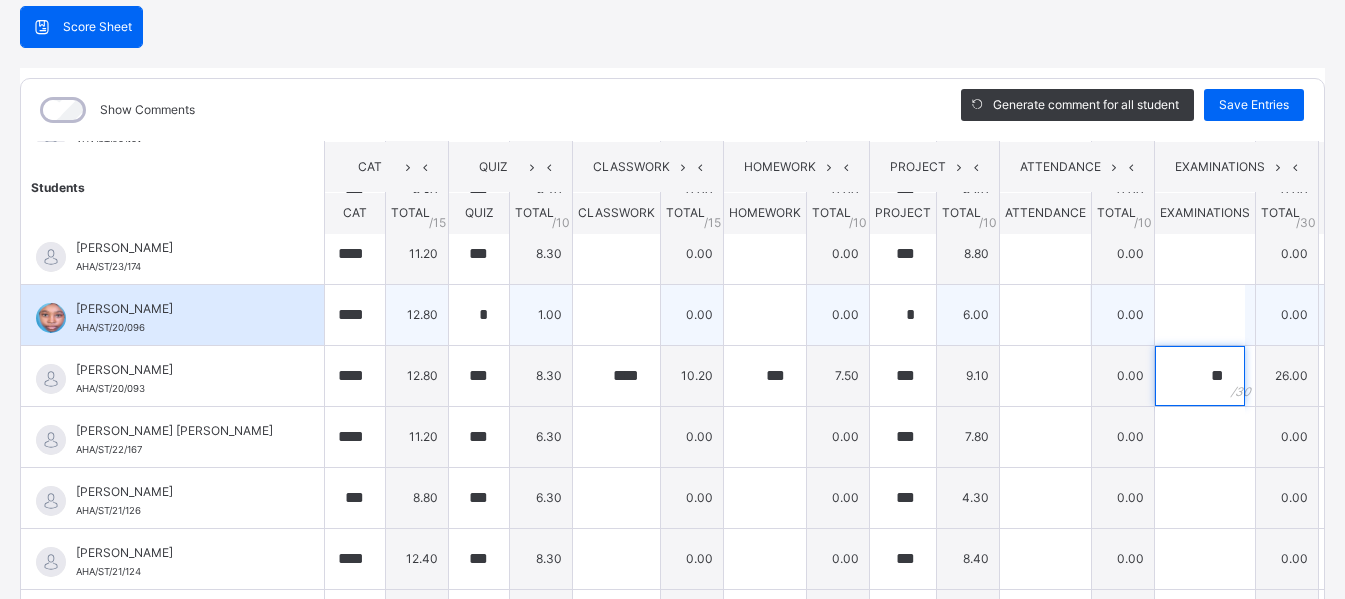 type on "**" 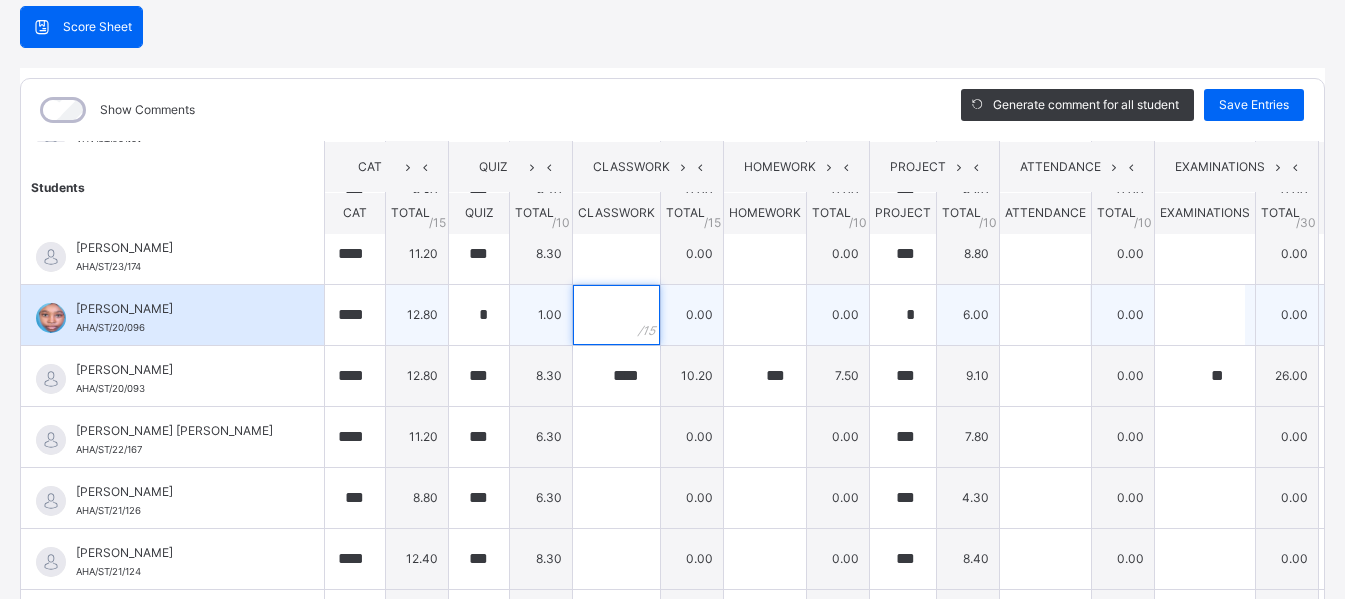 click at bounding box center (616, 315) 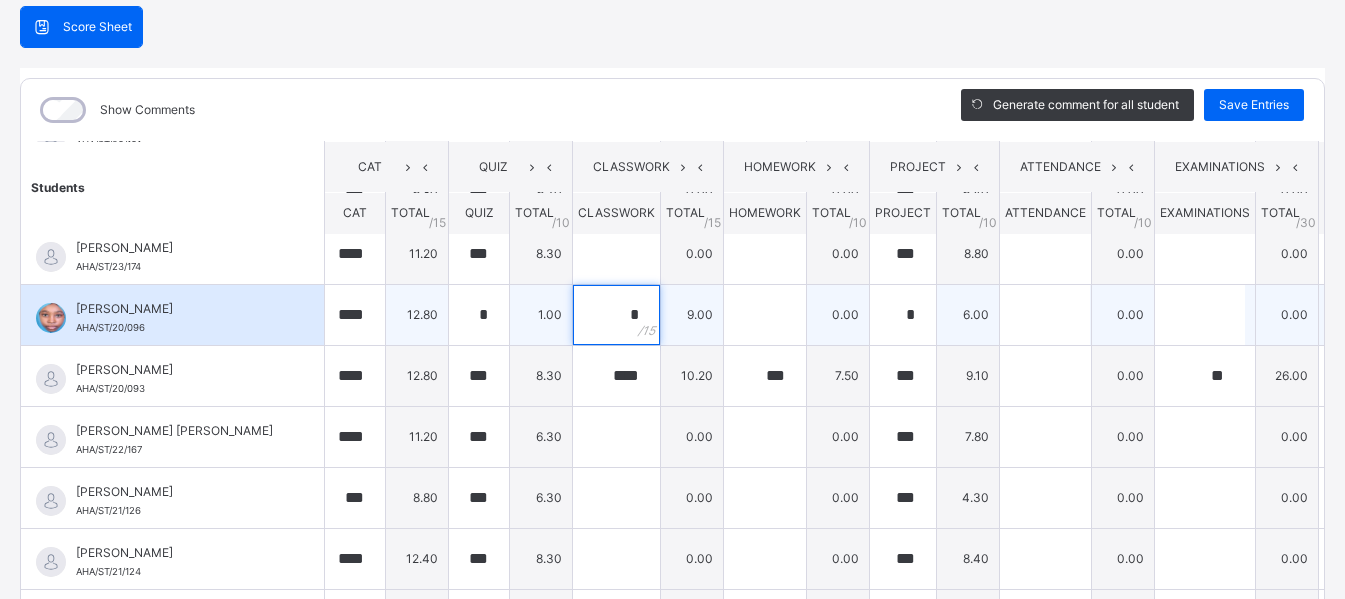 type on "*" 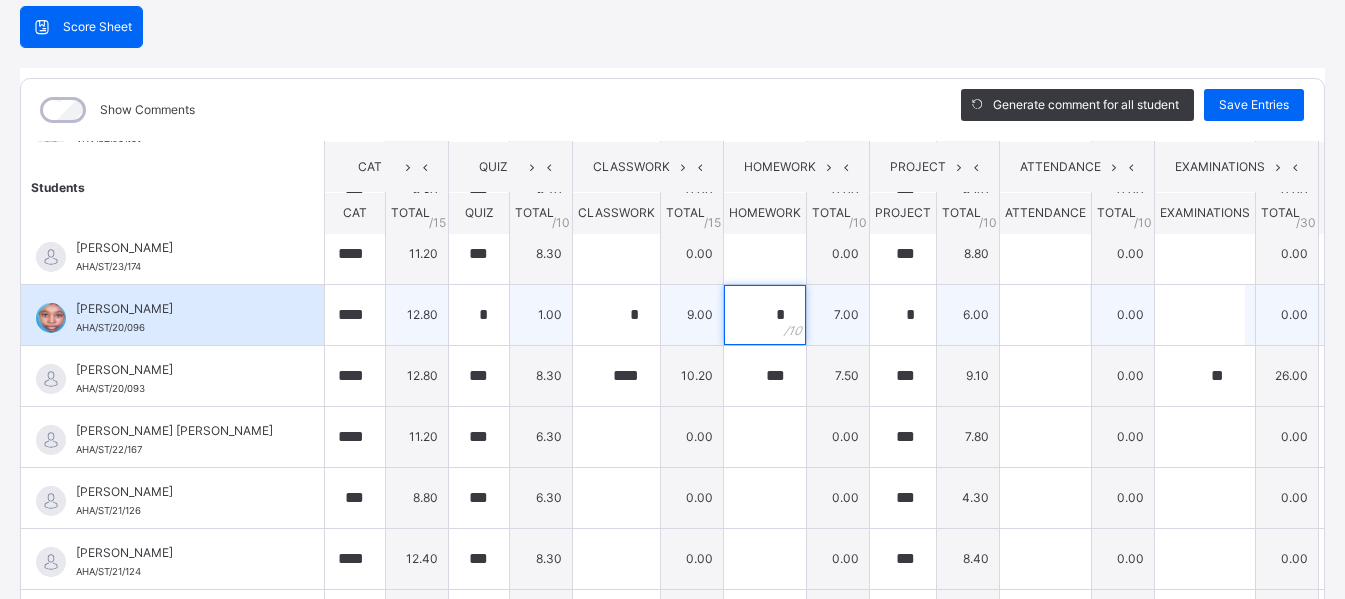 type on "*" 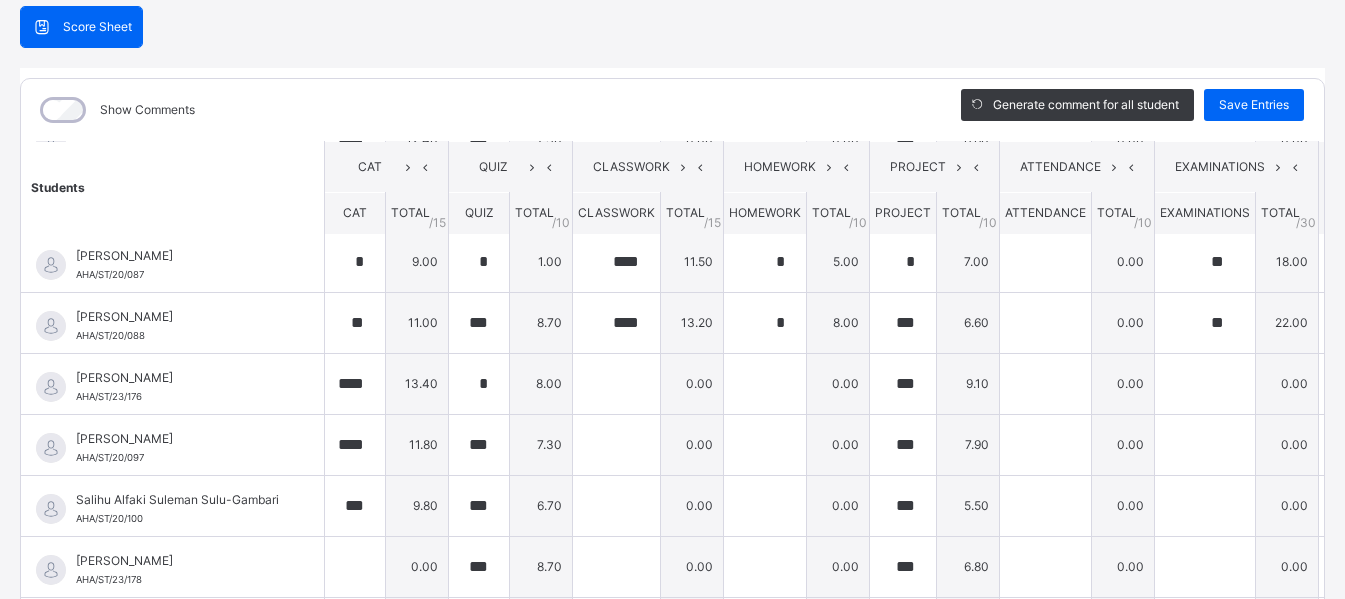 scroll, scrollTop: 629, scrollLeft: 0, axis: vertical 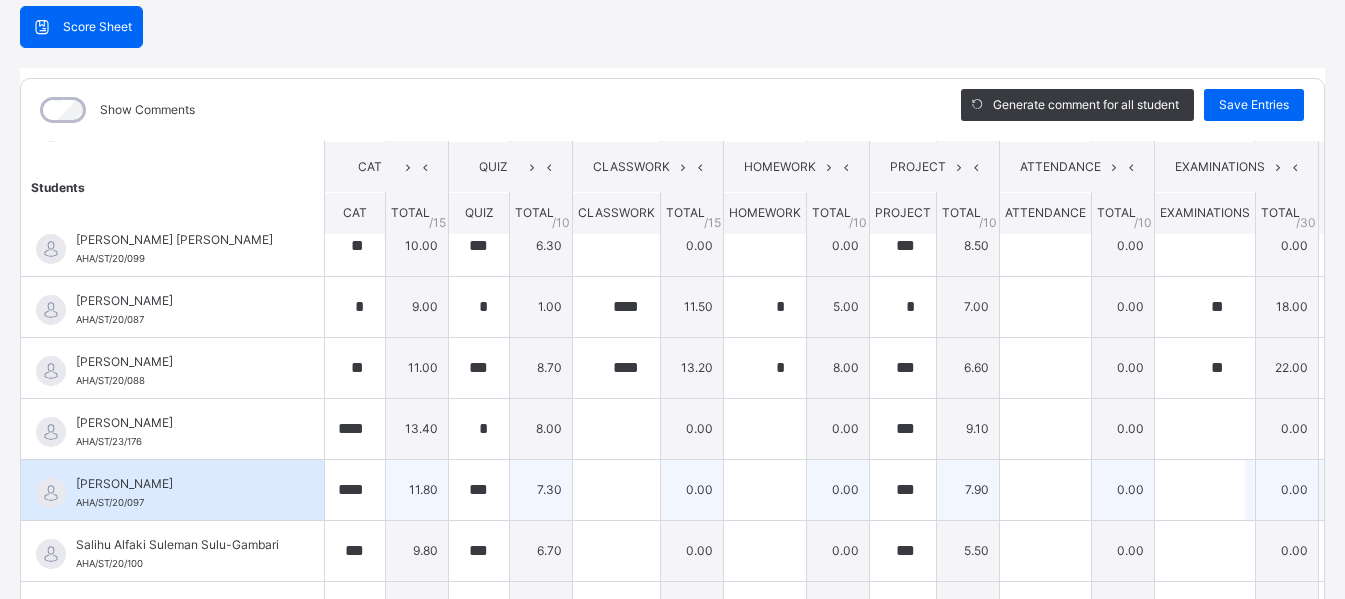 type on "**" 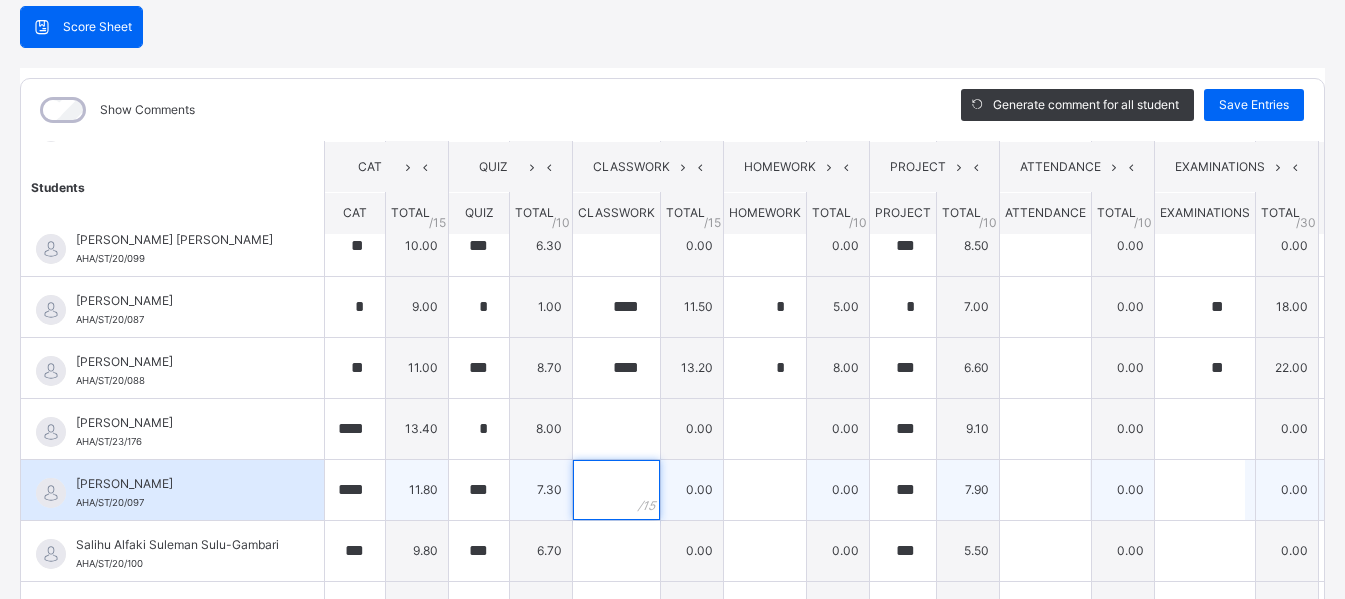 click at bounding box center [616, 490] 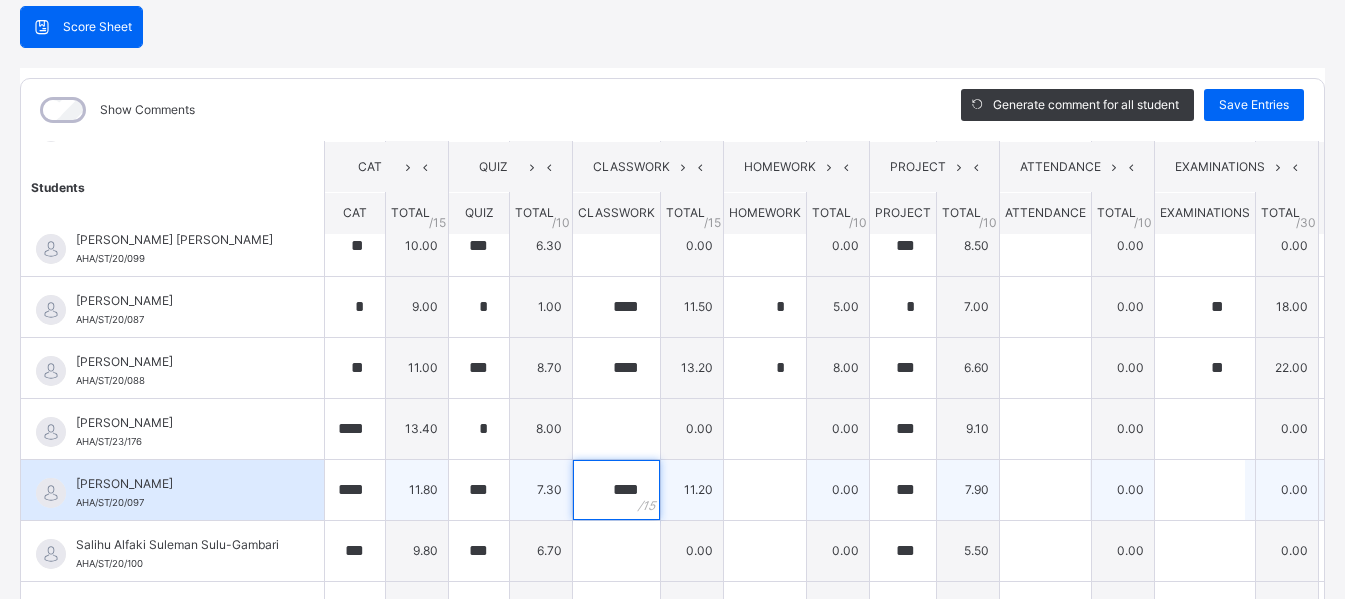 type on "****" 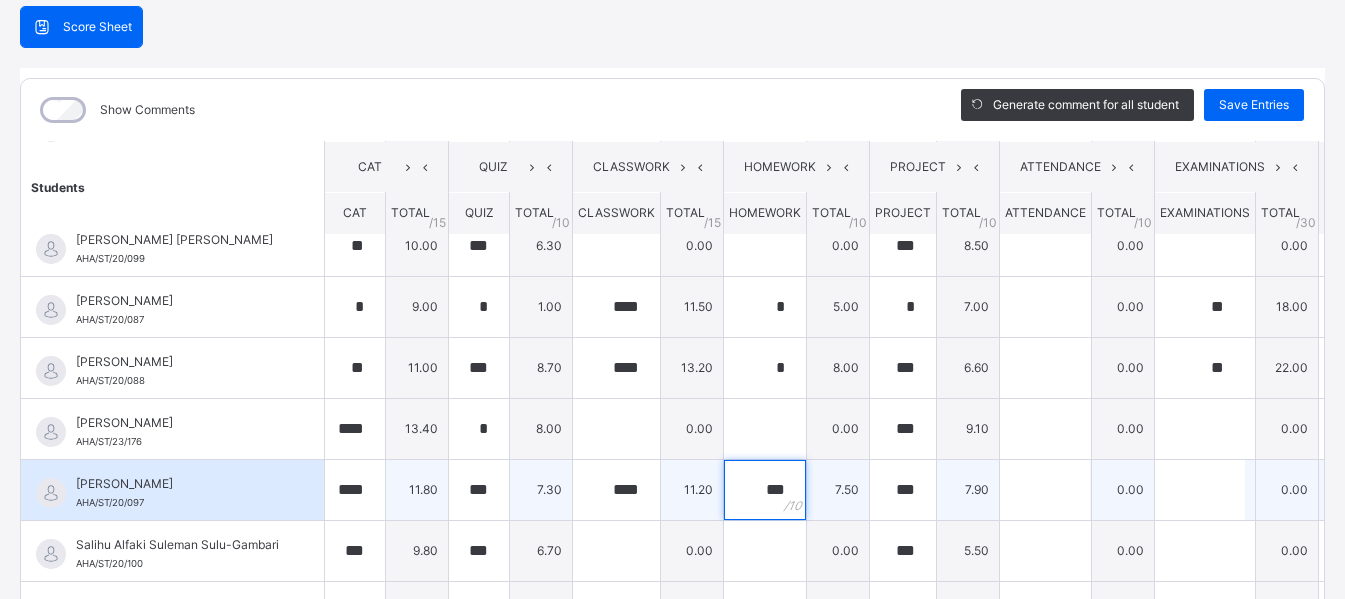 type on "***" 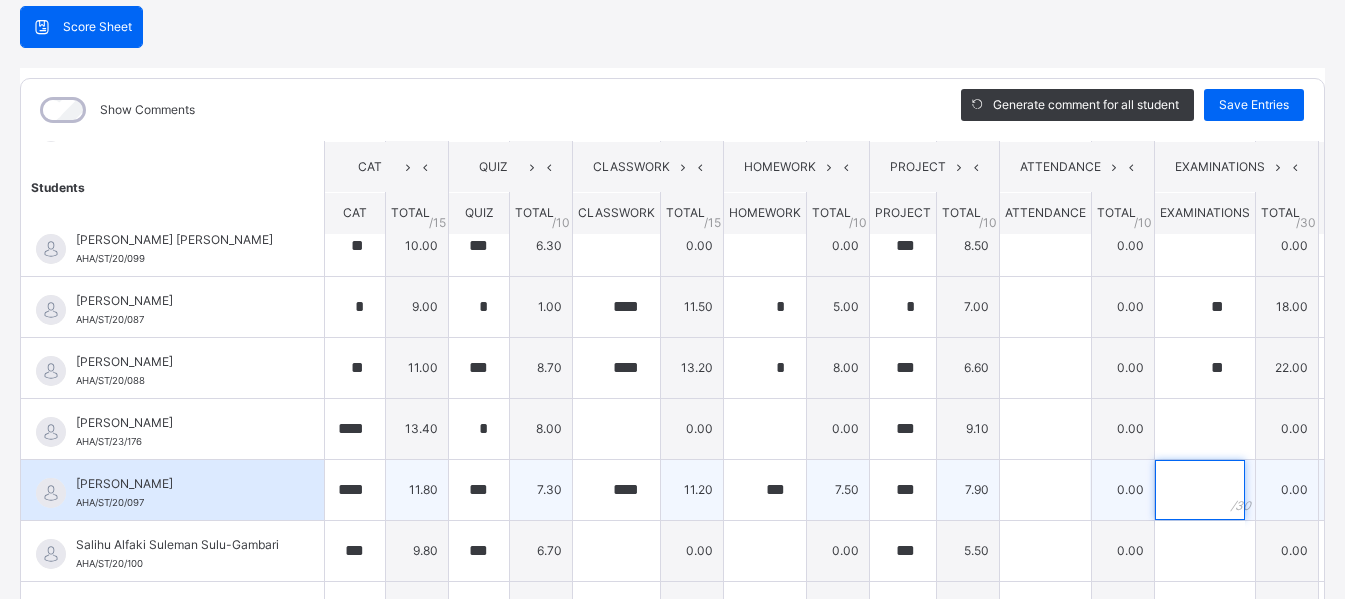 click at bounding box center [1200, 490] 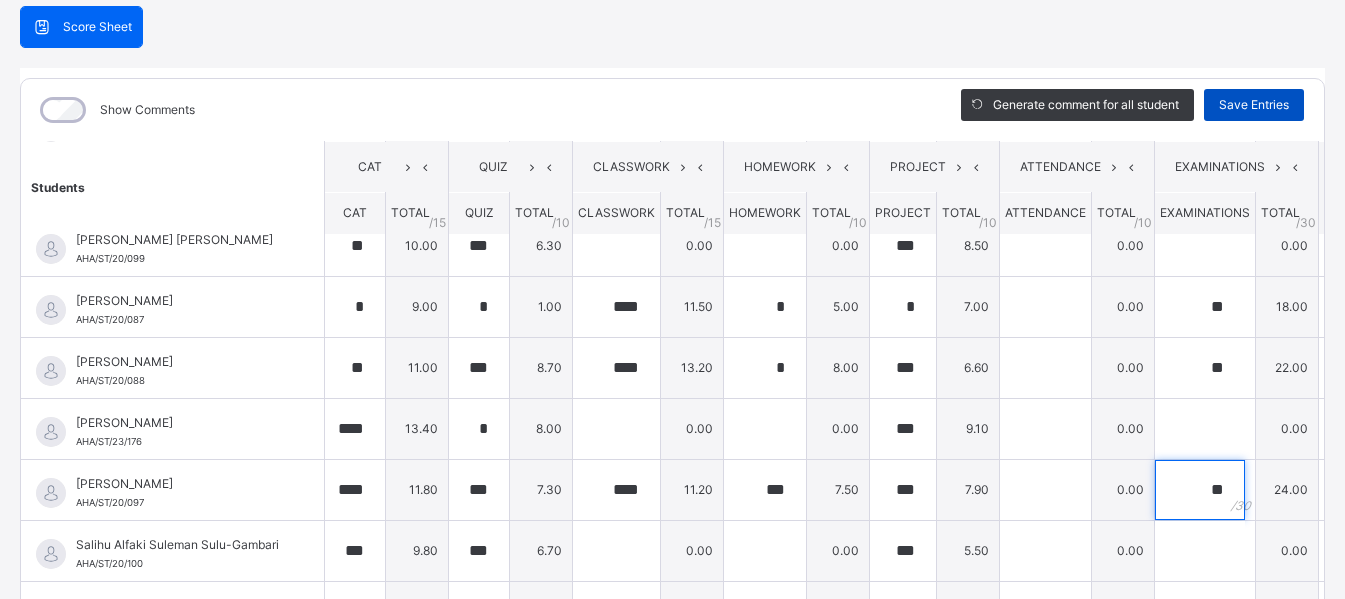 type on "**" 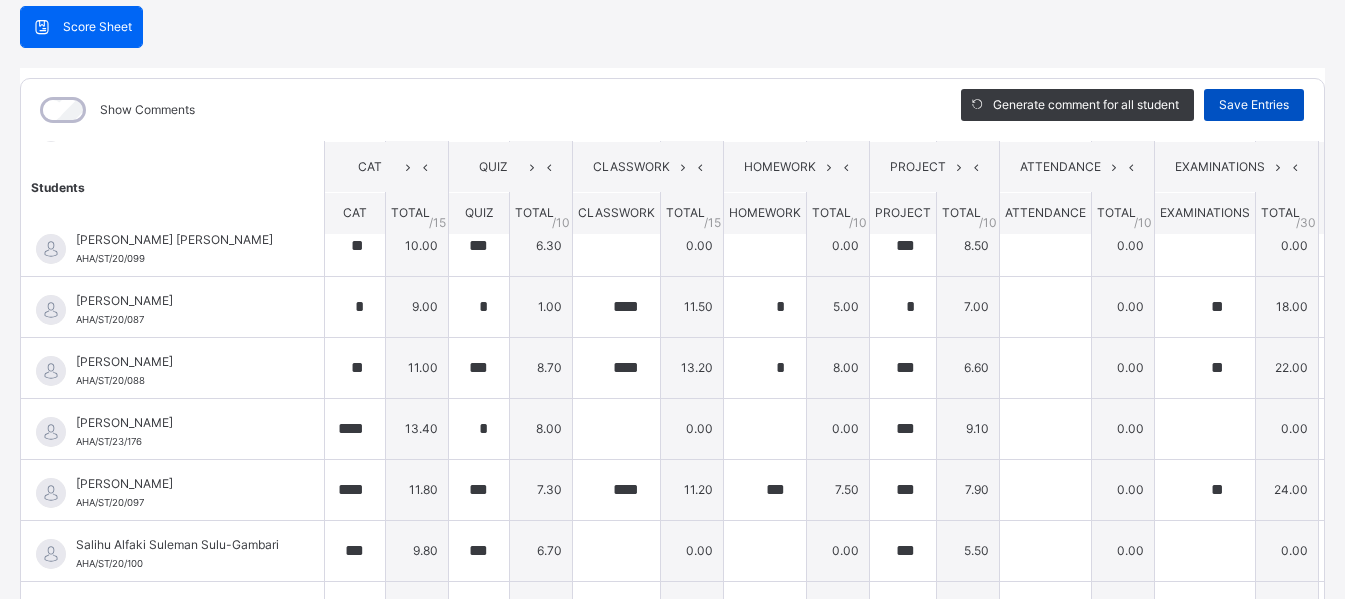 click on "Save Entries" at bounding box center [1254, 105] 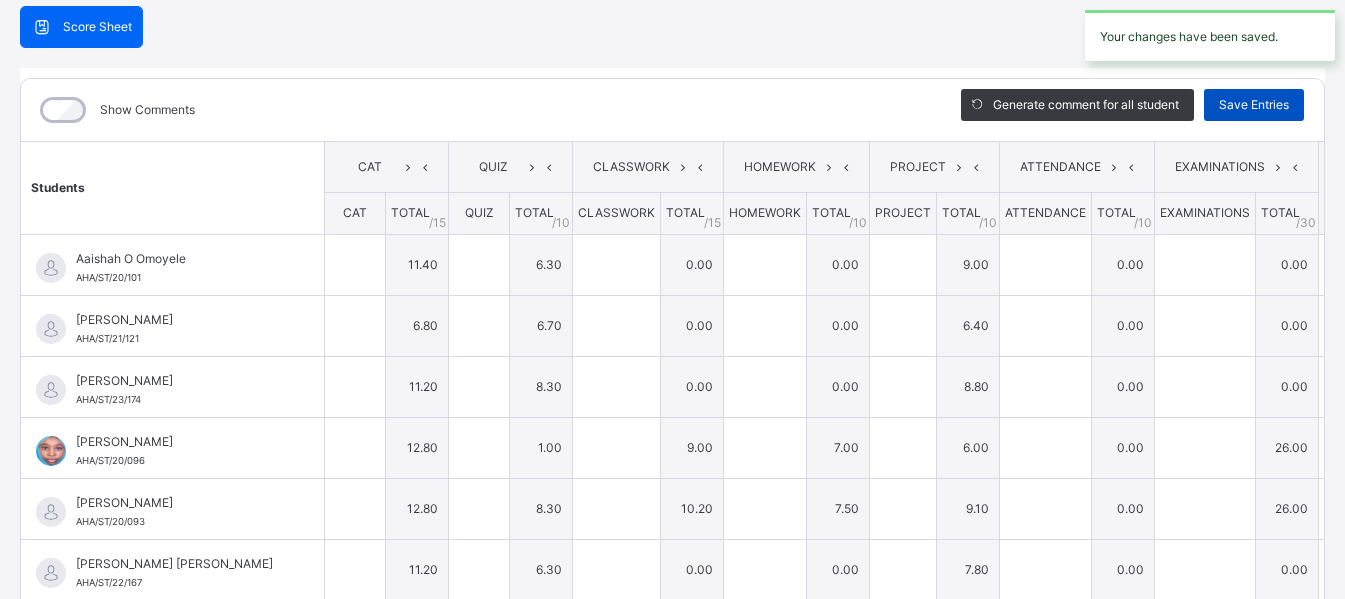 type on "****" 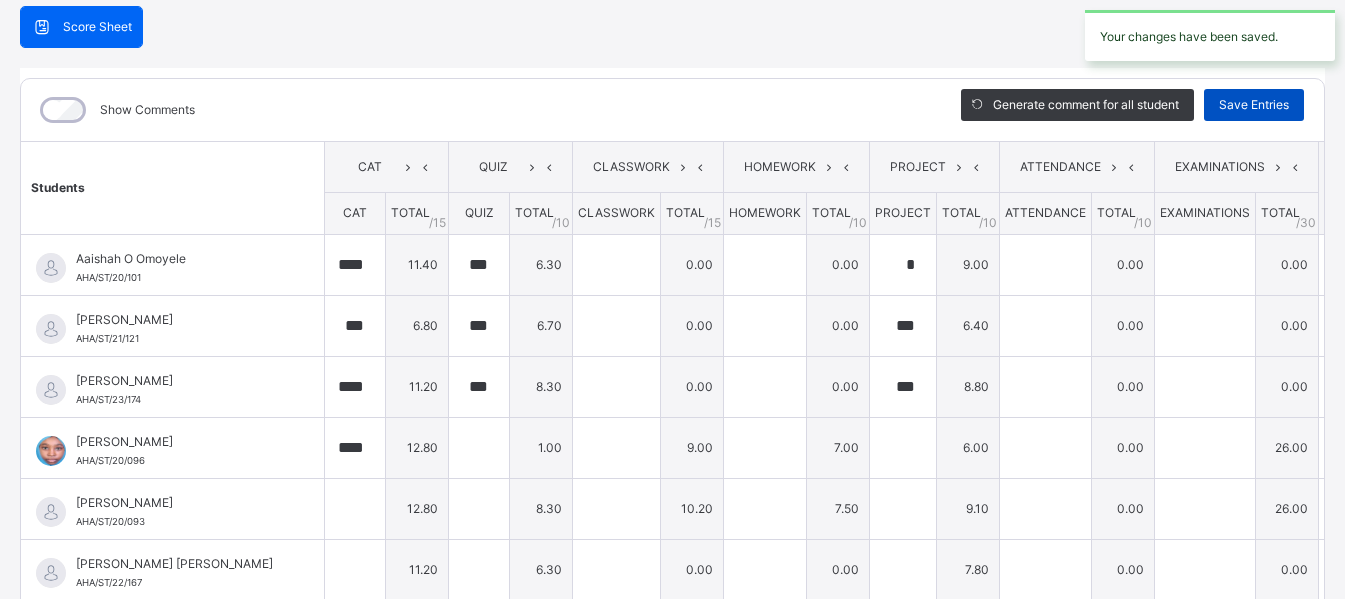 type on "*" 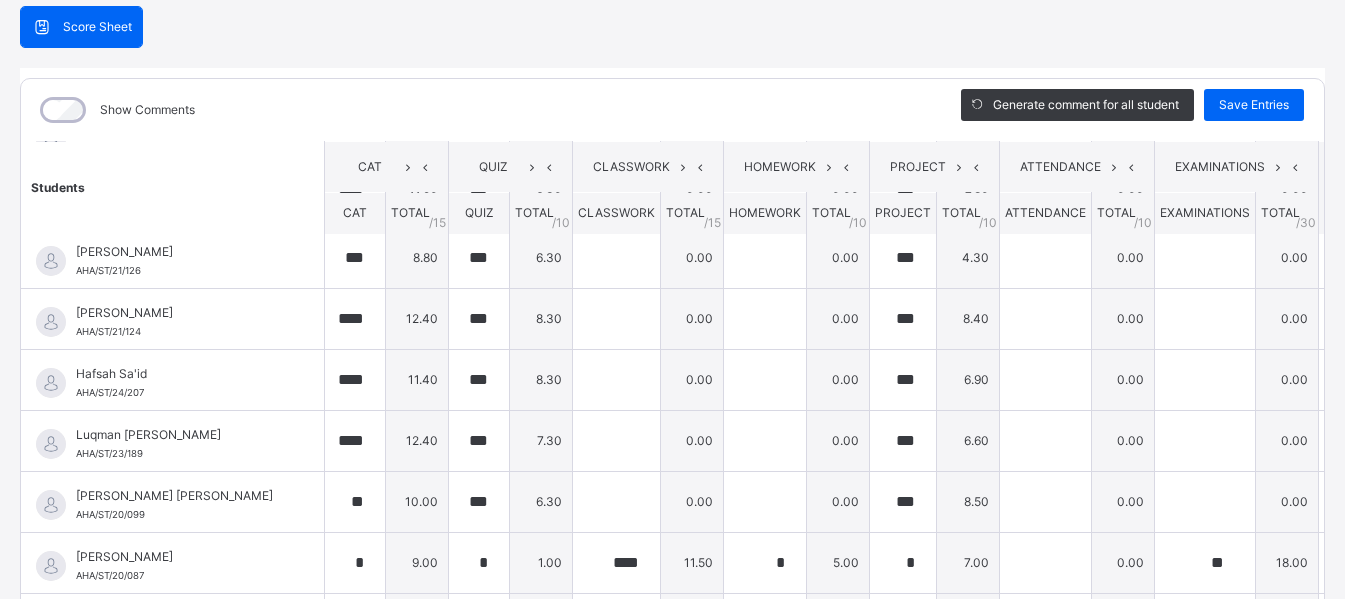 scroll, scrollTop: 374, scrollLeft: 0, axis: vertical 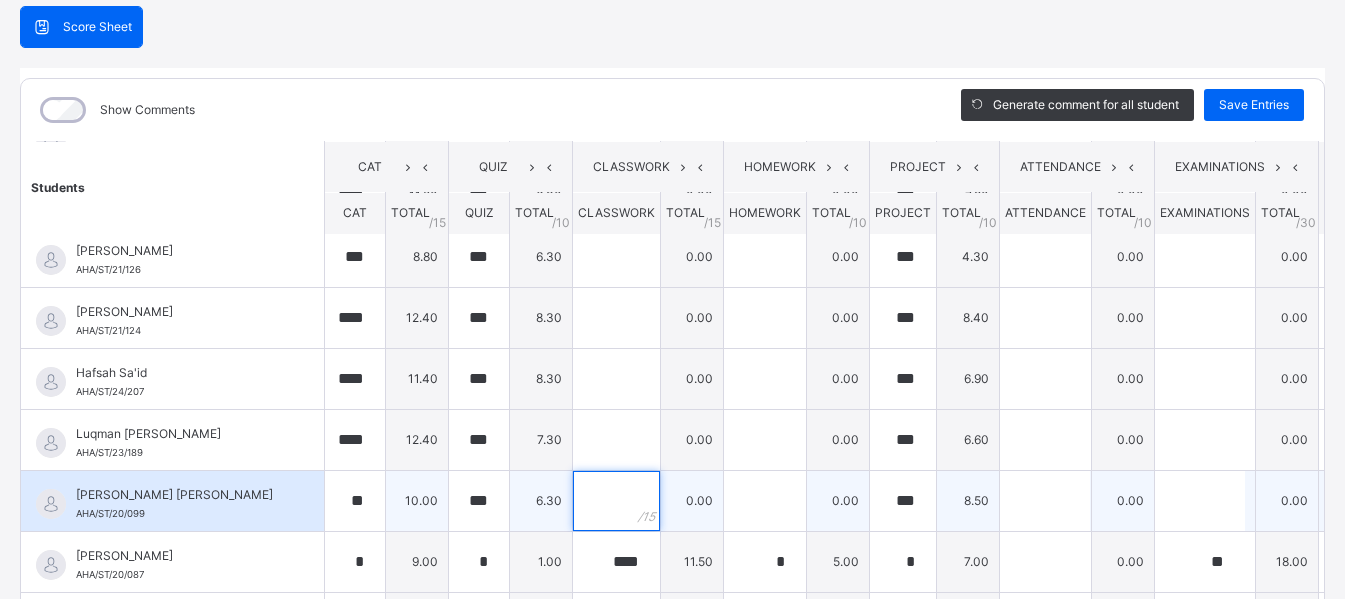 click at bounding box center (616, 501) 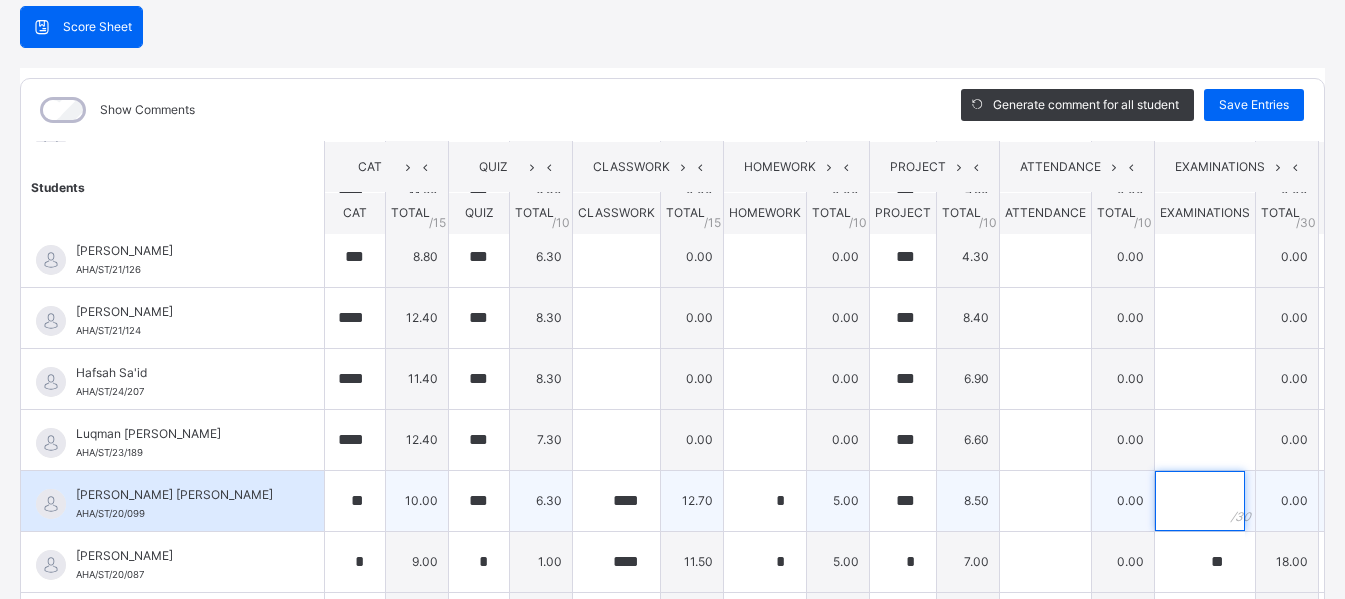 click at bounding box center (1200, 501) 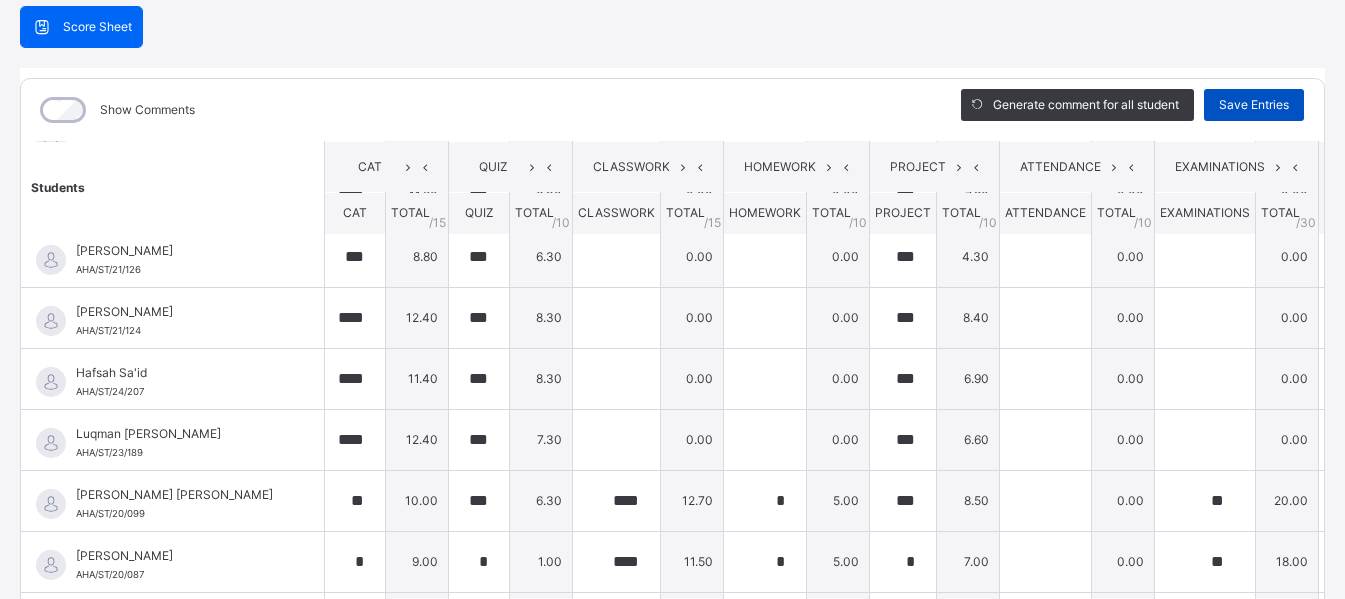 click on "Save Entries" at bounding box center (1254, 105) 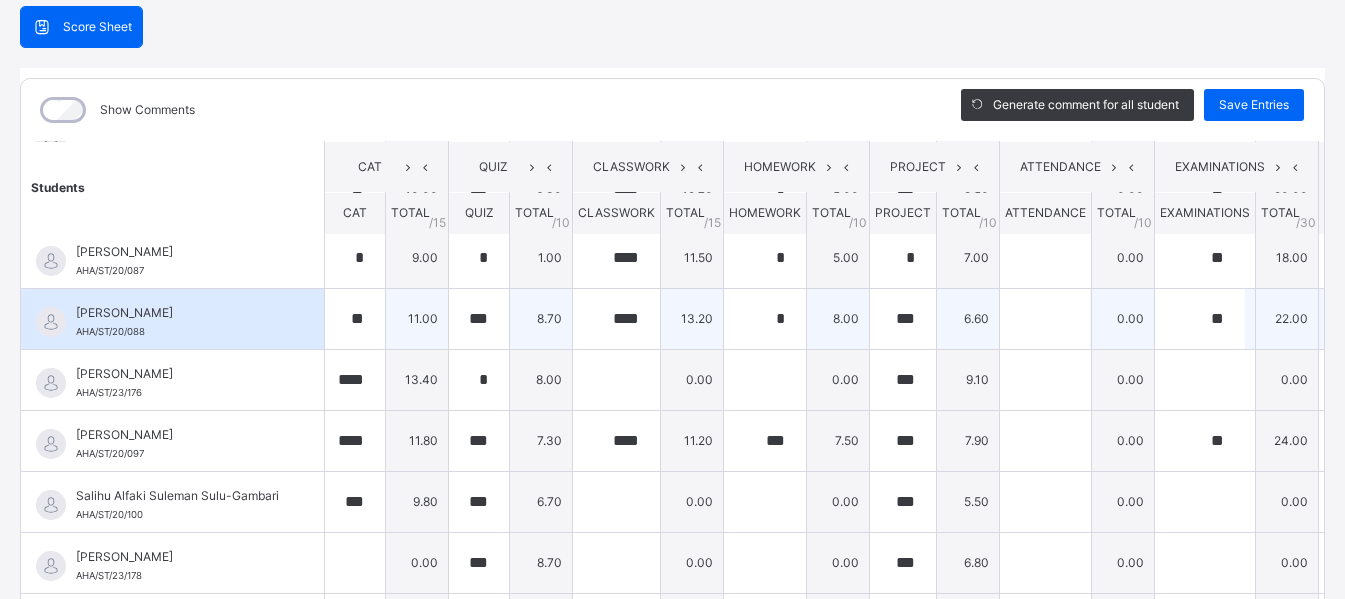scroll, scrollTop: 679, scrollLeft: 0, axis: vertical 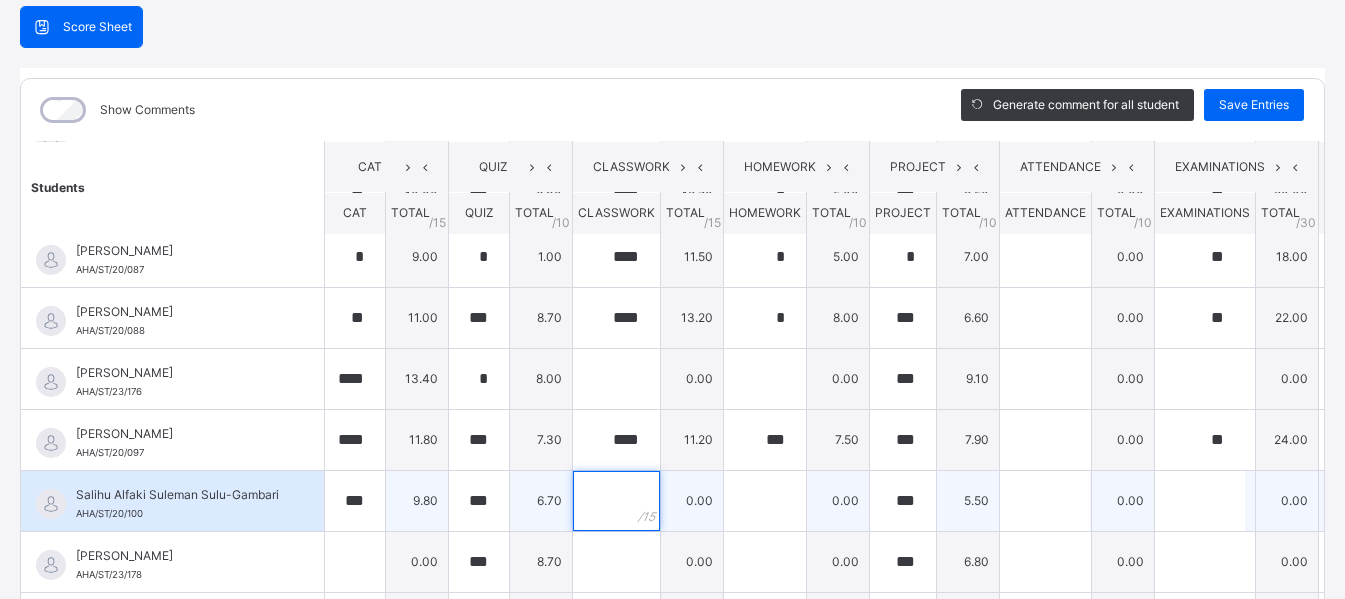 click at bounding box center (616, 501) 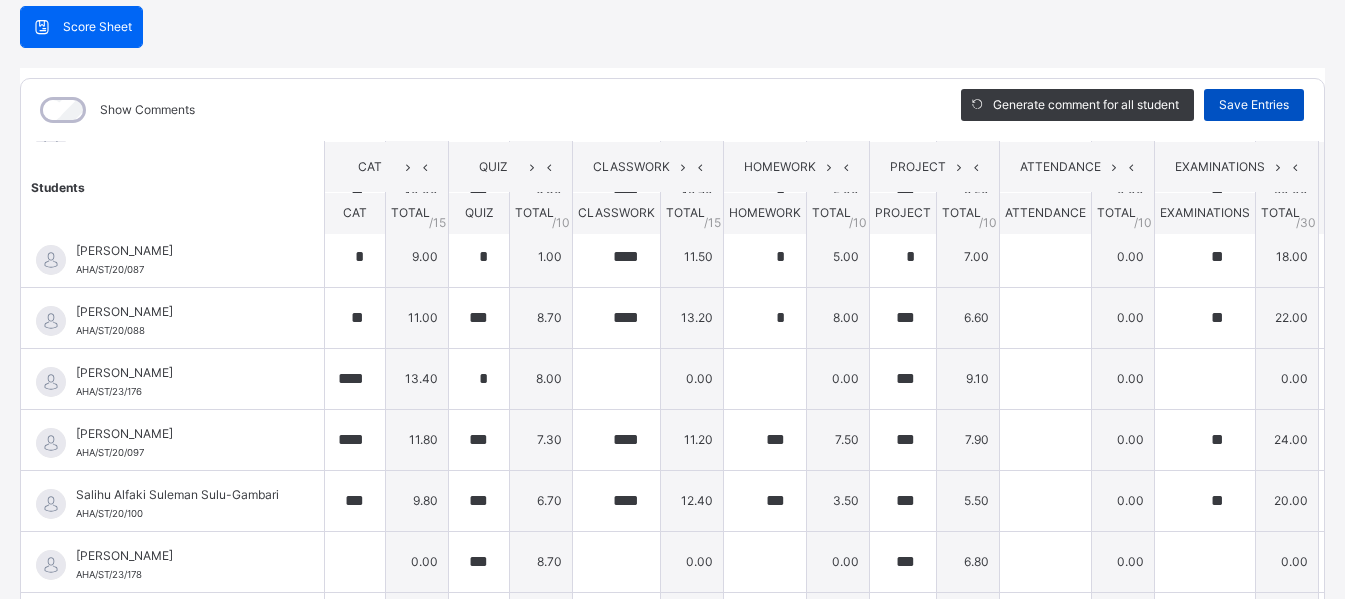 click on "Save Entries" at bounding box center (1254, 105) 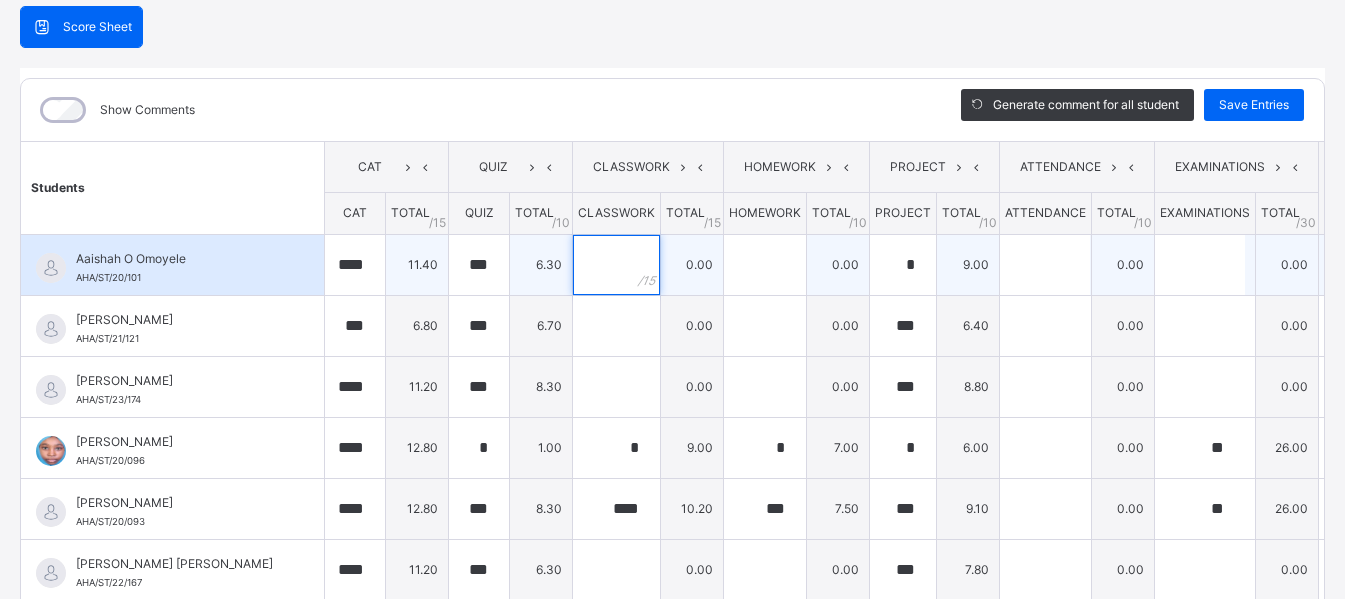 click at bounding box center (616, 265) 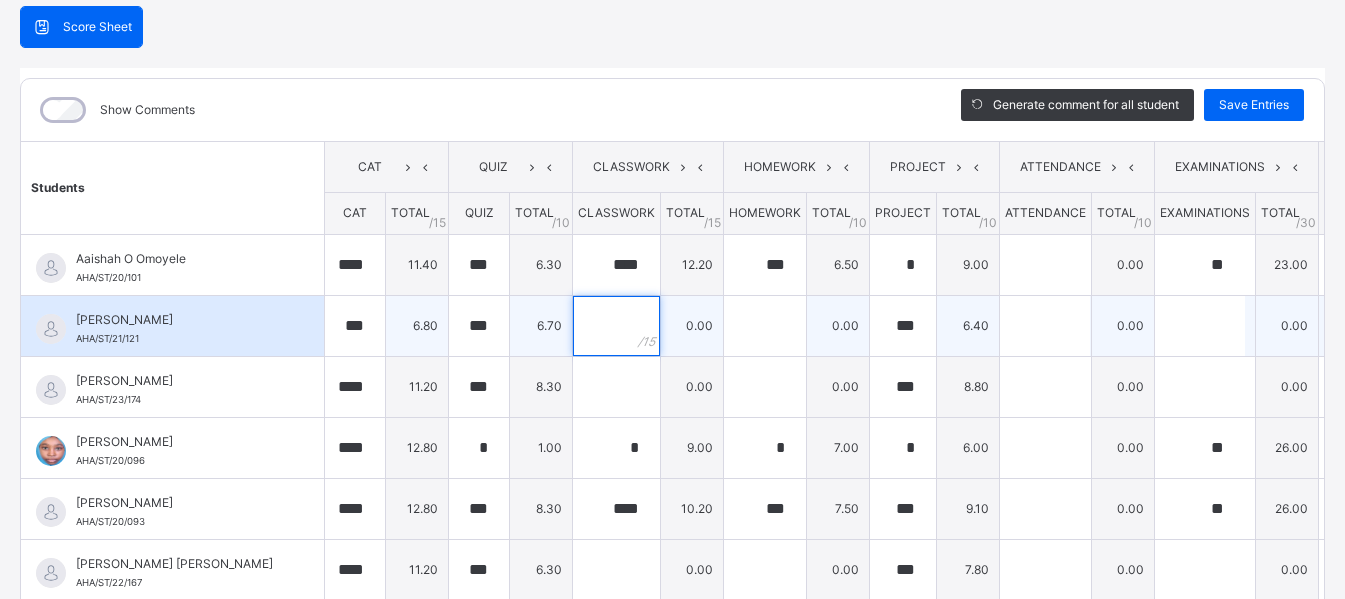 click at bounding box center (616, 326) 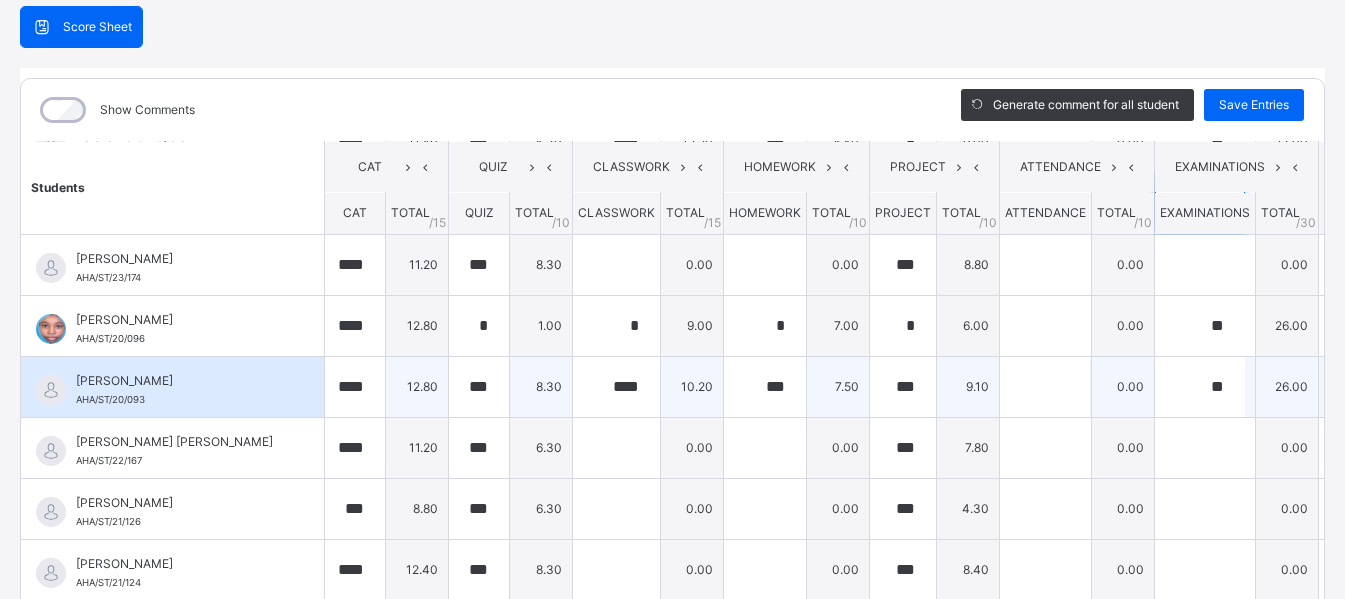 scroll, scrollTop: 154, scrollLeft: 0, axis: vertical 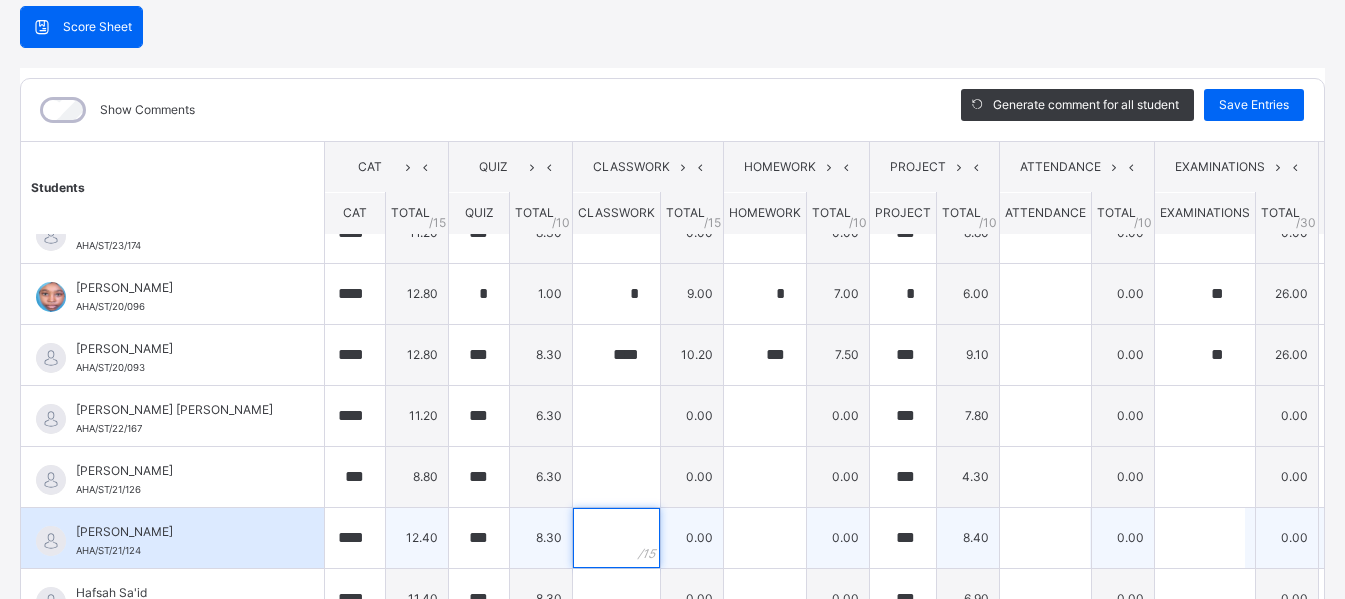 click at bounding box center [616, 538] 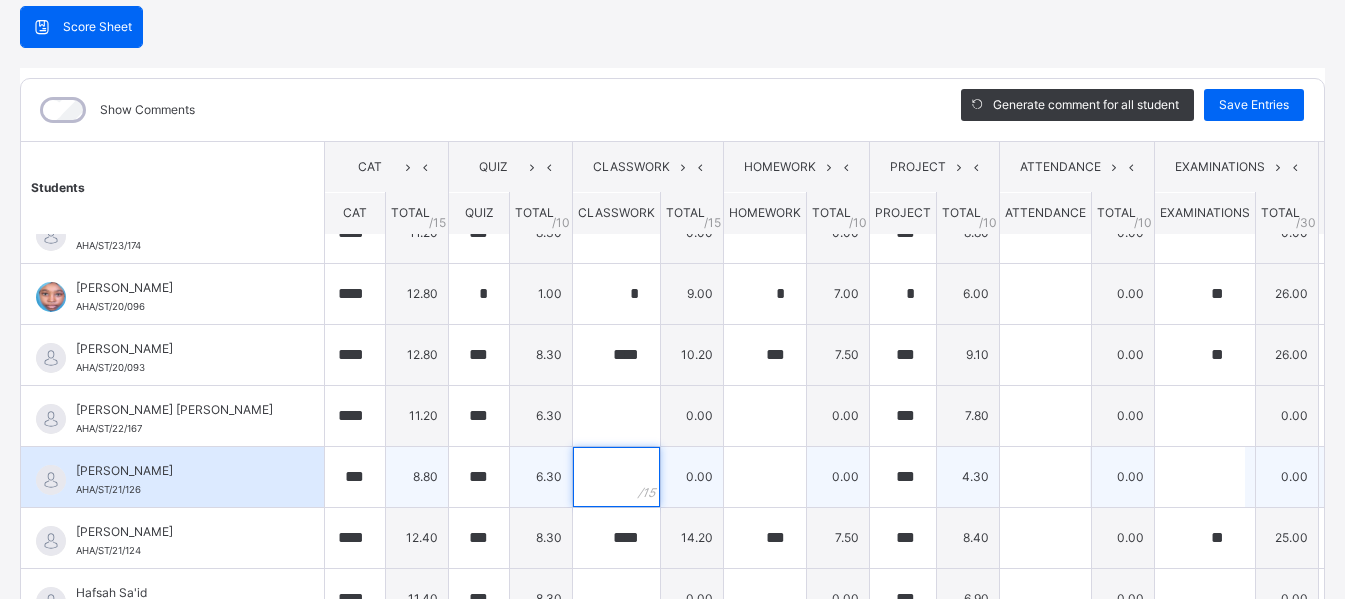 click at bounding box center [616, 477] 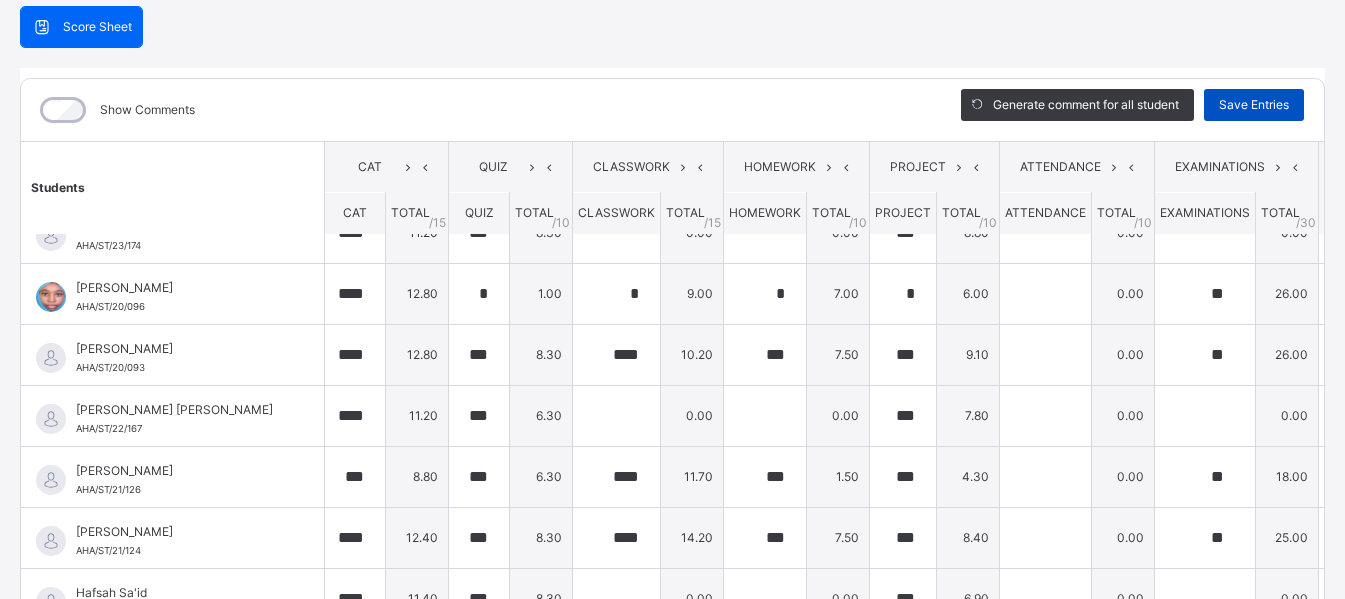 click on "Save Entries" at bounding box center [1254, 105] 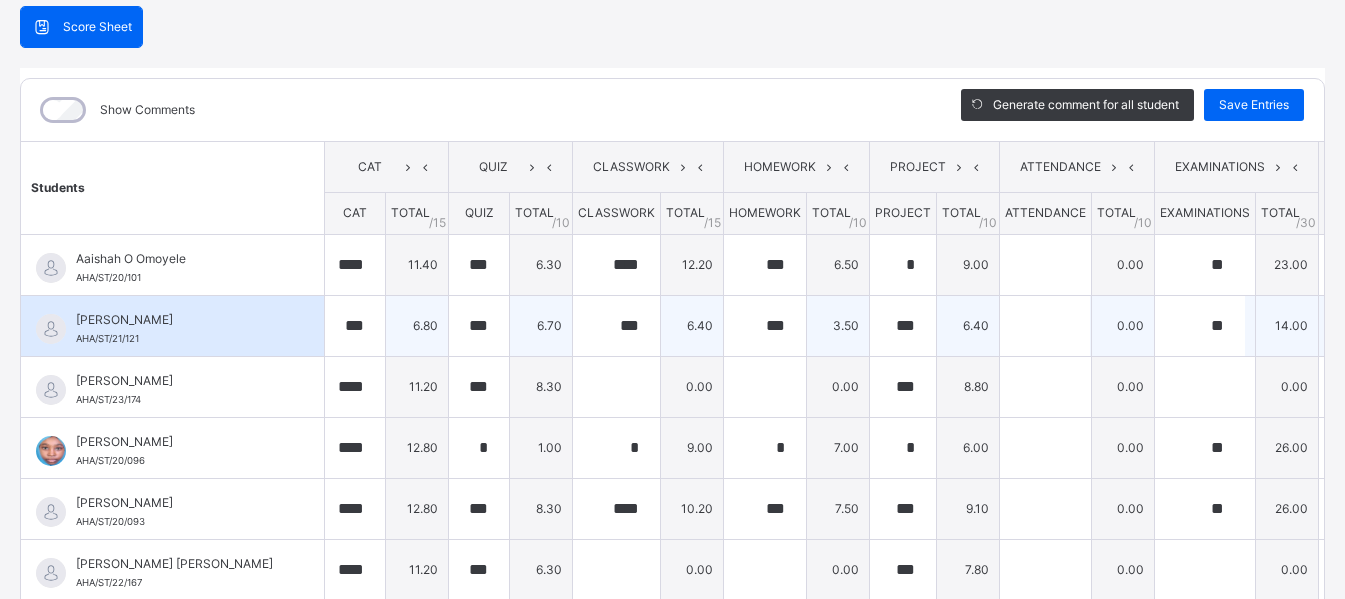 scroll, scrollTop: 768, scrollLeft: 0, axis: vertical 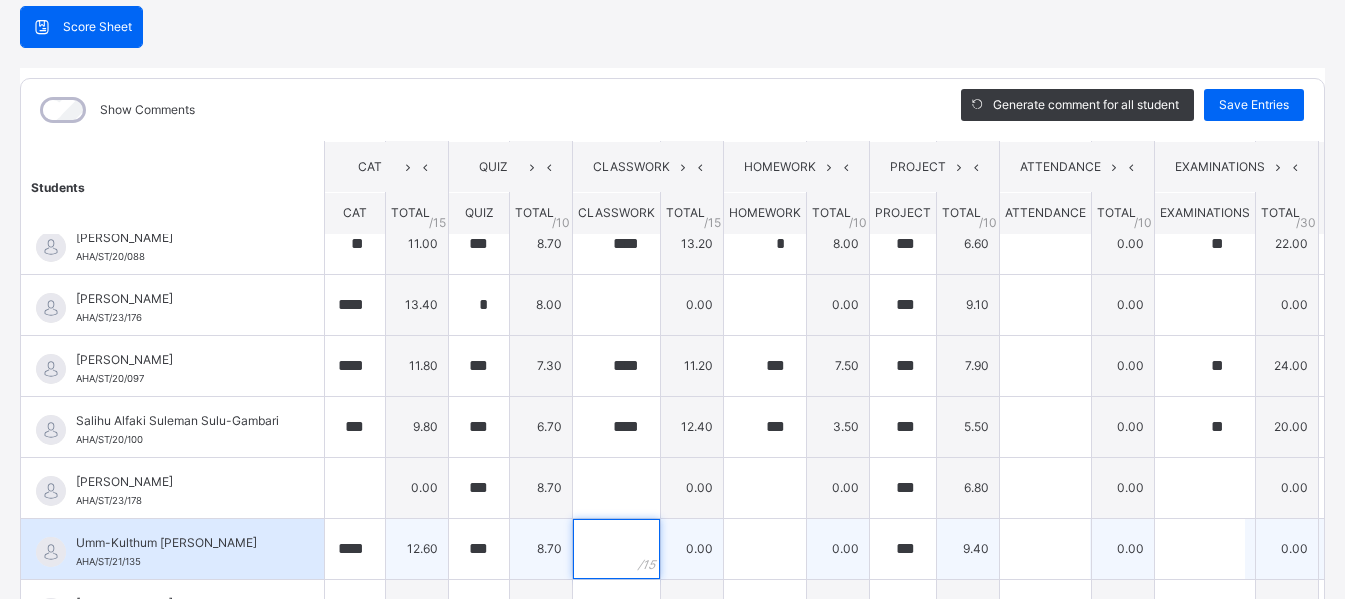 click at bounding box center (616, 549) 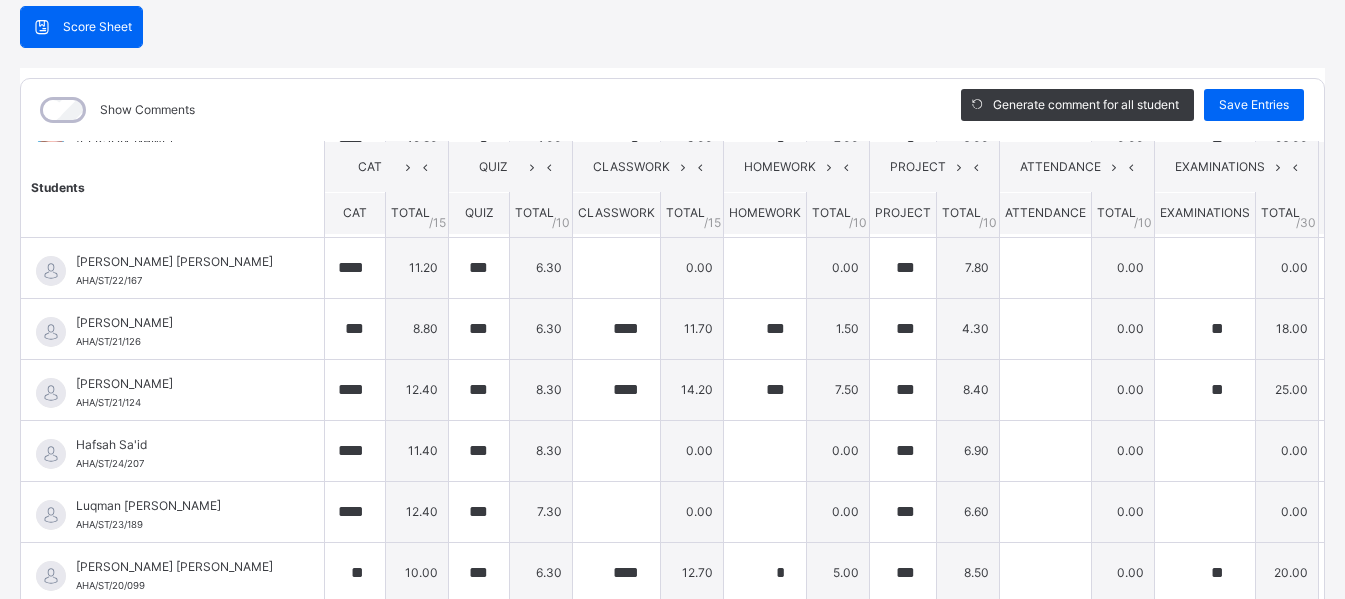 scroll, scrollTop: 243, scrollLeft: 0, axis: vertical 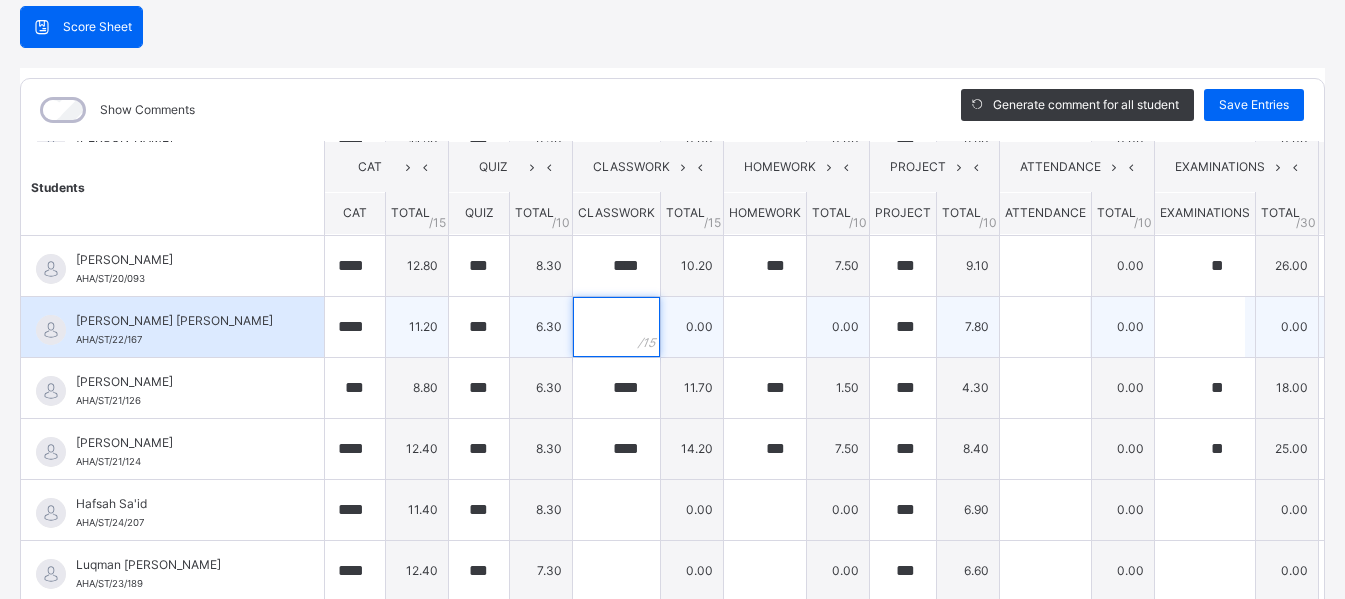 click at bounding box center [616, 327] 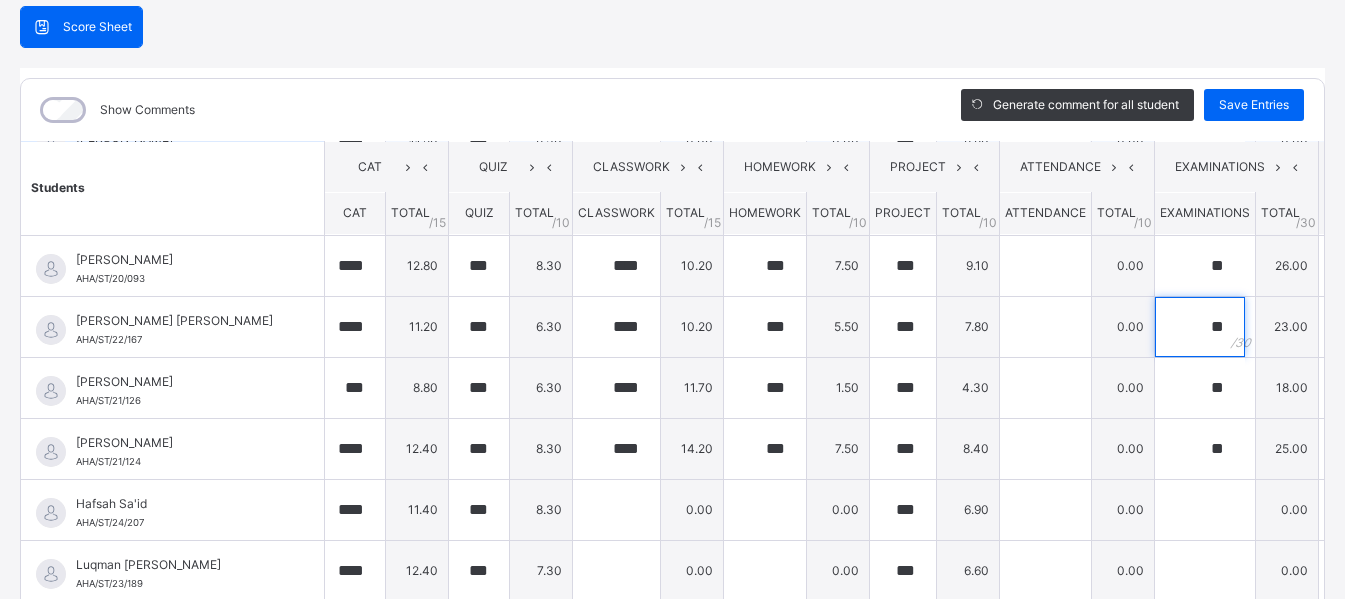 scroll, scrollTop: 0, scrollLeft: 0, axis: both 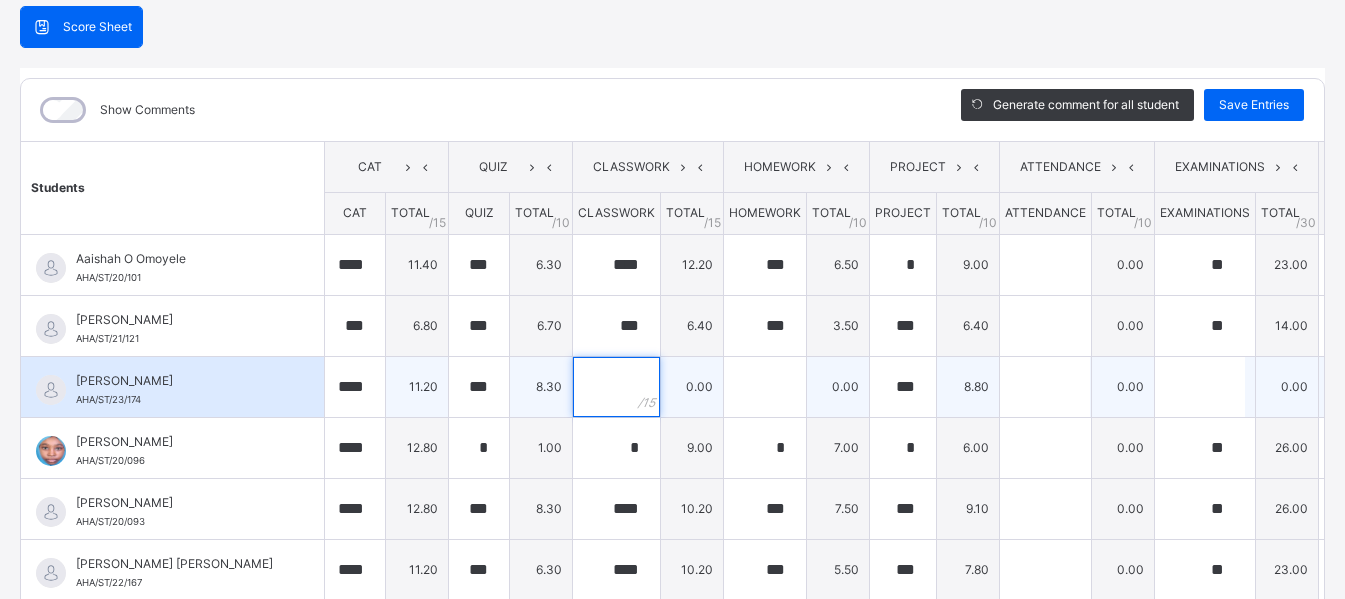 click at bounding box center (616, 387) 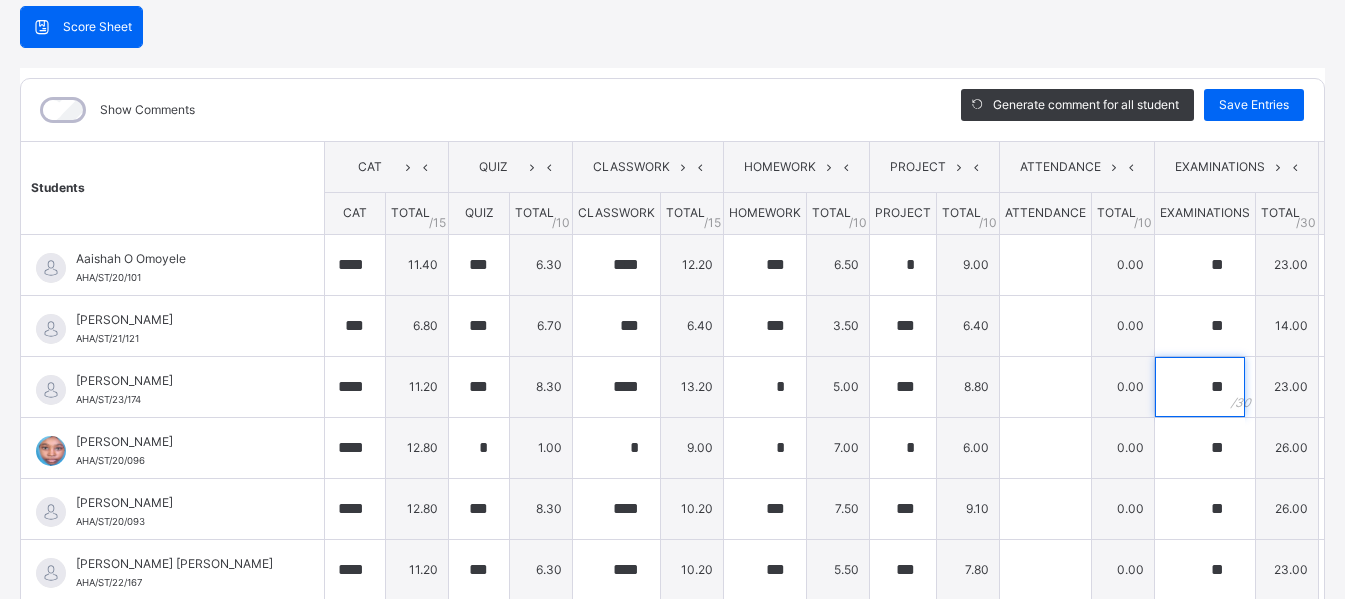 scroll, scrollTop: 768, scrollLeft: 0, axis: vertical 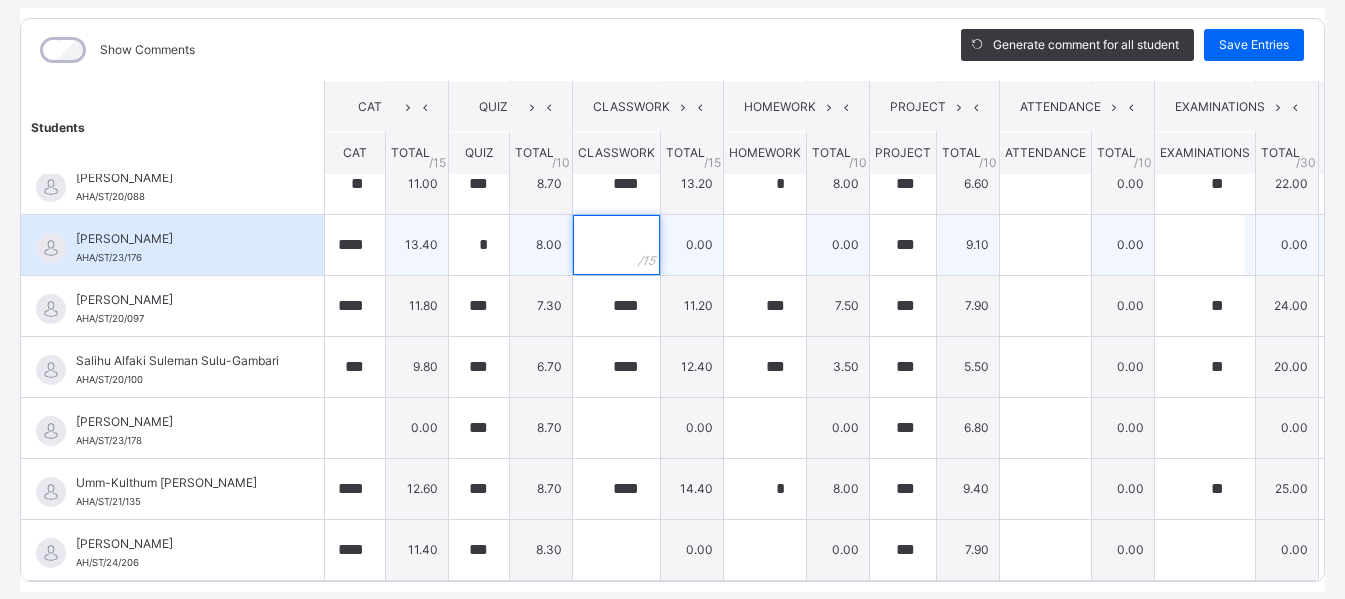 click at bounding box center (616, 245) 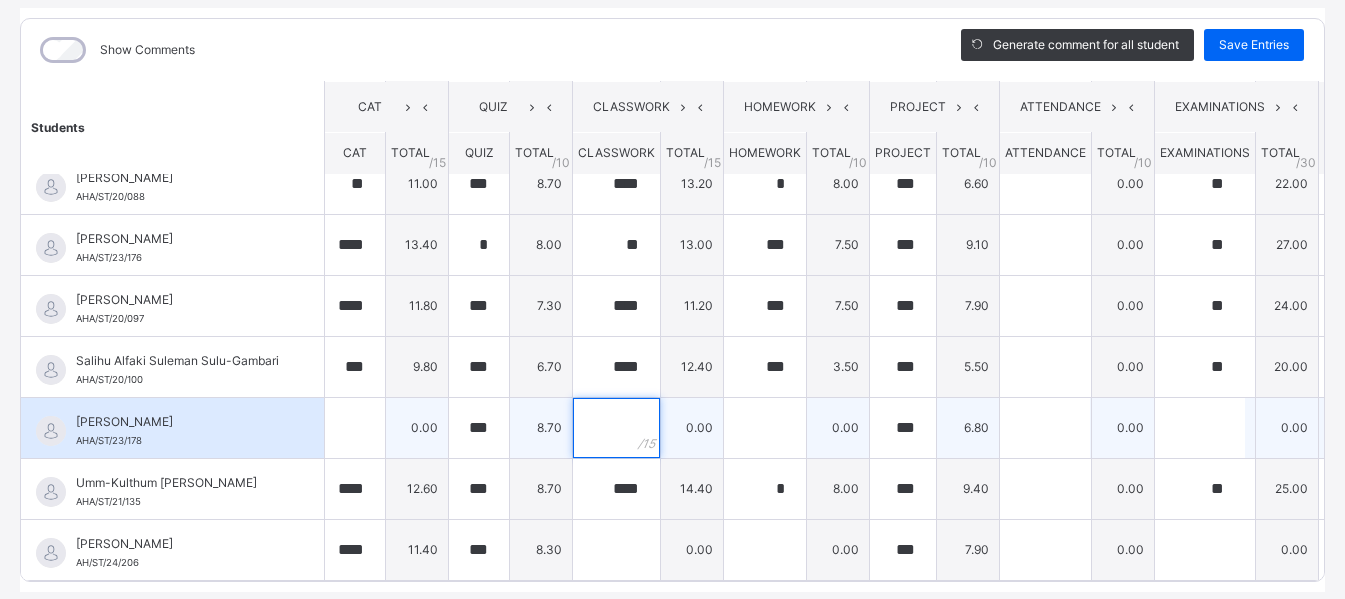click at bounding box center (616, 428) 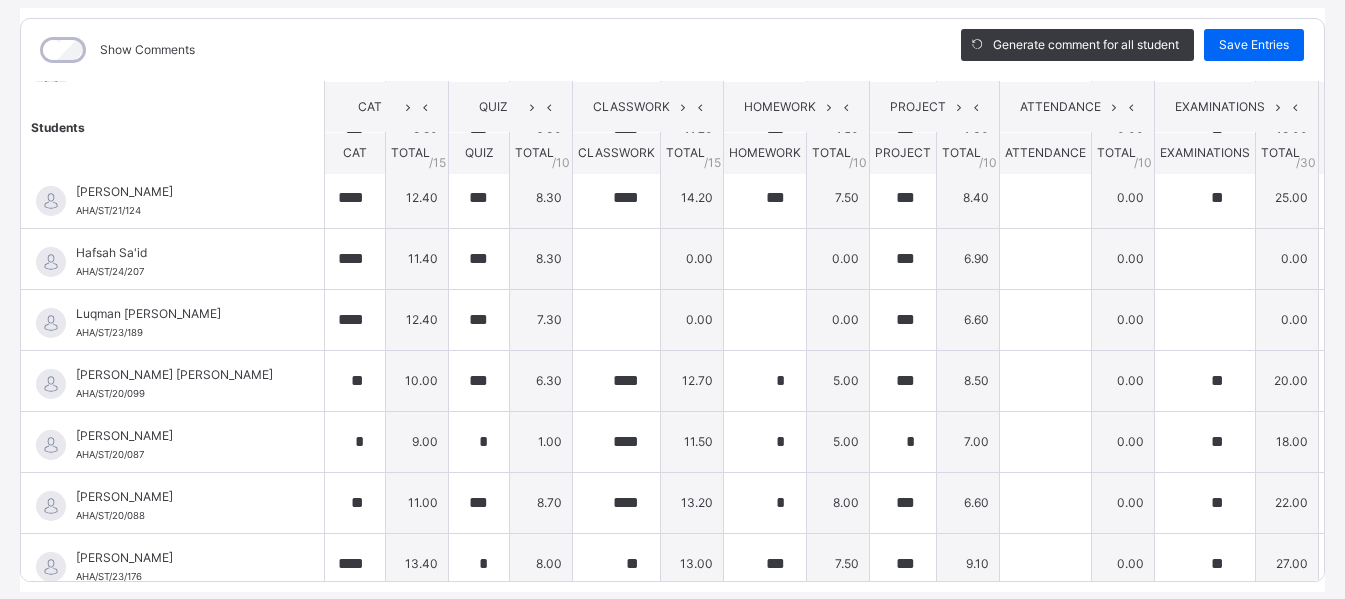 scroll, scrollTop: 433, scrollLeft: 0, axis: vertical 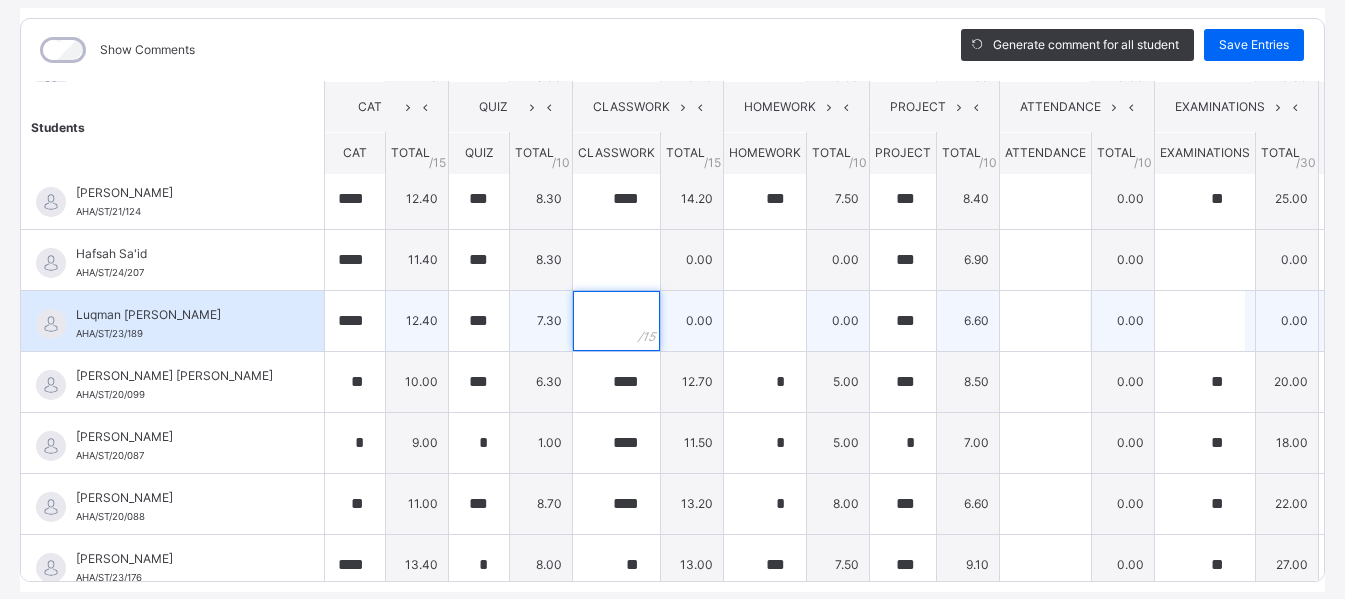 click at bounding box center [616, 321] 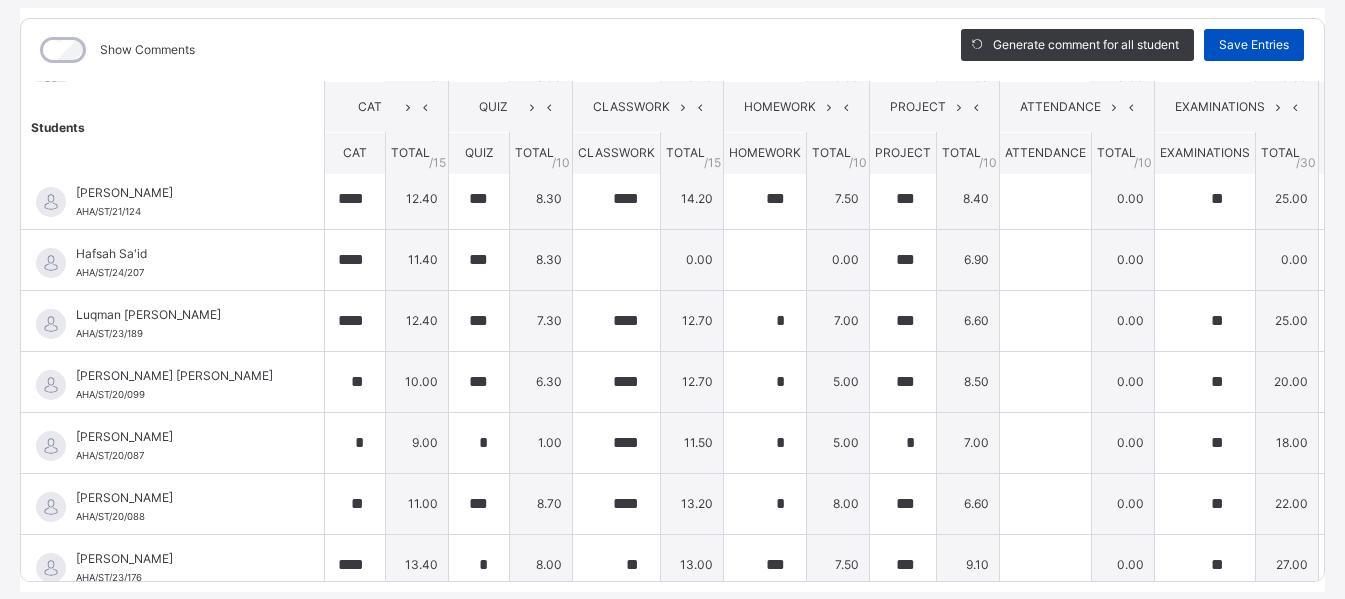 click on "Save Entries" at bounding box center (1254, 45) 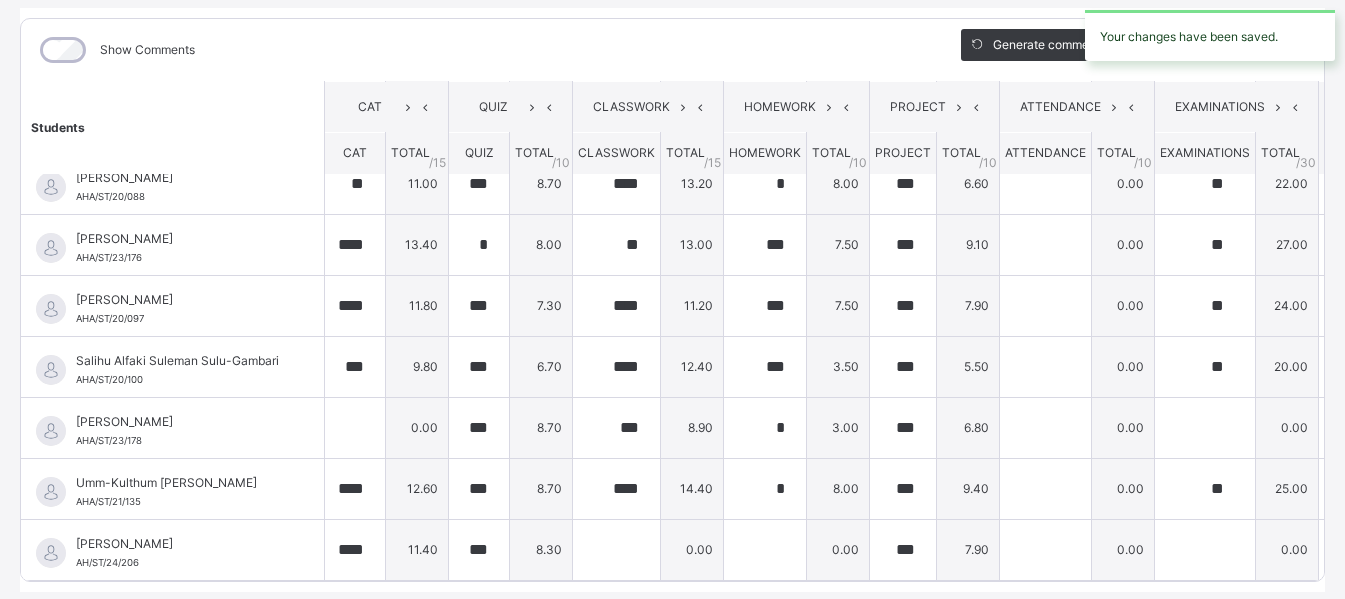 scroll, scrollTop: 768, scrollLeft: 0, axis: vertical 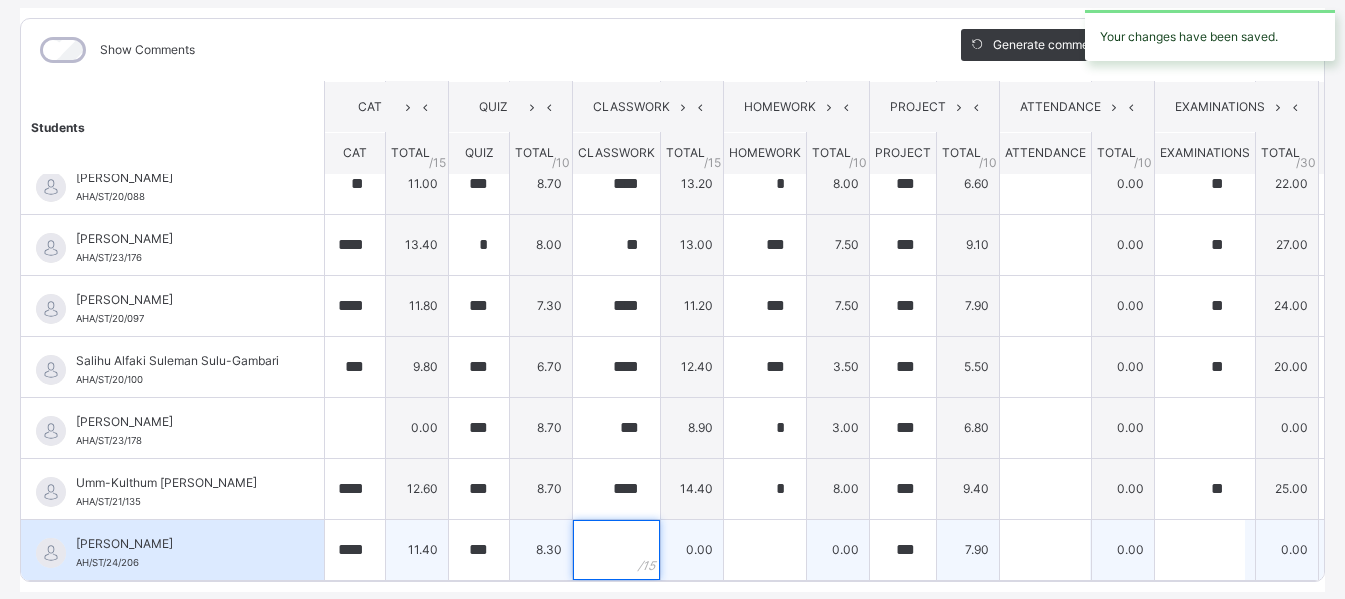 click at bounding box center [616, 550] 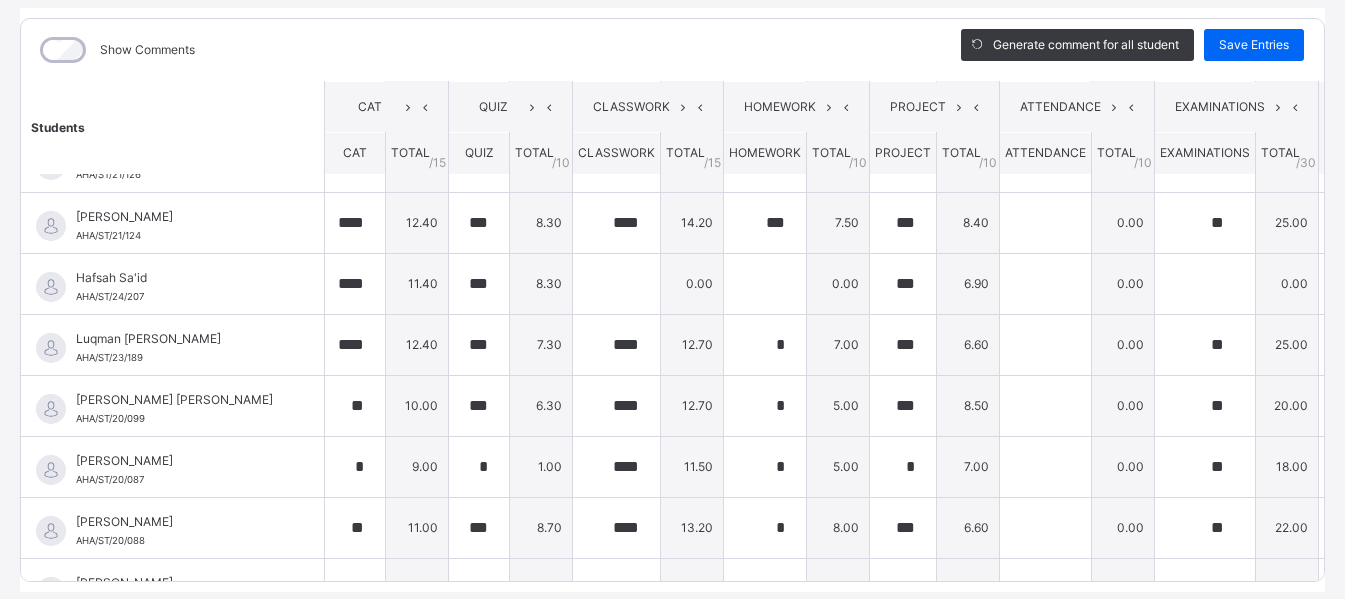 scroll, scrollTop: 397, scrollLeft: 0, axis: vertical 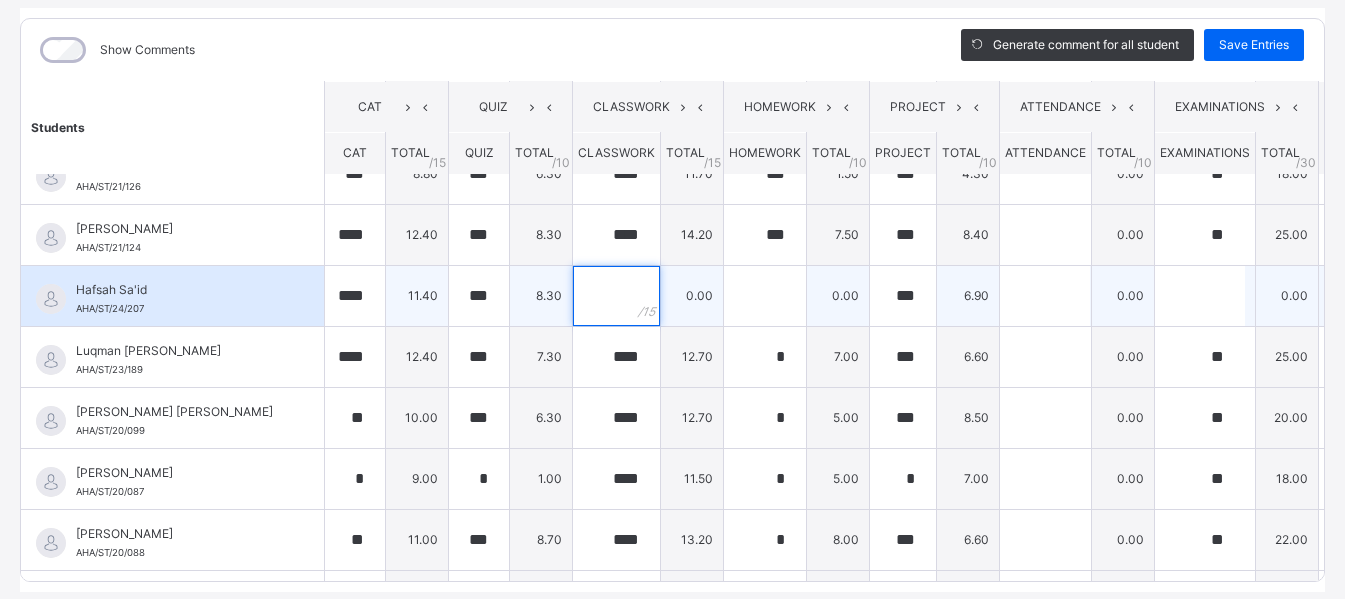 click at bounding box center (616, 296) 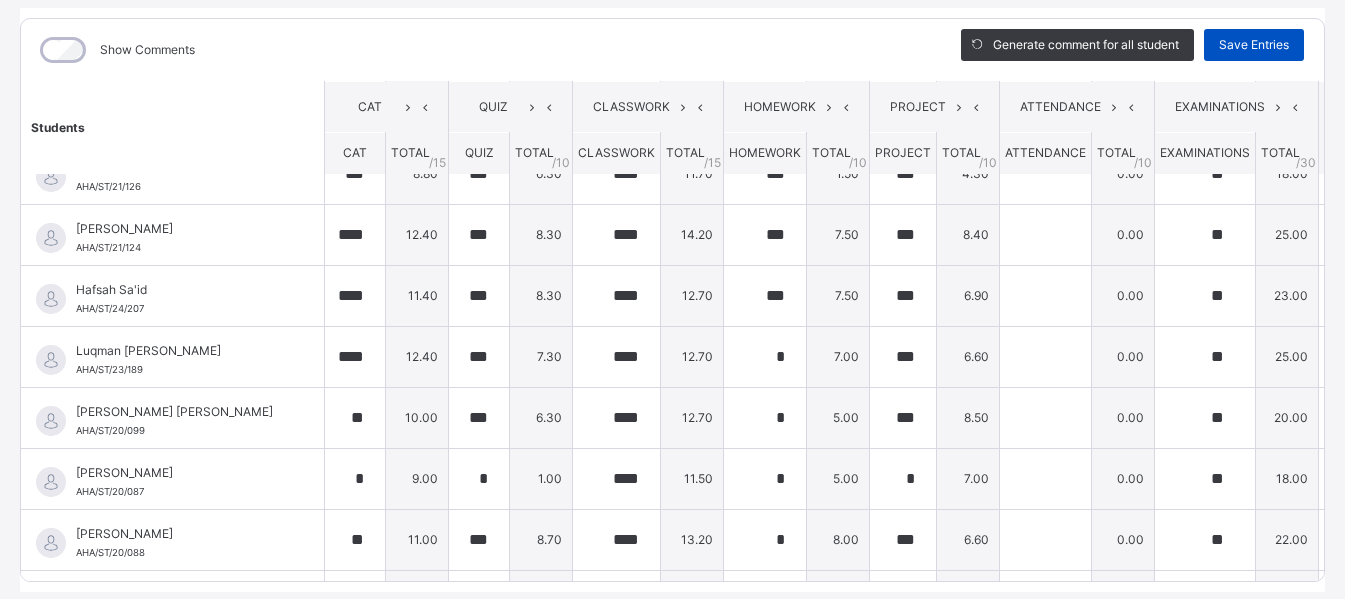 click on "Save Entries" at bounding box center [1254, 45] 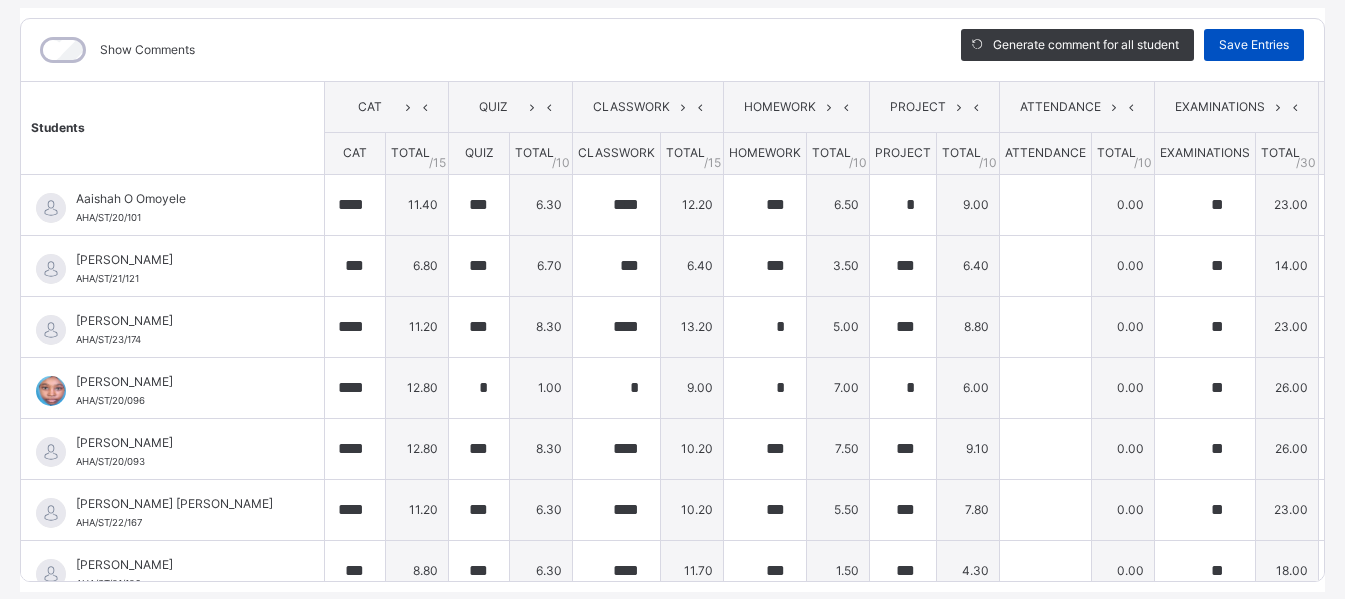 click on "Save Entries" at bounding box center (1254, 45) 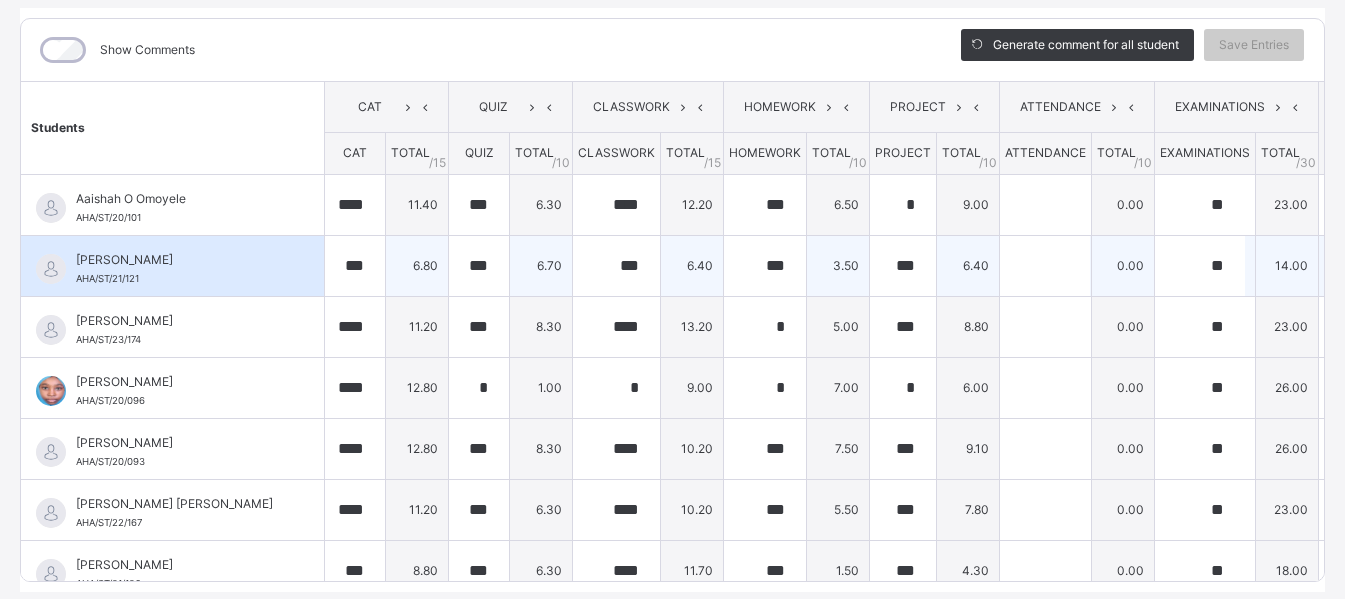 scroll, scrollTop: 156, scrollLeft: 0, axis: vertical 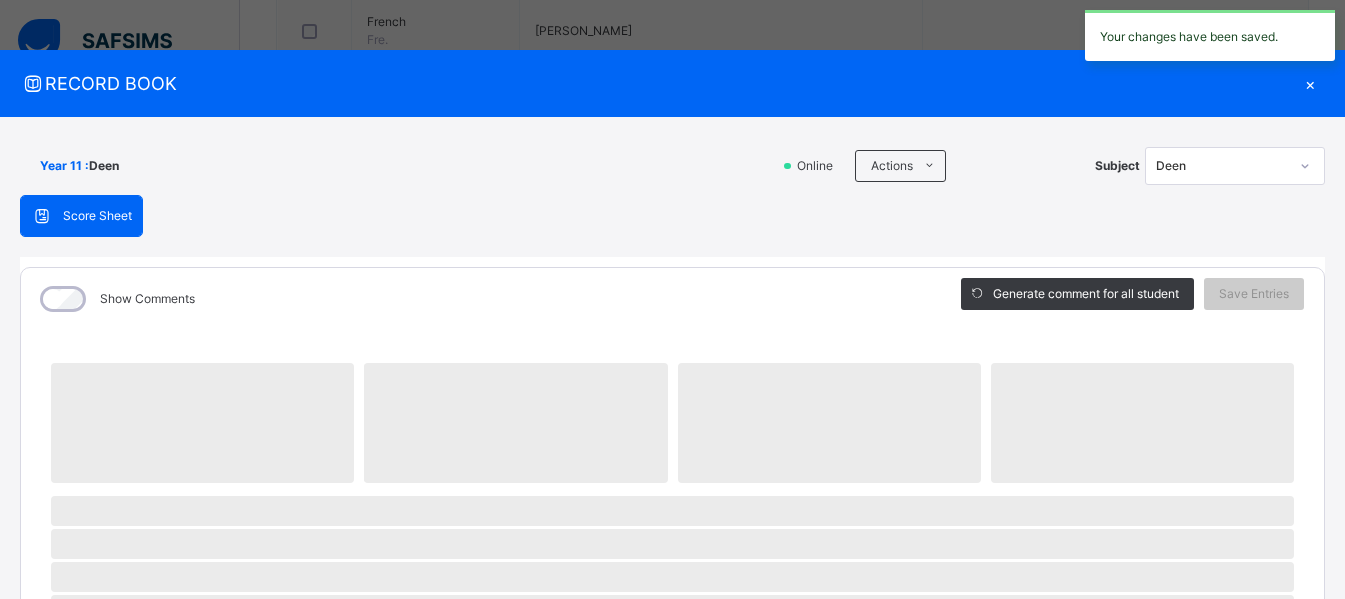 click on "×" at bounding box center [1310, 83] 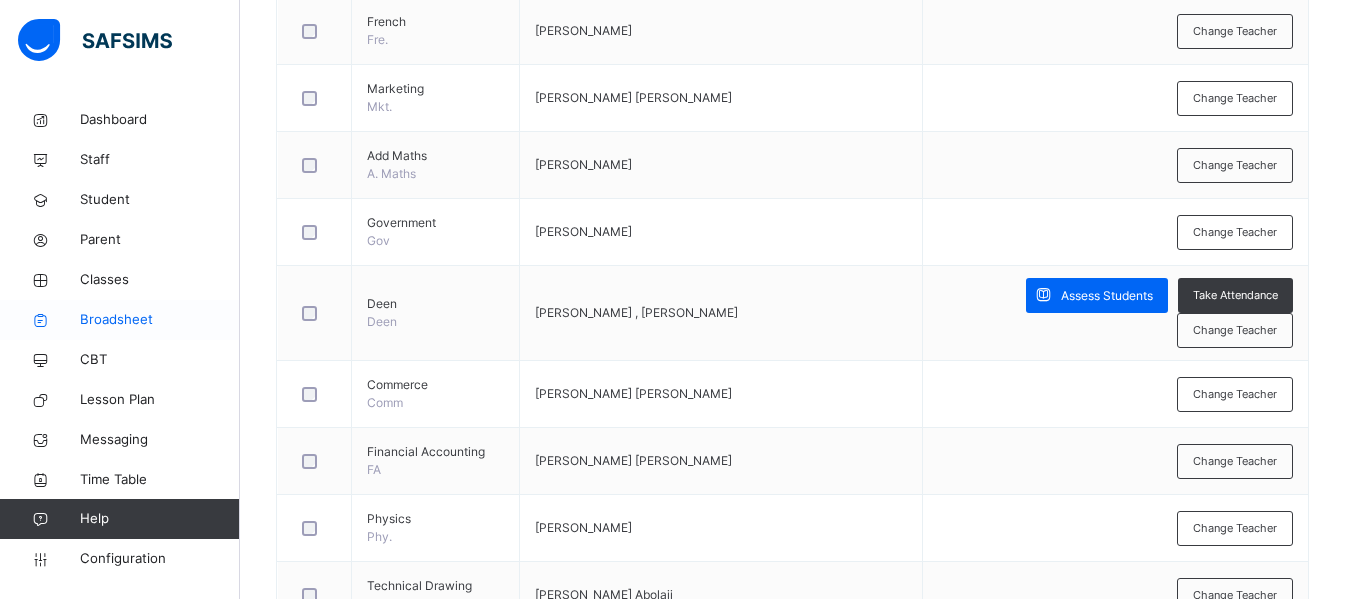 click on "Broadsheet" at bounding box center (160, 320) 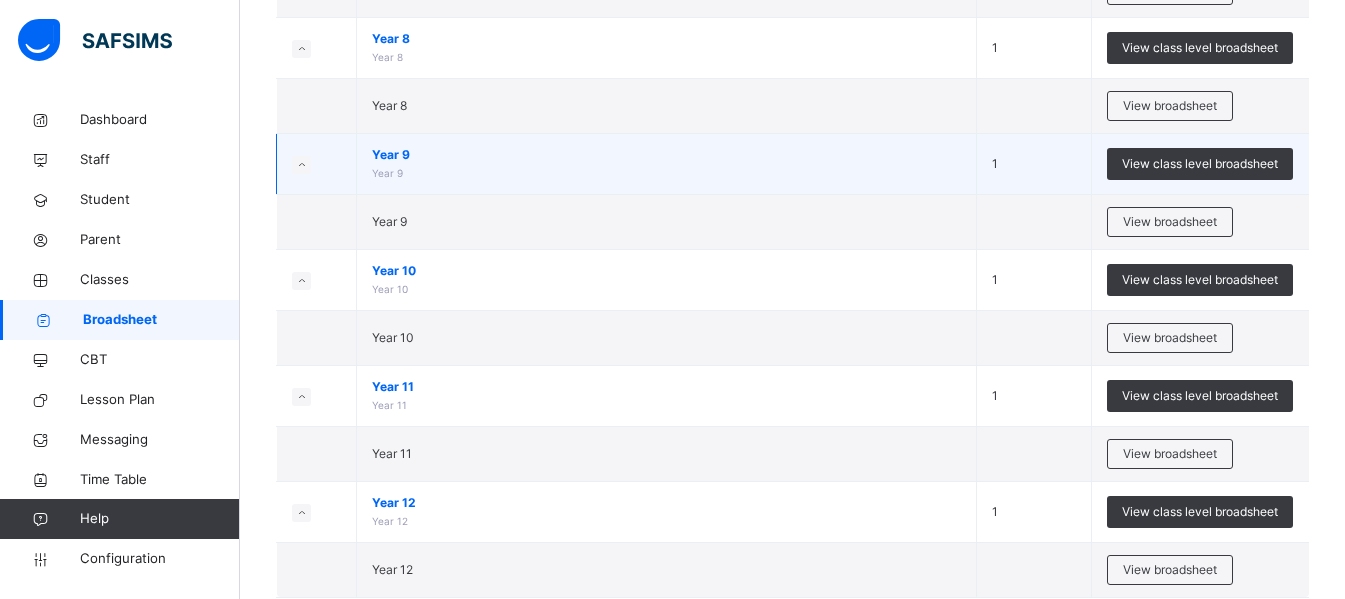 scroll, scrollTop: 385, scrollLeft: 0, axis: vertical 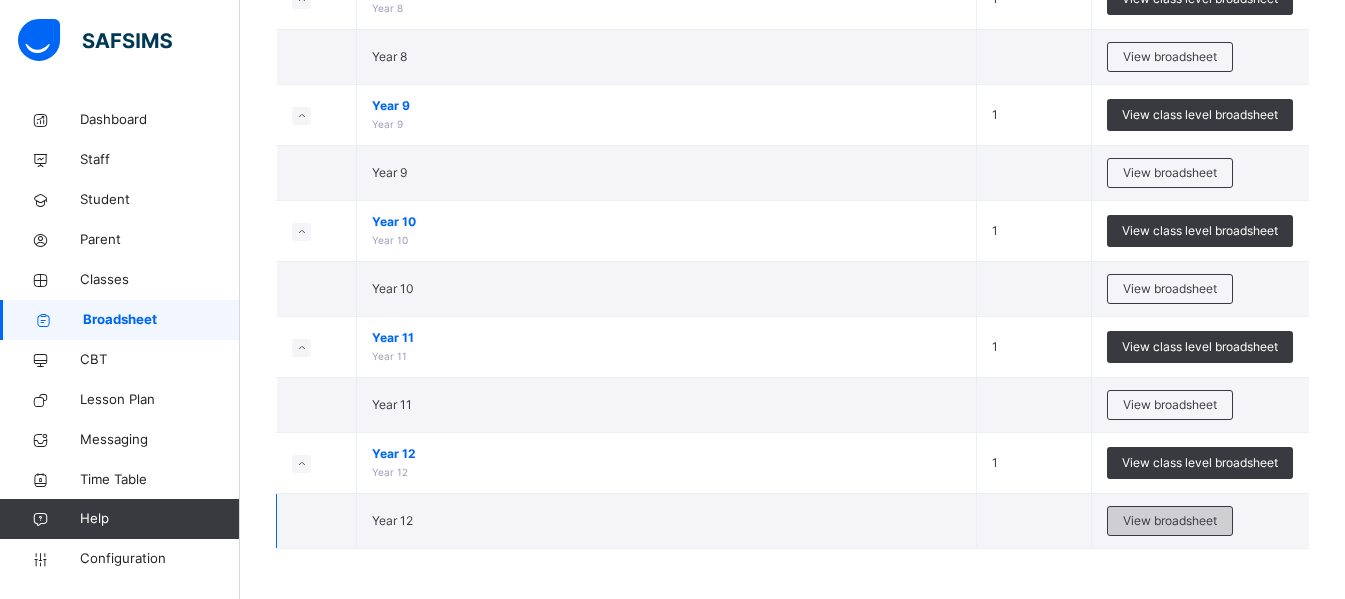 click on "View broadsheet" at bounding box center (1170, 521) 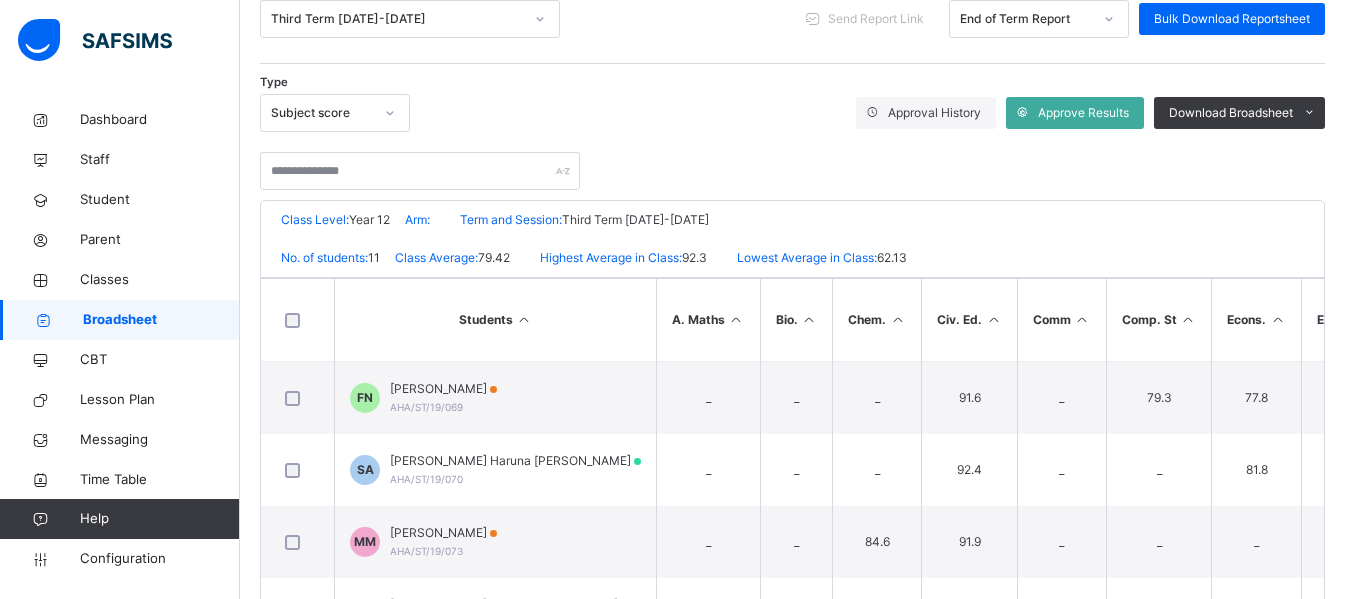 scroll, scrollTop: 282, scrollLeft: 0, axis: vertical 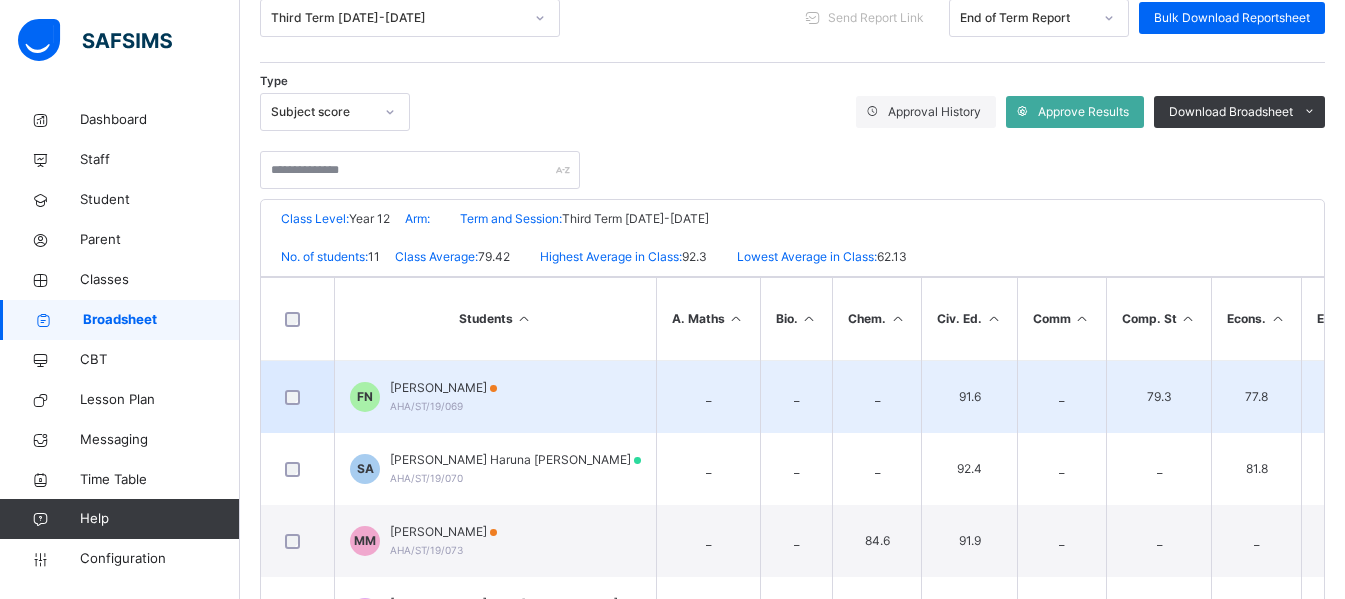 click on "FN Fatima  Najeeb   AHA/ST/19/069" at bounding box center [496, 397] 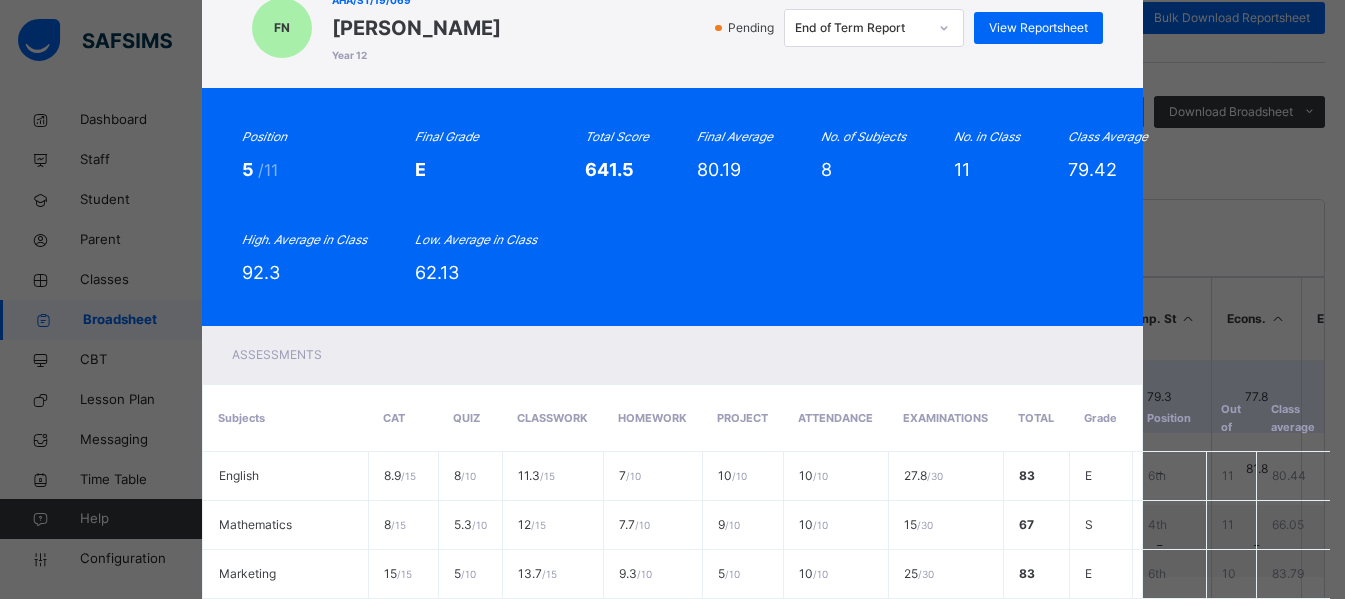 scroll, scrollTop: 0, scrollLeft: 0, axis: both 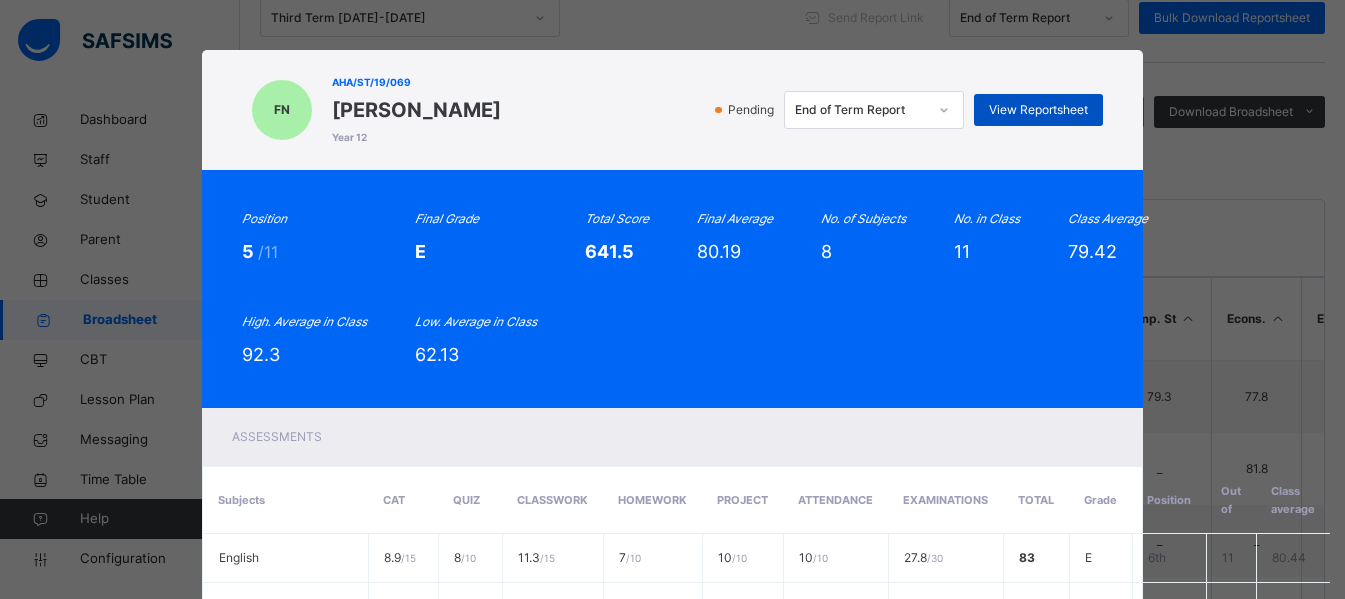 click on "View Reportsheet" at bounding box center (1038, 110) 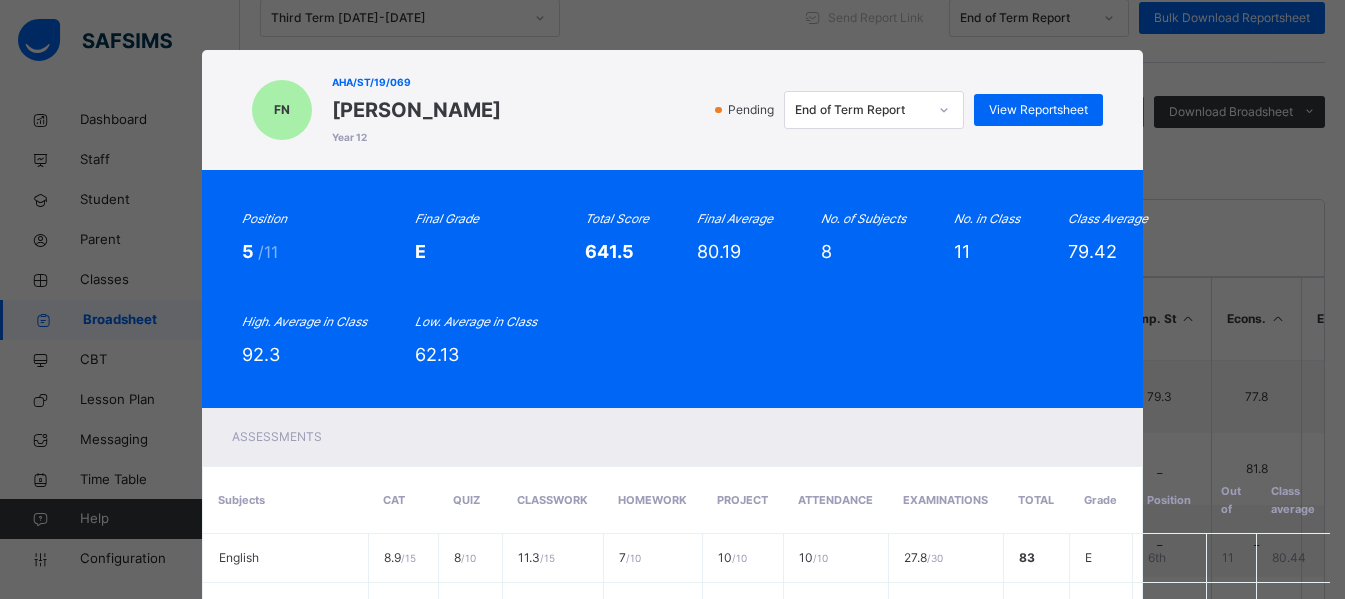 scroll, scrollTop: 584, scrollLeft: 0, axis: vertical 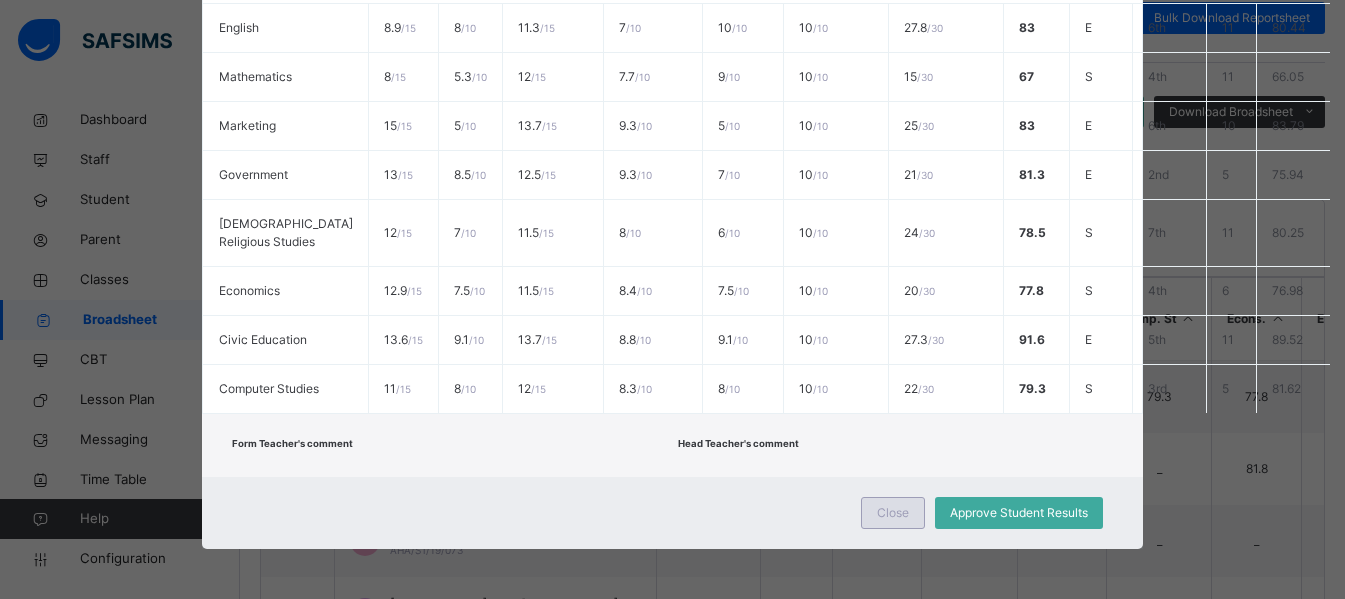 click on "Close" at bounding box center (893, 513) 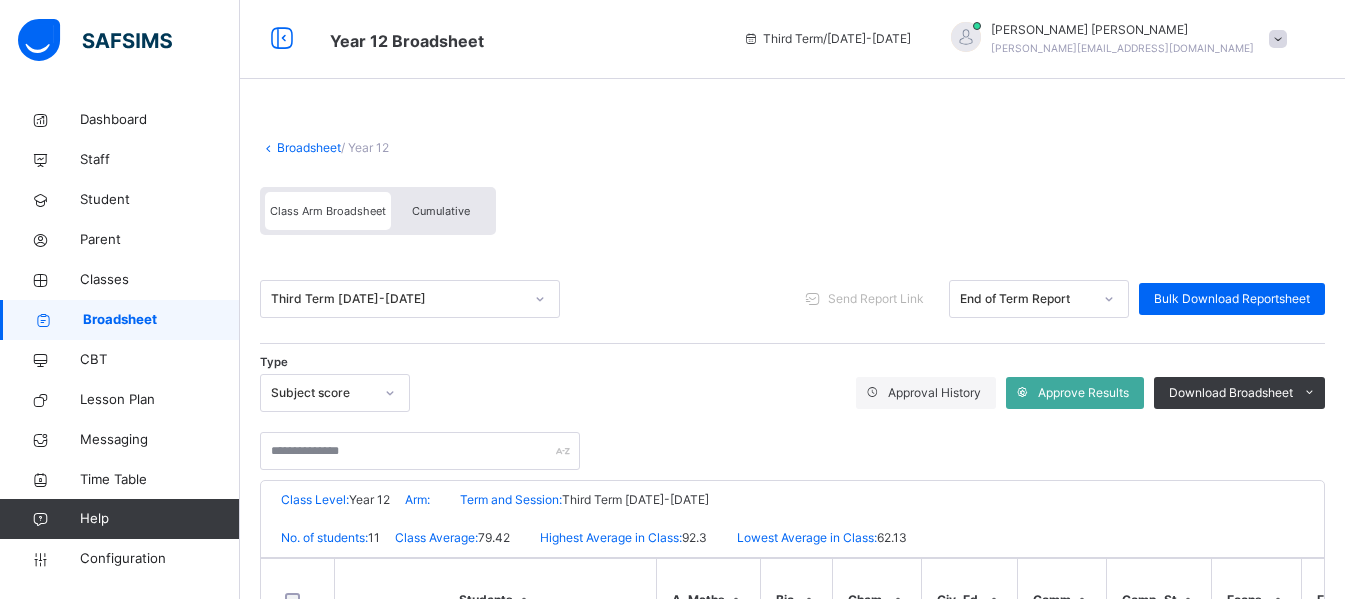 scroll, scrollTop: 0, scrollLeft: 0, axis: both 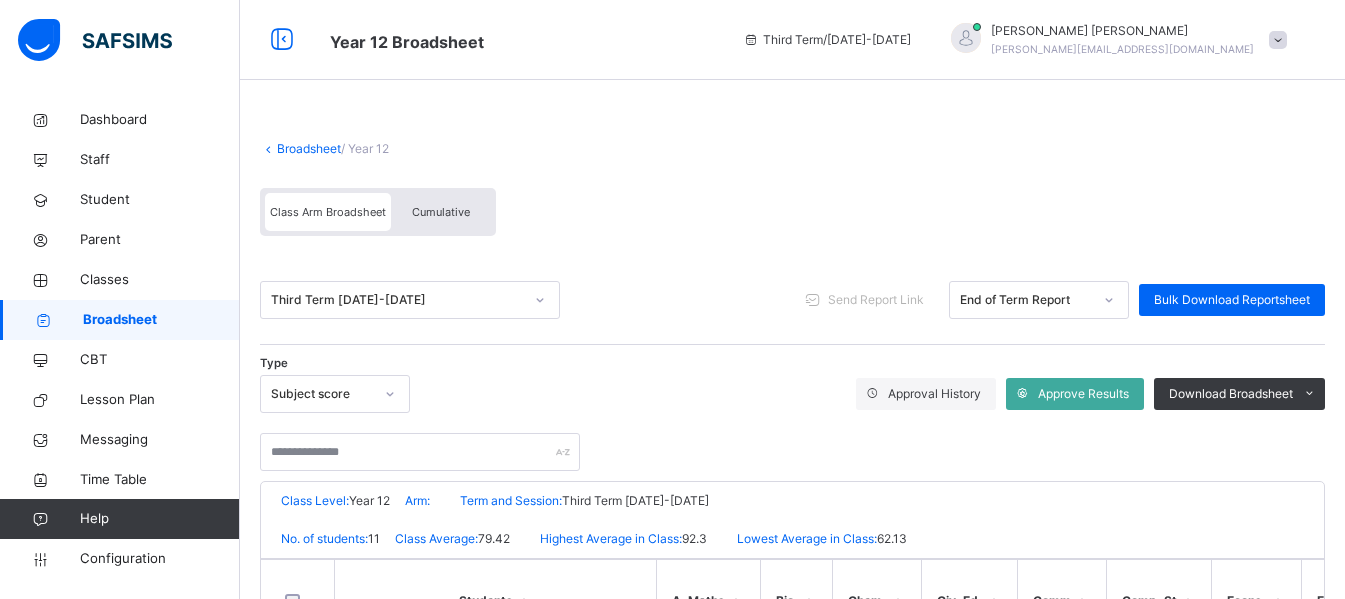click on "Help" at bounding box center [159, 519] 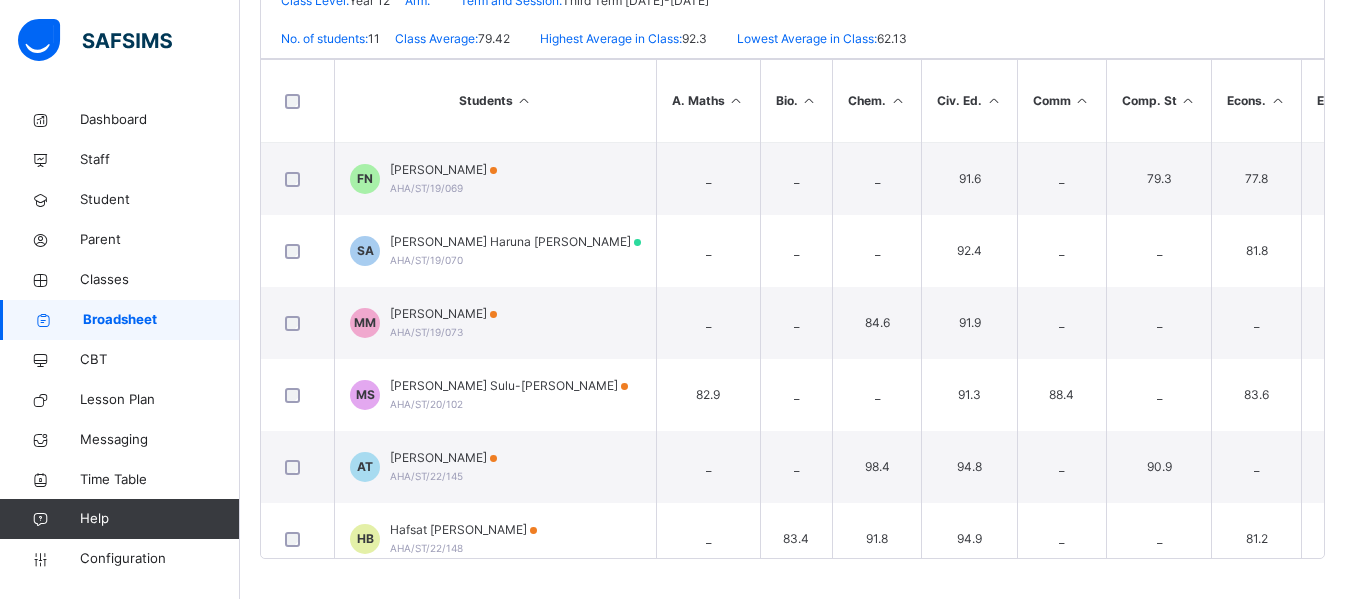 scroll, scrollTop: 0, scrollLeft: 0, axis: both 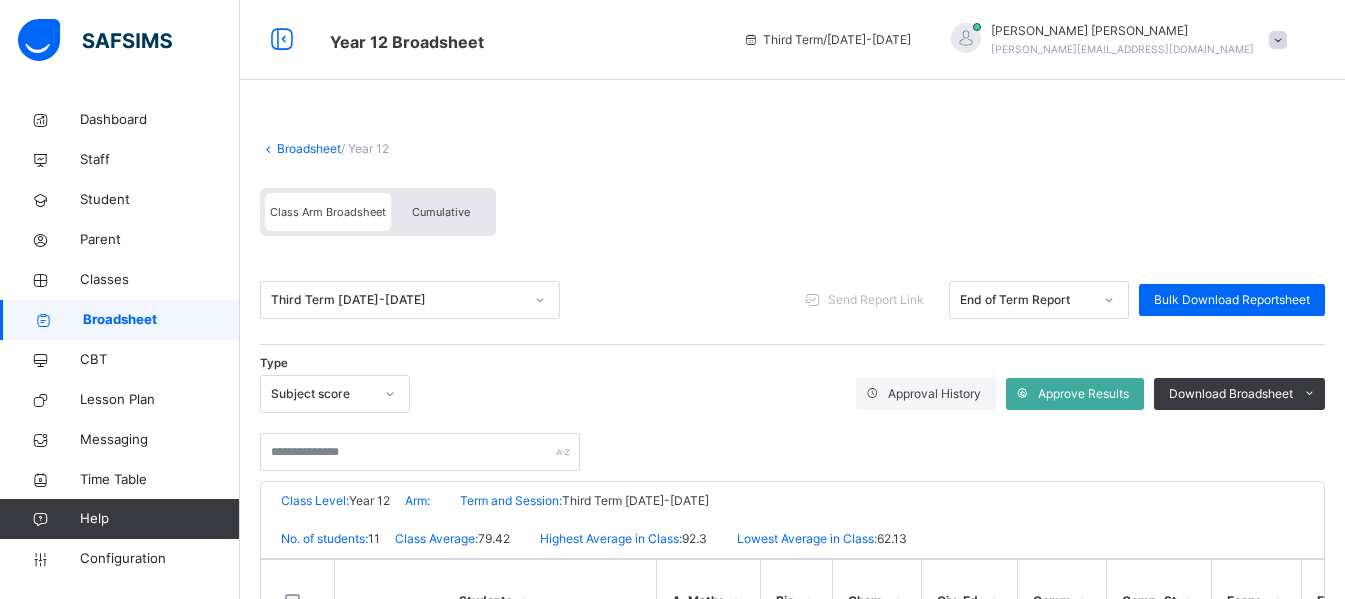 click at bounding box center [40, 519] 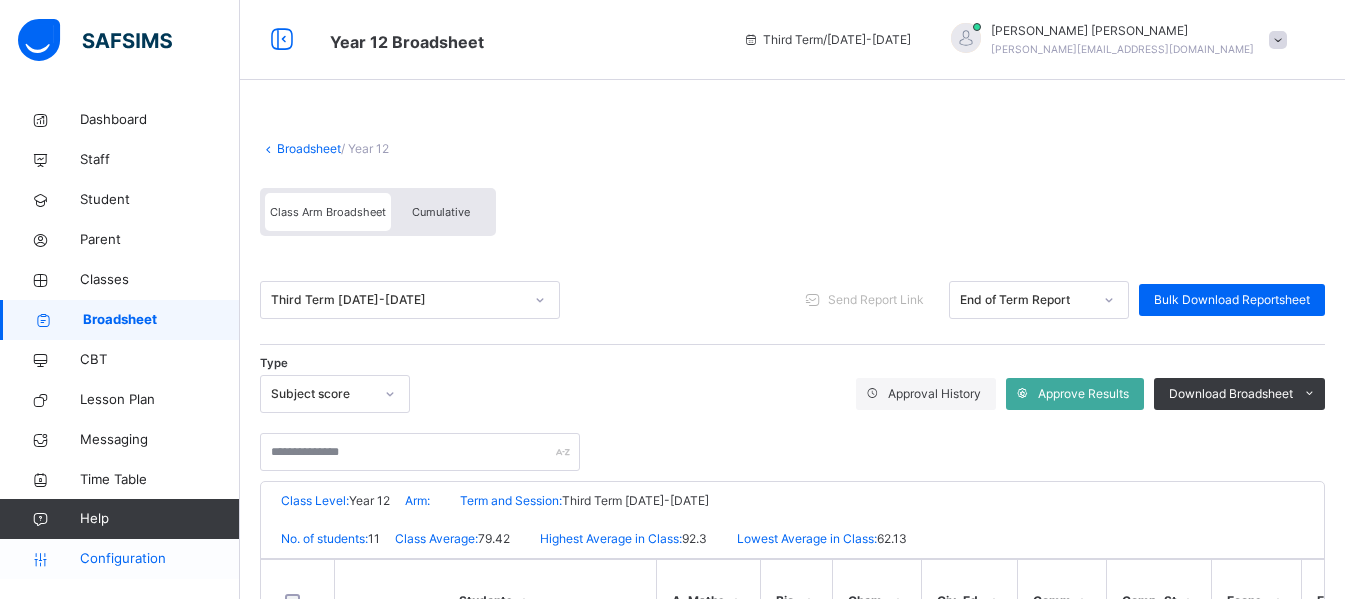 click on "Configuration" at bounding box center (159, 559) 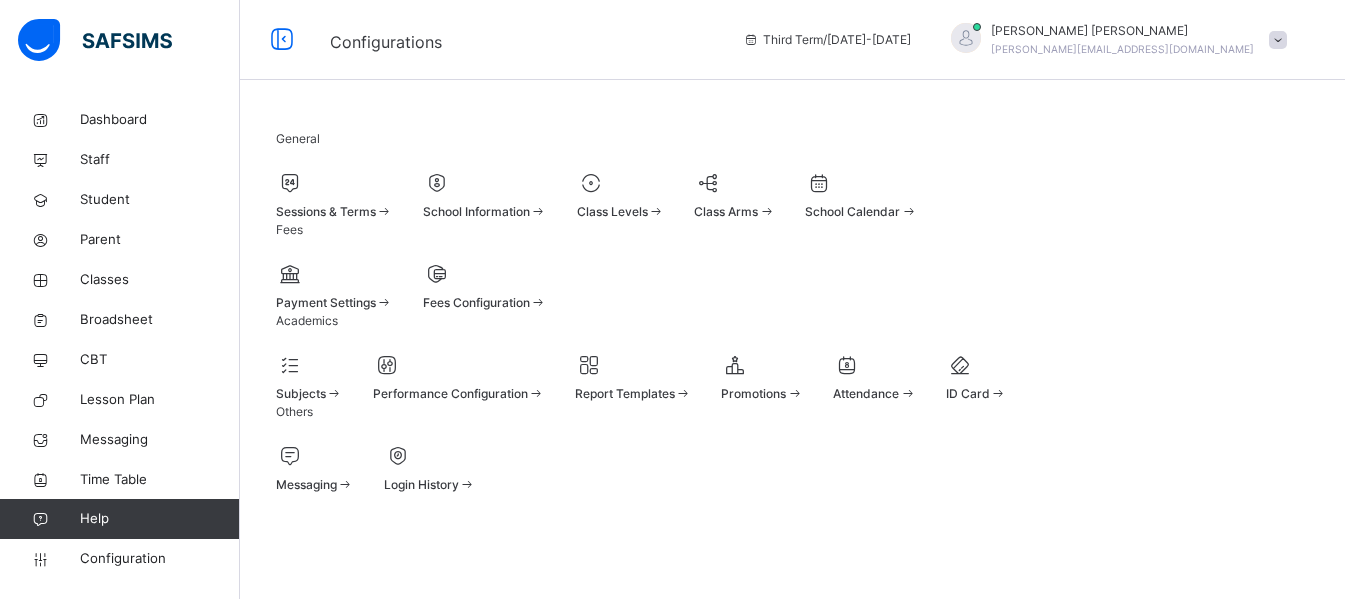scroll, scrollTop: 234, scrollLeft: 0, axis: vertical 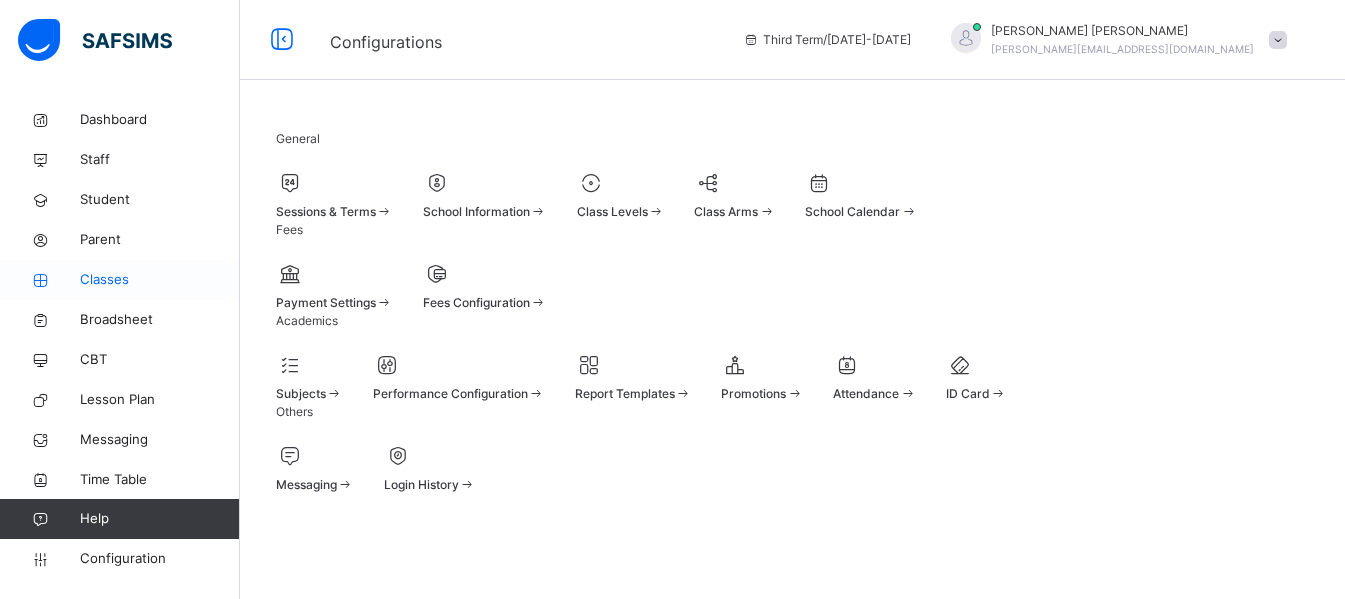 click on "Classes" at bounding box center (160, 280) 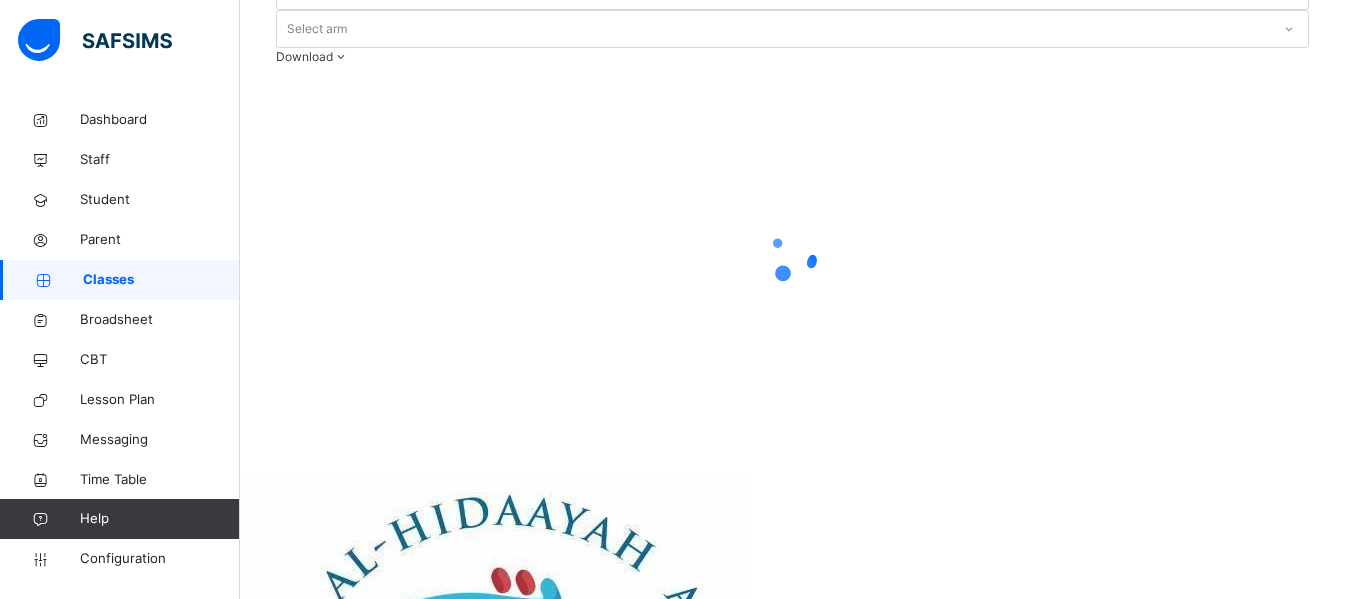 scroll, scrollTop: 0, scrollLeft: 0, axis: both 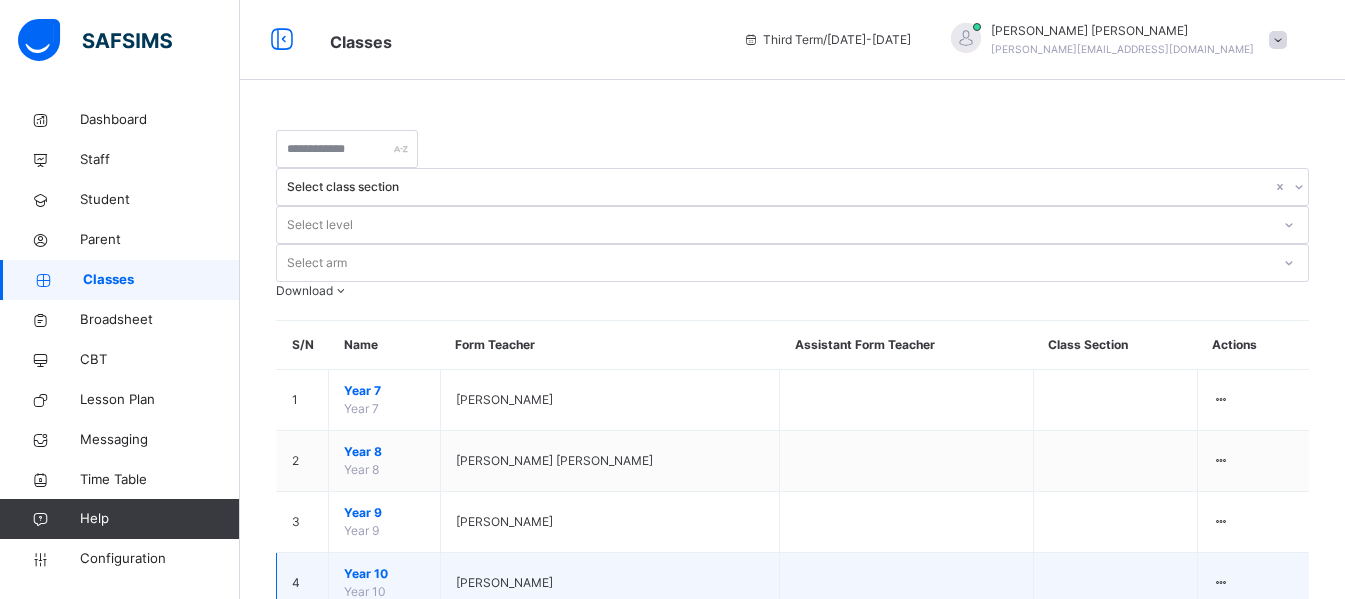 click on "Year 10" at bounding box center [384, 574] 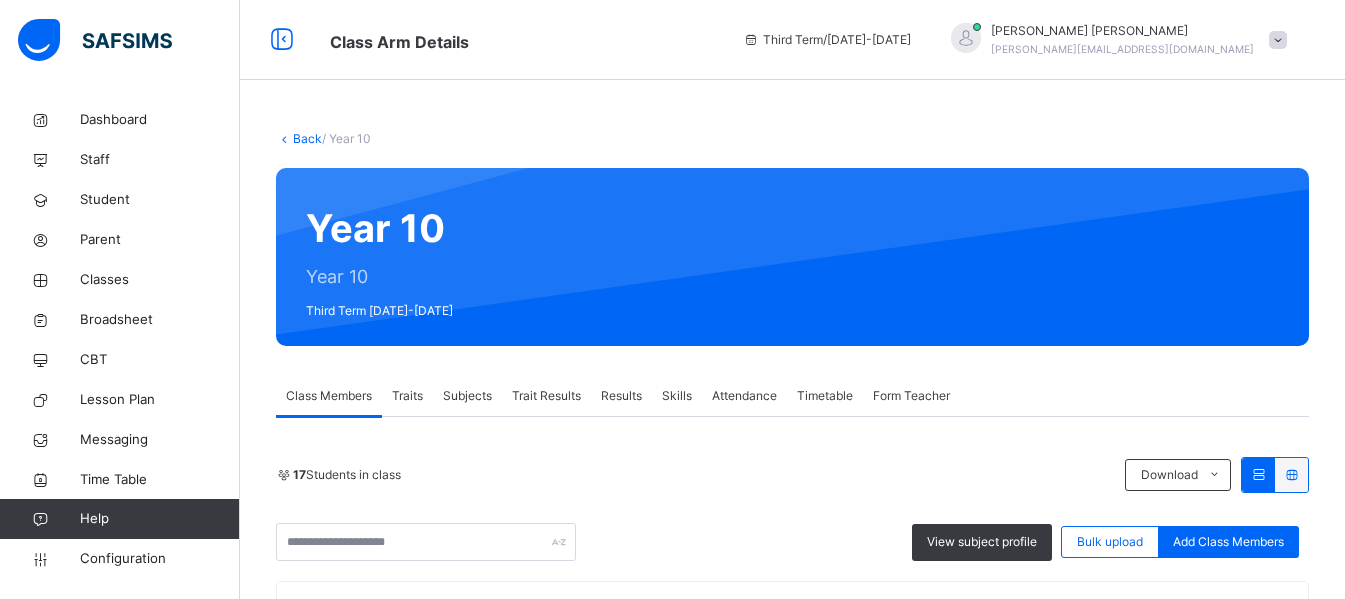 click on "Subjects" at bounding box center [467, 396] 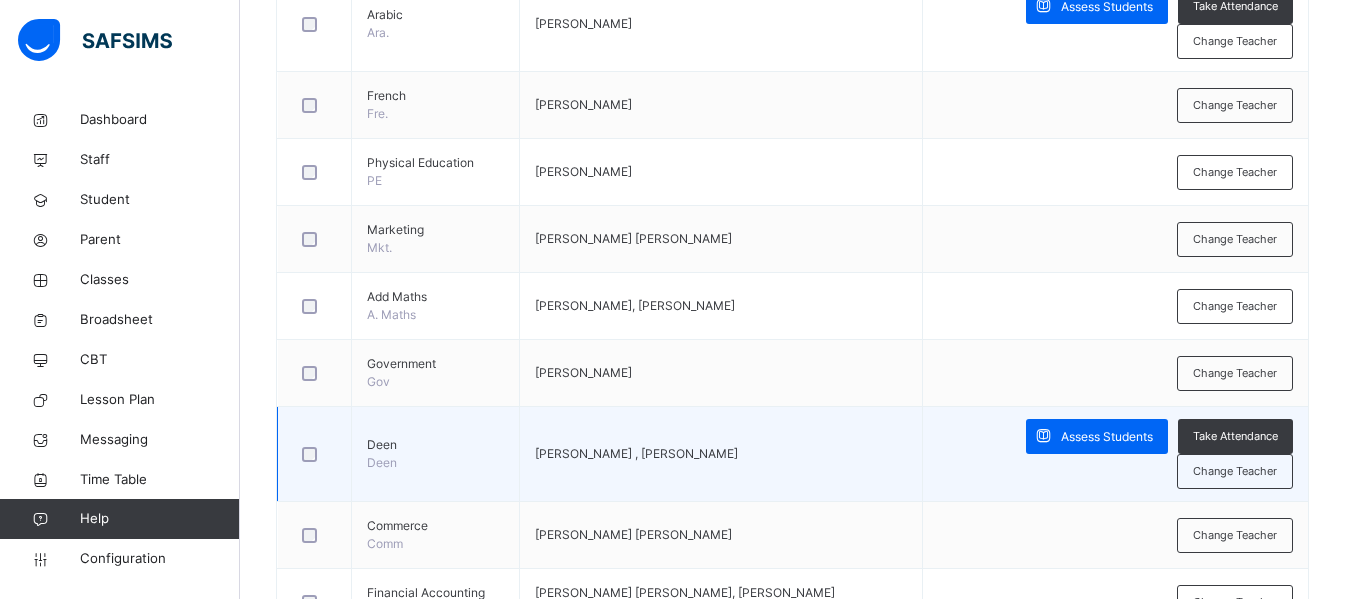 scroll, scrollTop: 1295, scrollLeft: 0, axis: vertical 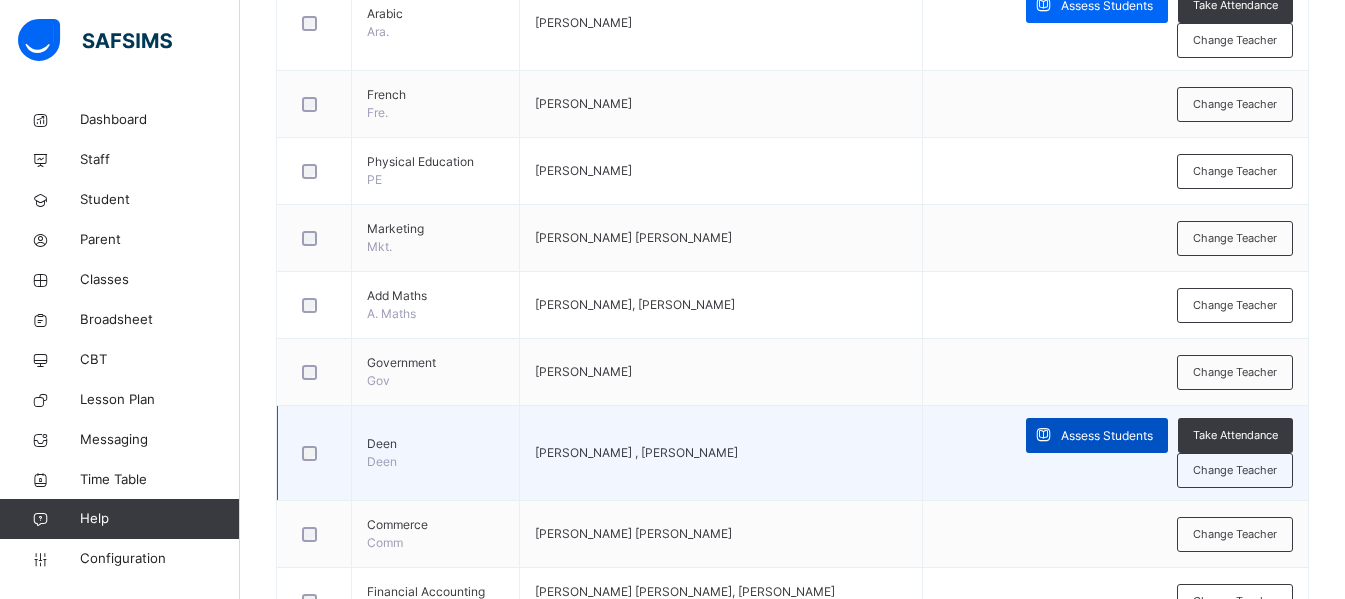 click on "Assess Students" at bounding box center (1107, 436) 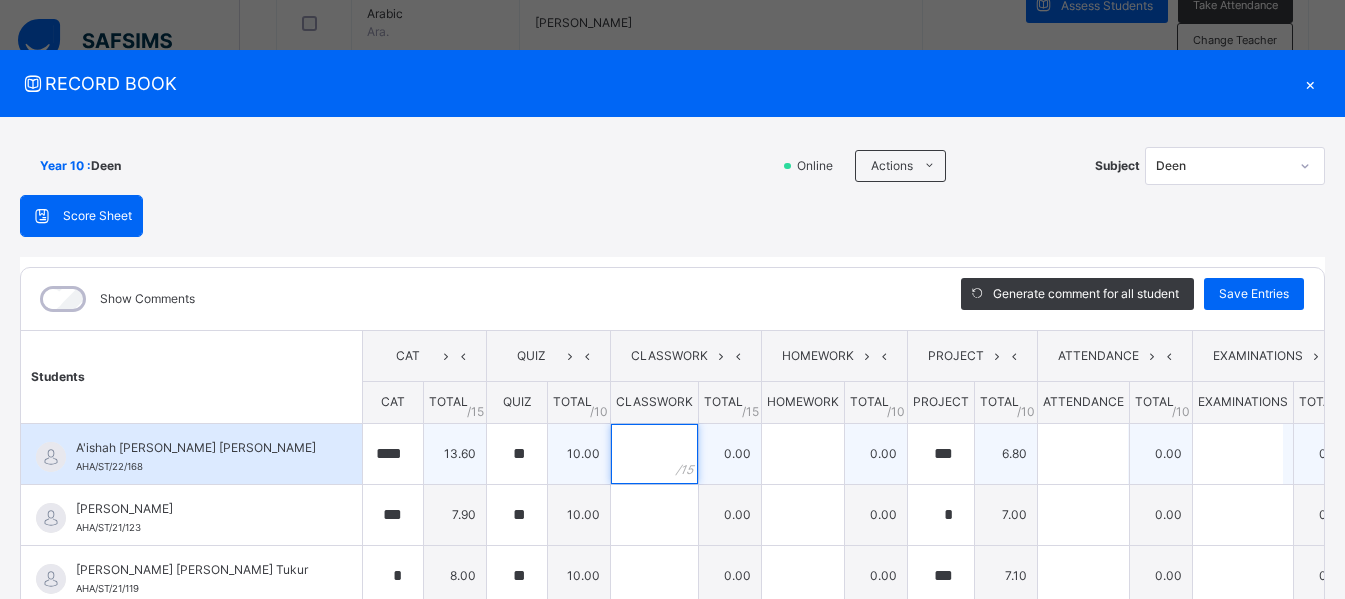 click at bounding box center [654, 454] 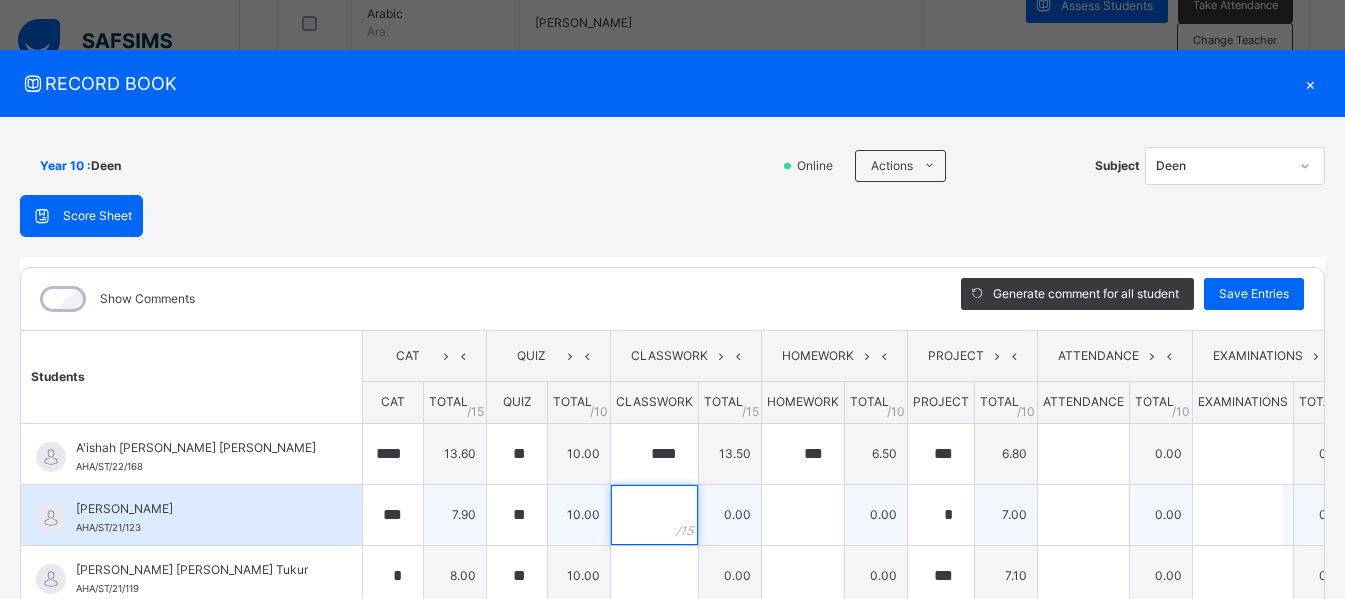 click at bounding box center (654, 515) 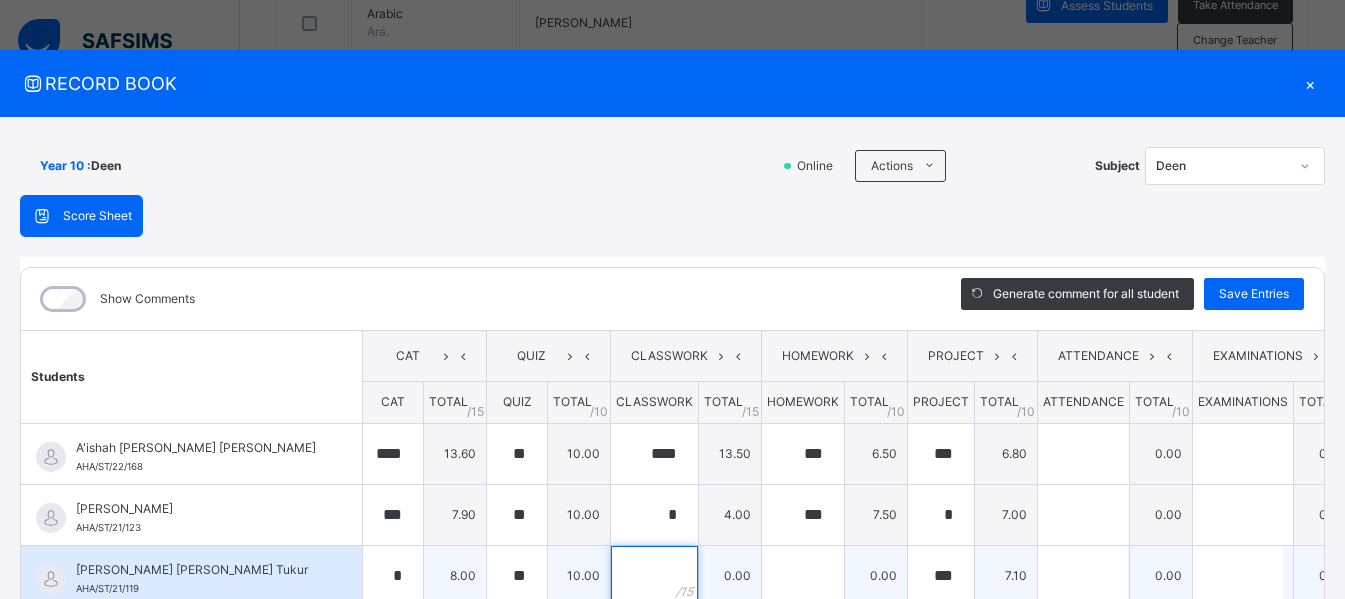 click at bounding box center [654, 576] 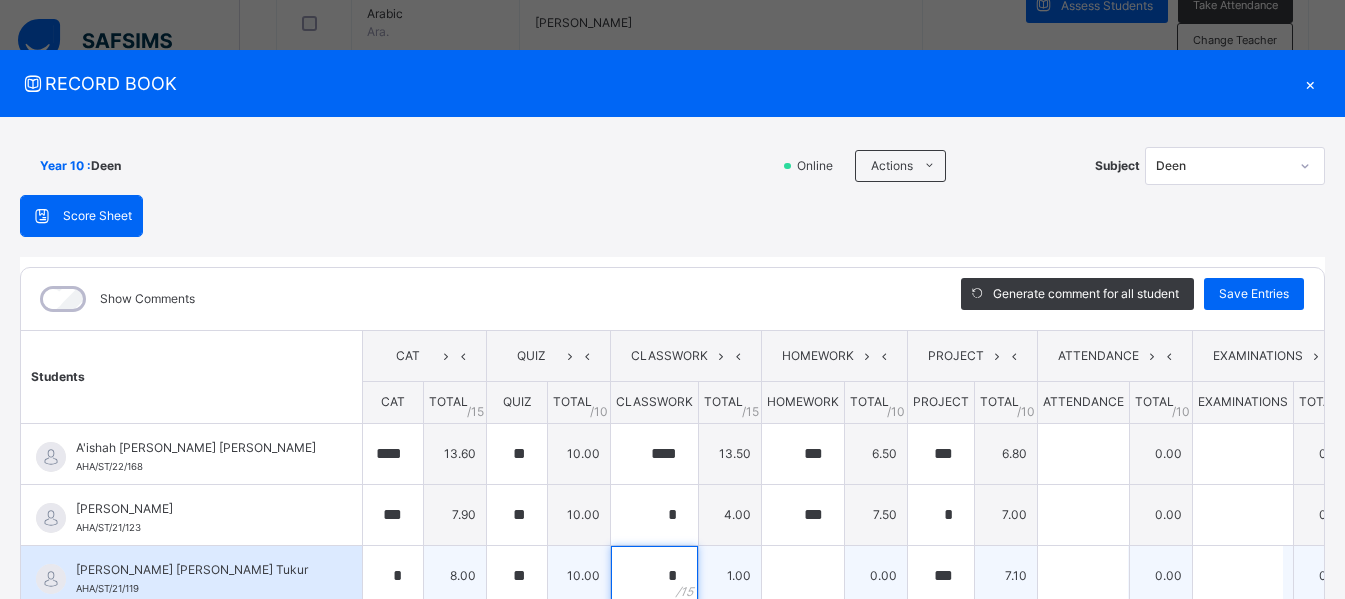scroll, scrollTop: 2, scrollLeft: 0, axis: vertical 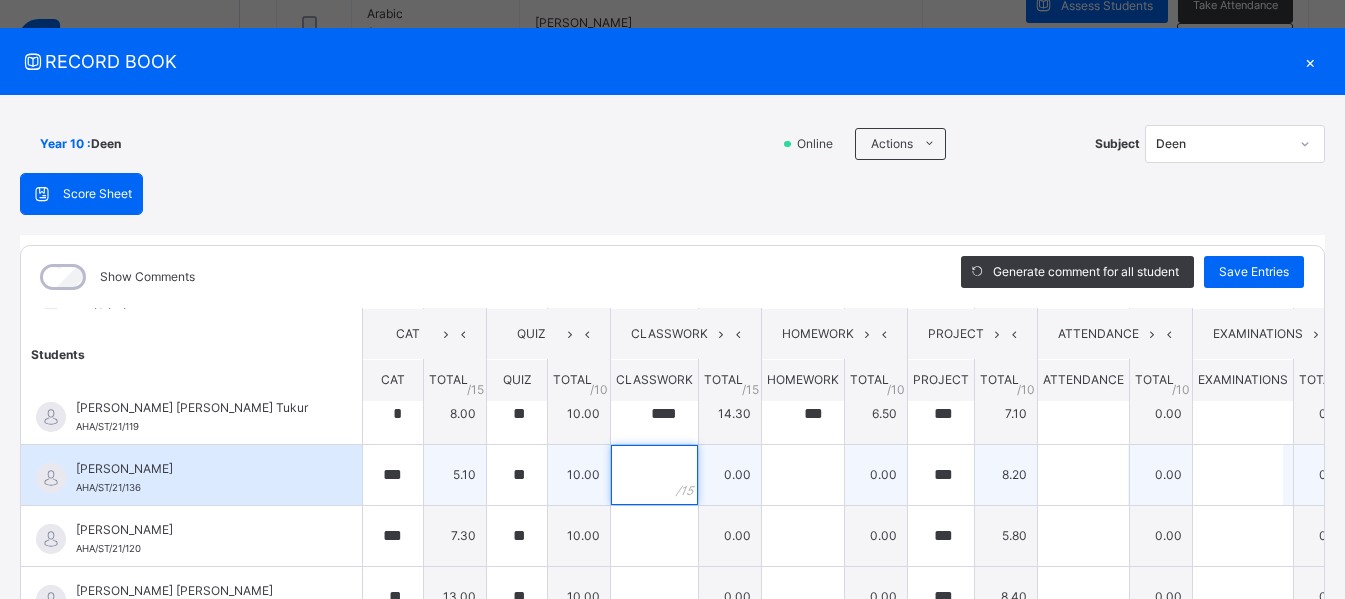 click at bounding box center (654, 475) 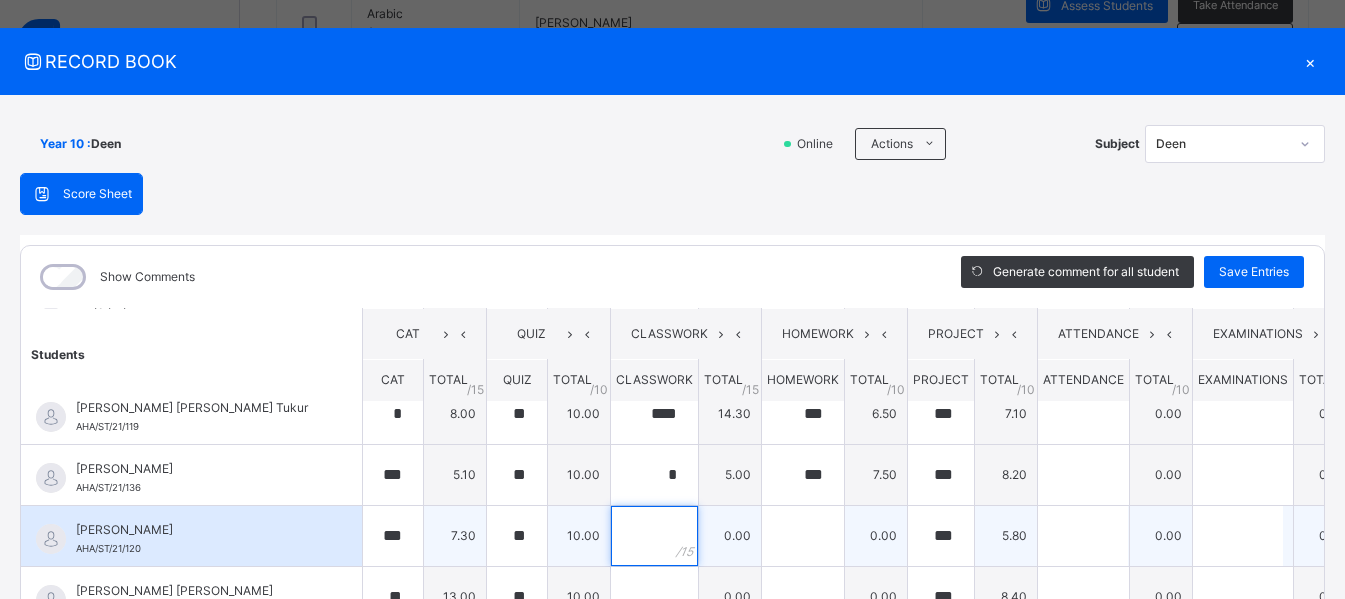 click at bounding box center [654, 536] 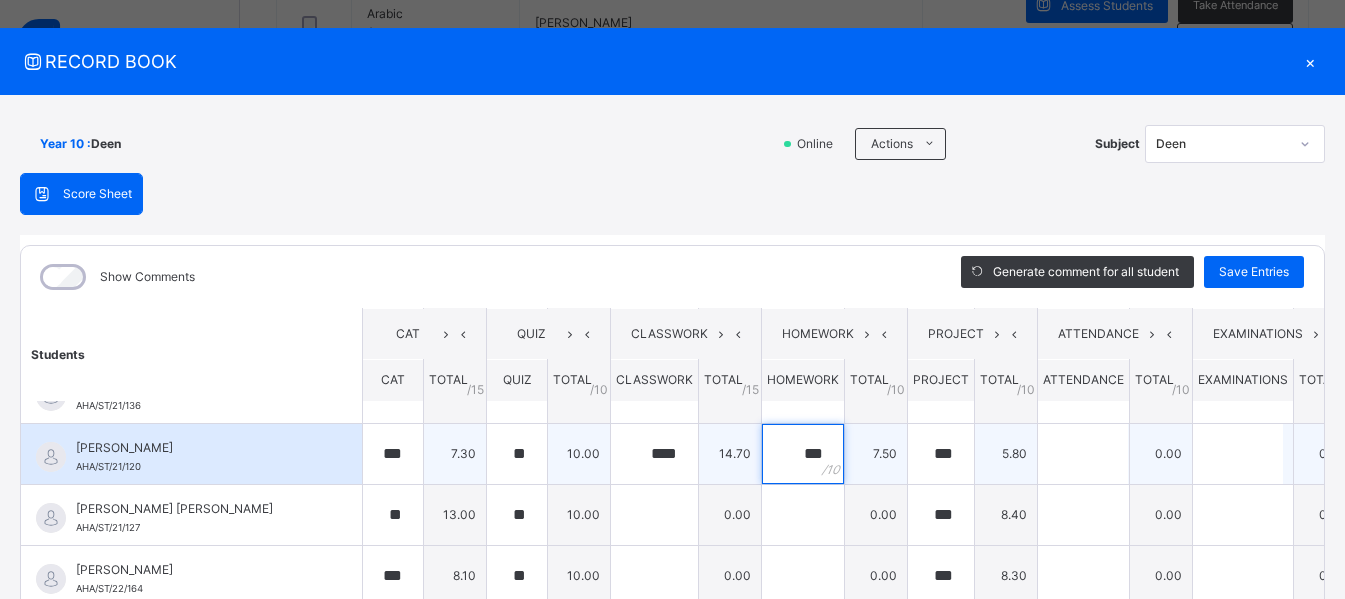 scroll, scrollTop: 224, scrollLeft: 0, axis: vertical 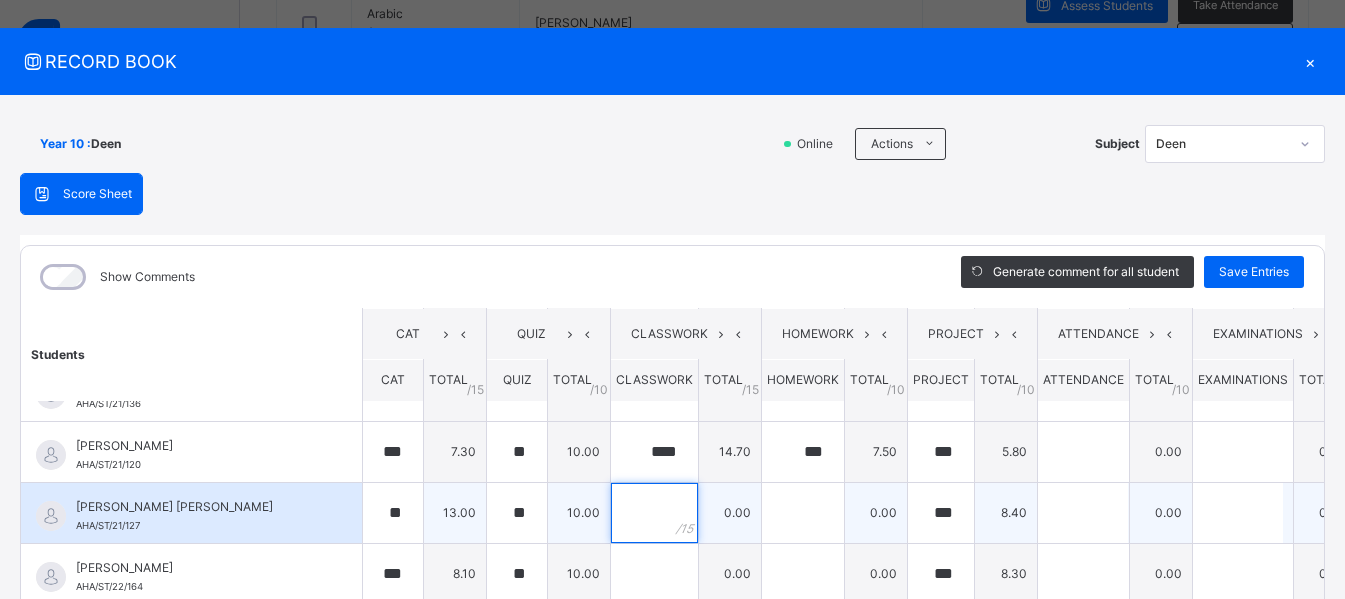 click at bounding box center [654, 513] 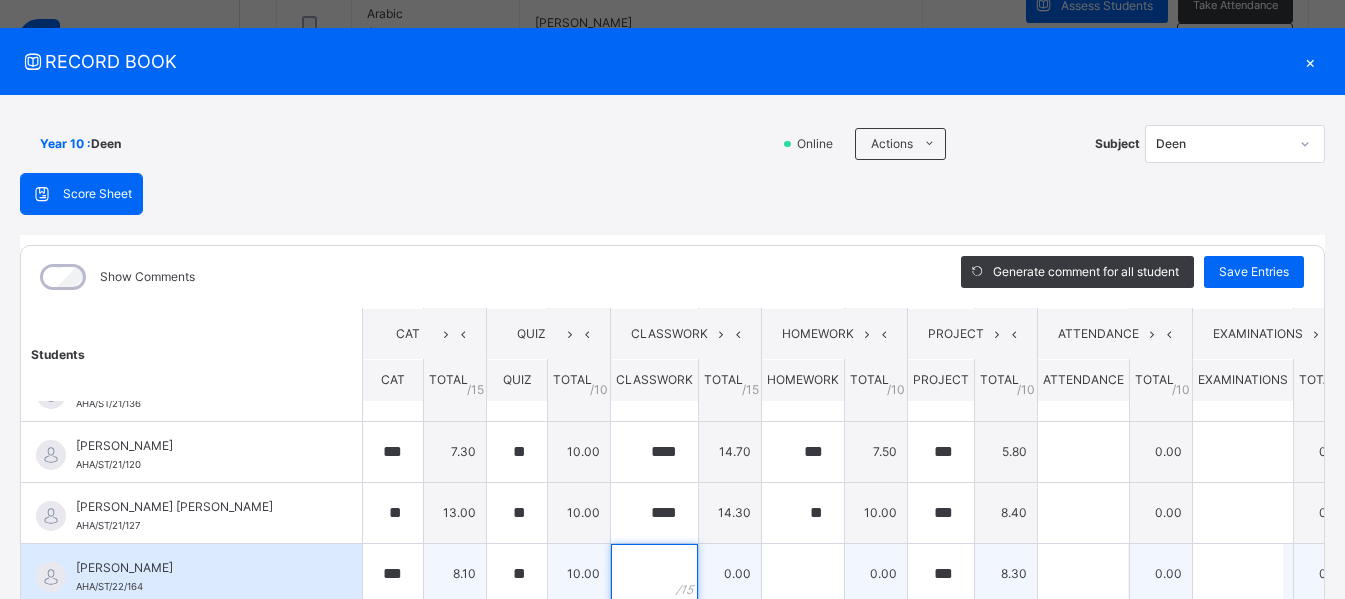 click at bounding box center [654, 574] 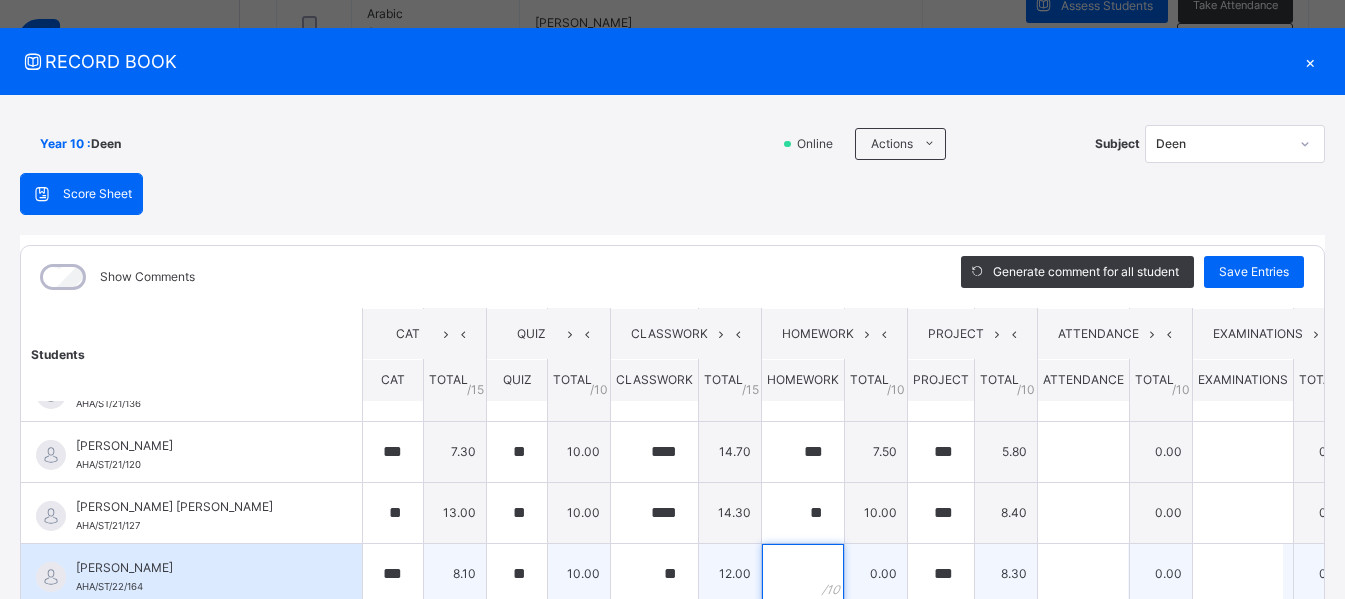 scroll, scrollTop: 42, scrollLeft: 0, axis: vertical 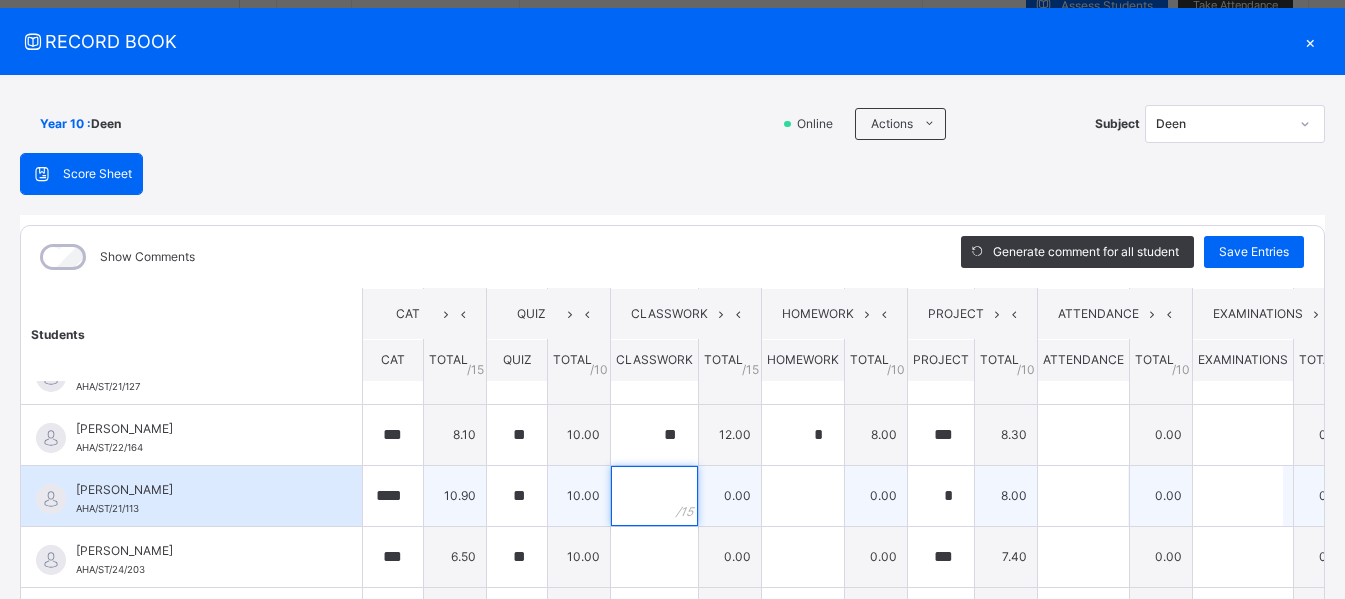 click at bounding box center (654, 496) 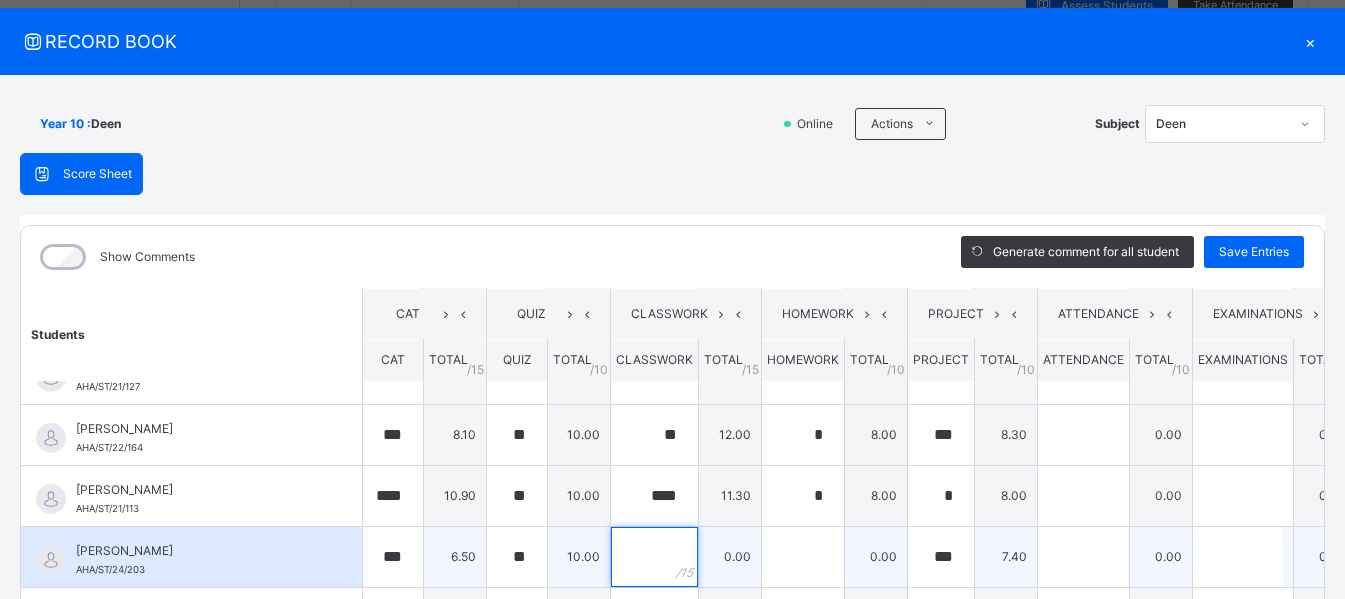 click at bounding box center (654, 557) 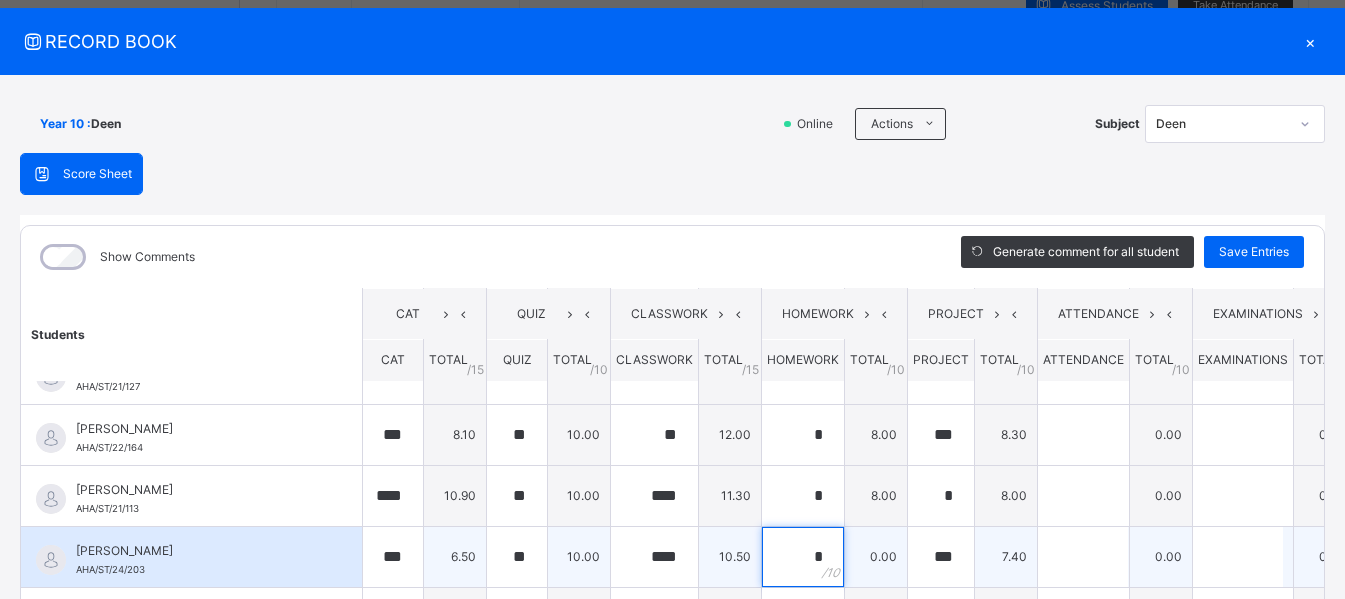scroll, scrollTop: 45, scrollLeft: 0, axis: vertical 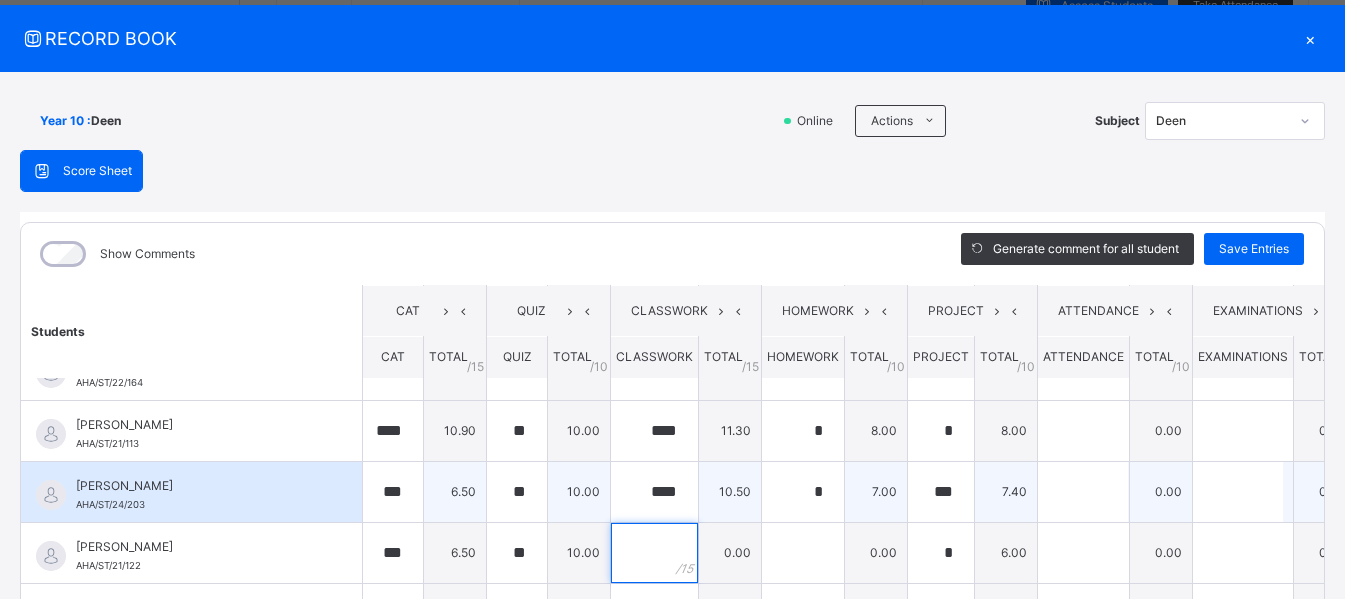 click at bounding box center [654, 553] 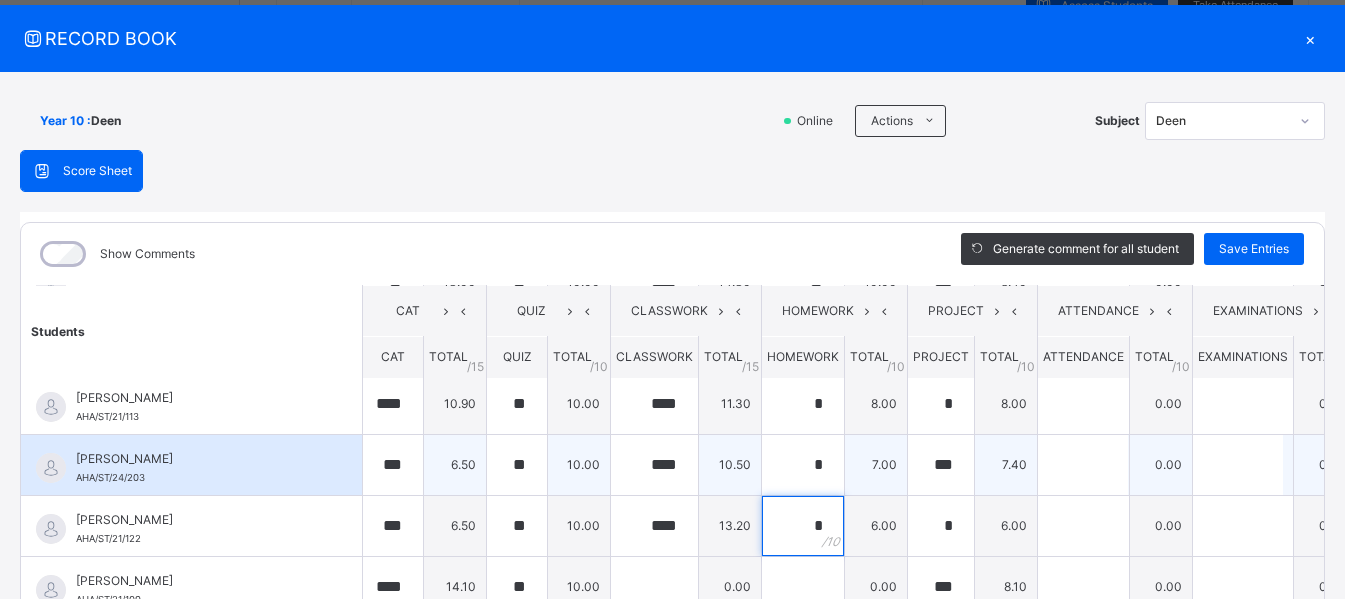 scroll, scrollTop: 485, scrollLeft: 0, axis: vertical 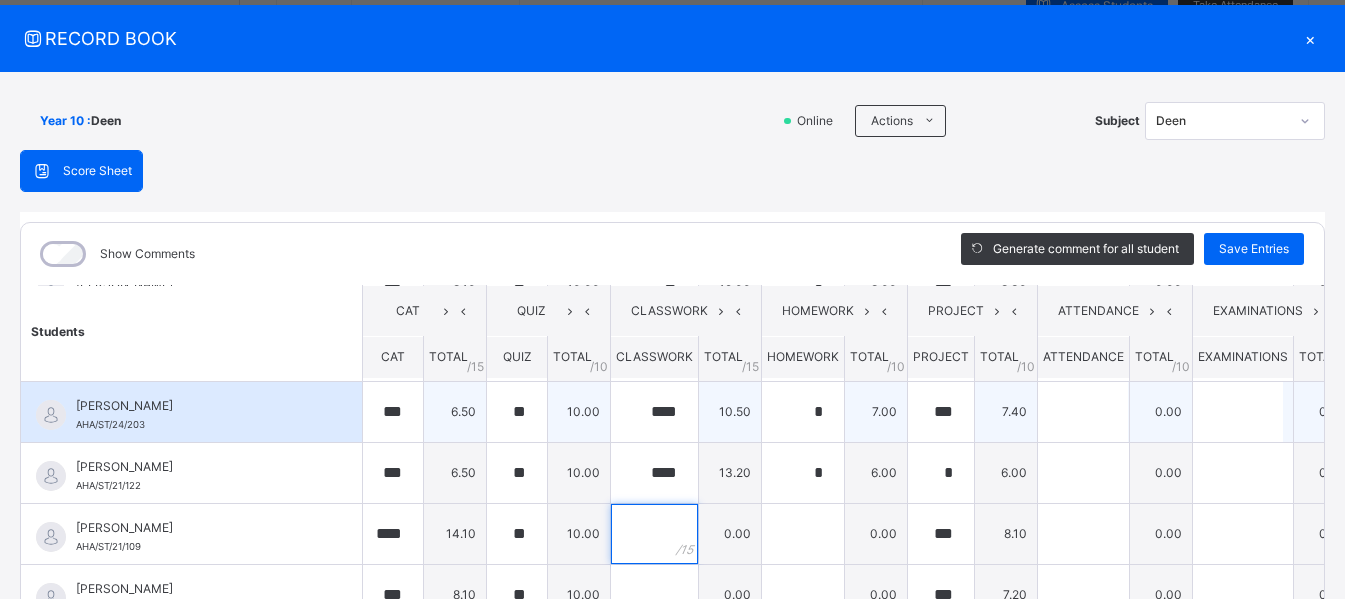 click at bounding box center [654, 534] 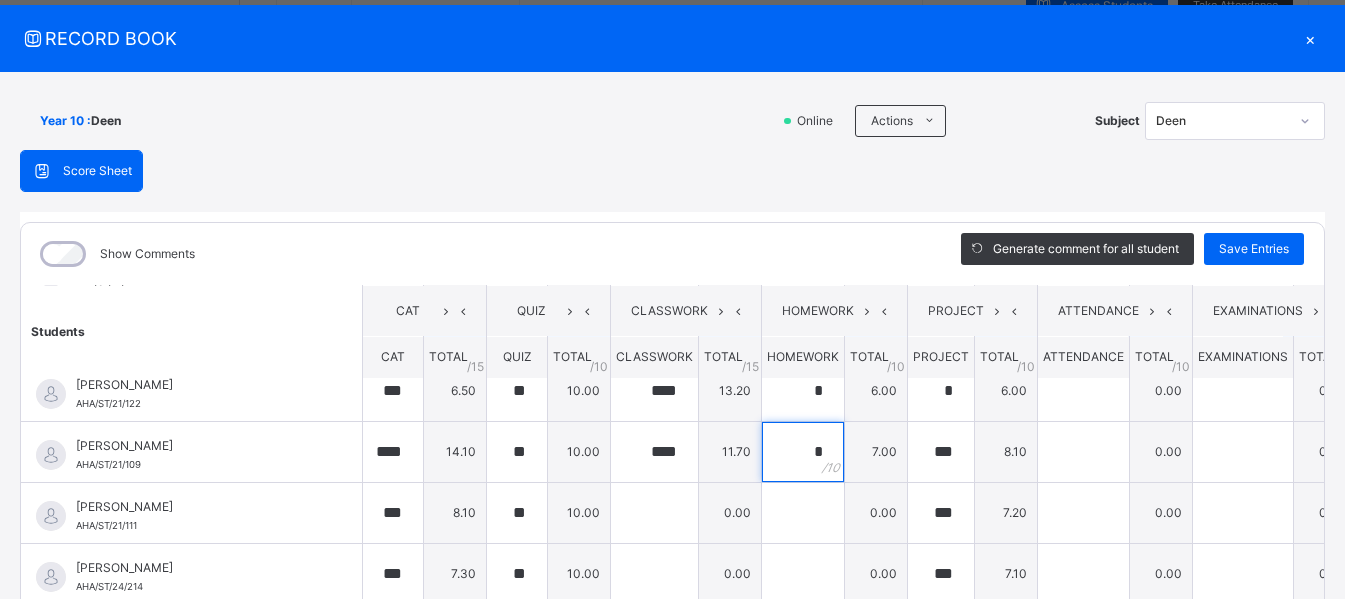 scroll, scrollTop: 594, scrollLeft: 0, axis: vertical 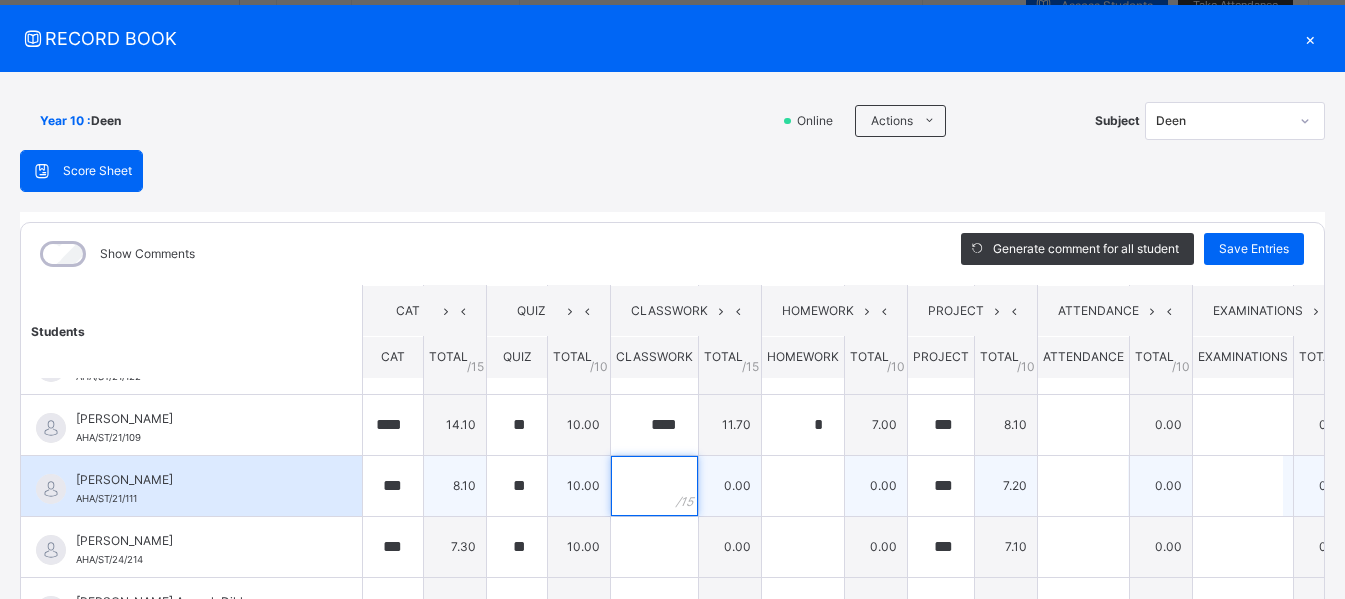 click at bounding box center (654, 486) 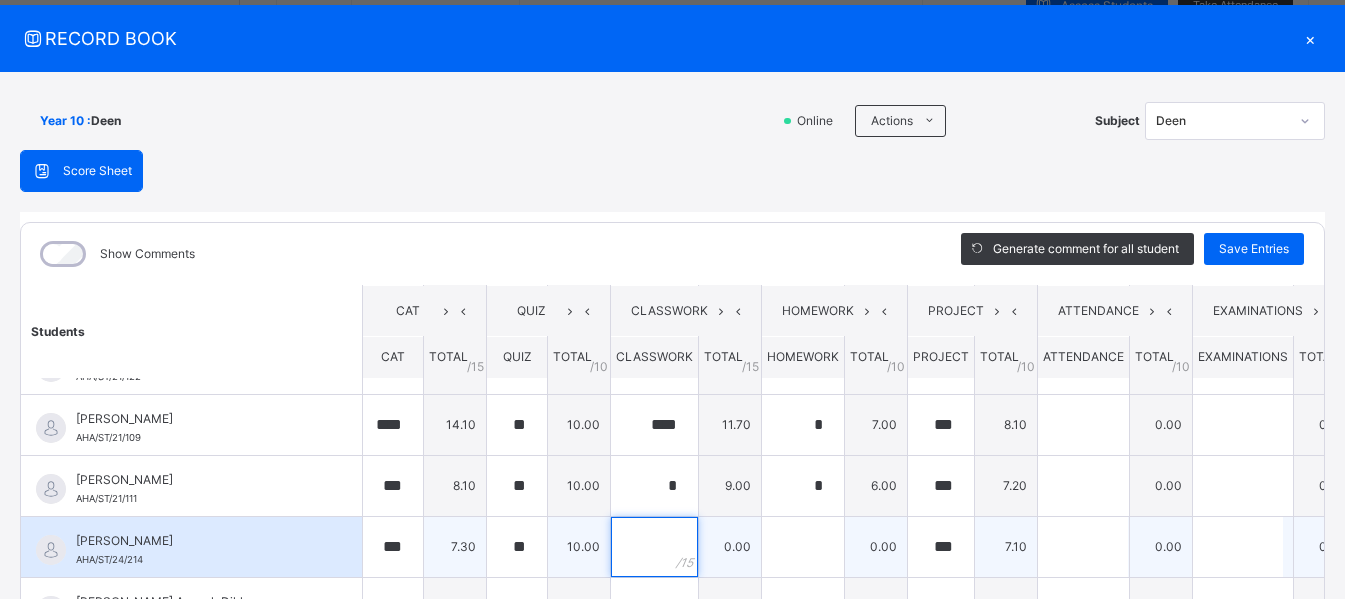 click at bounding box center (654, 547) 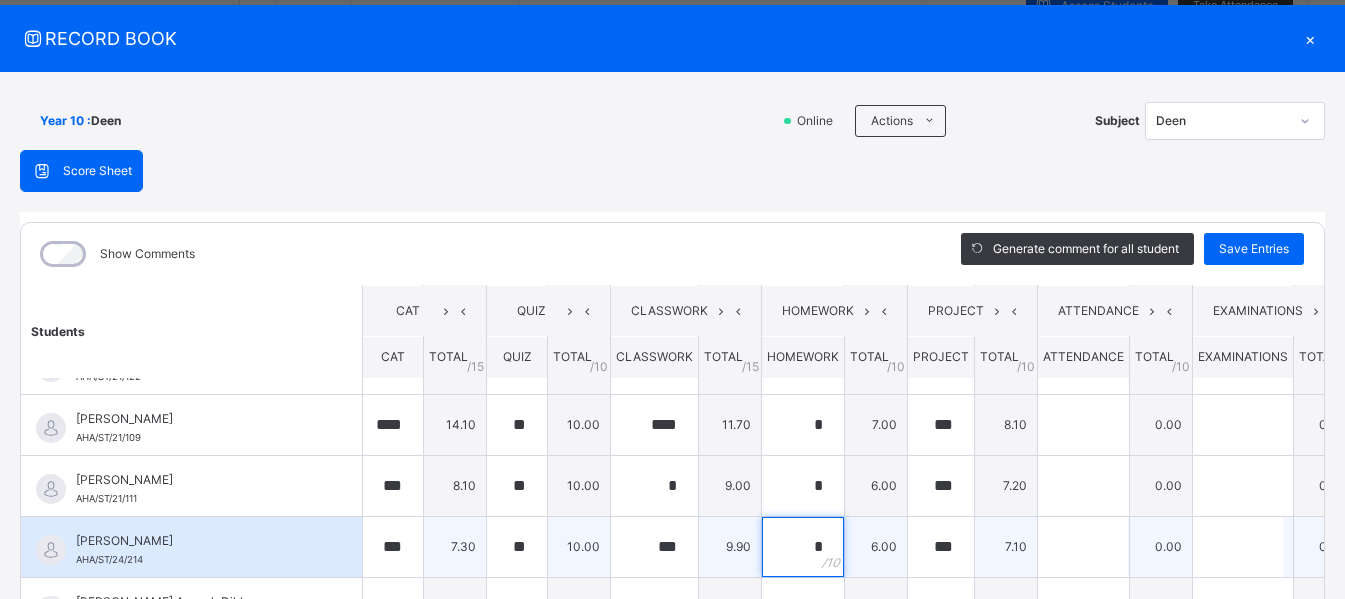 scroll, scrollTop: 646, scrollLeft: 0, axis: vertical 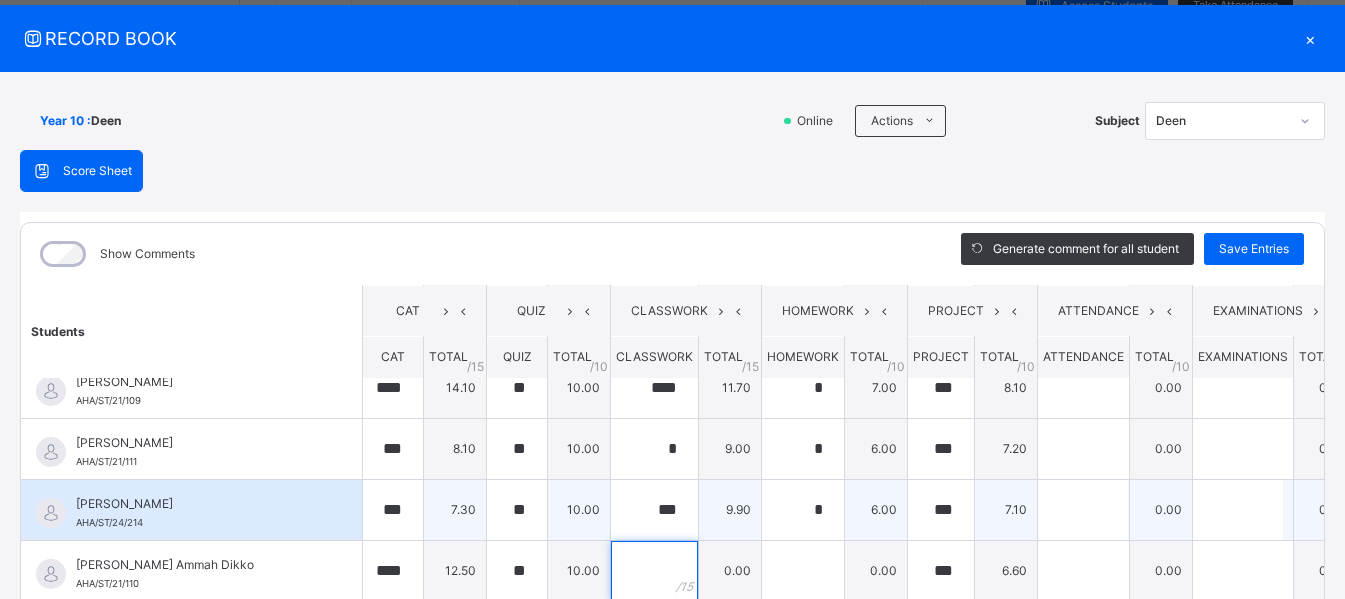 click at bounding box center (654, 571) 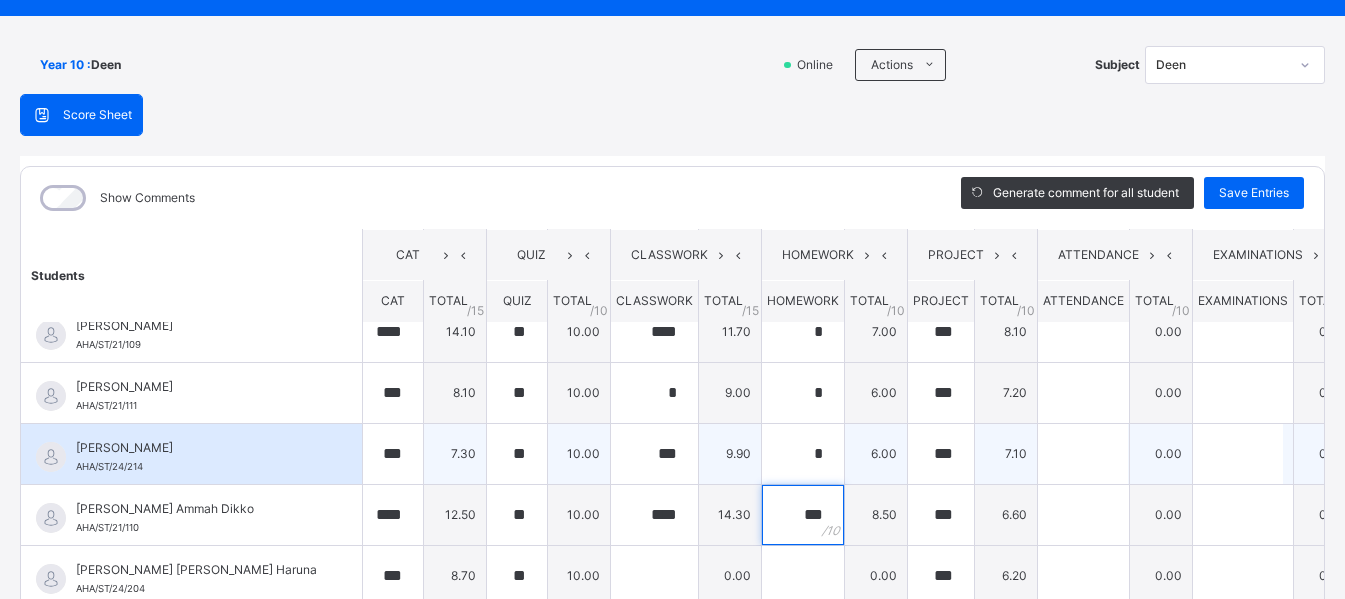 scroll, scrollTop: 103, scrollLeft: 0, axis: vertical 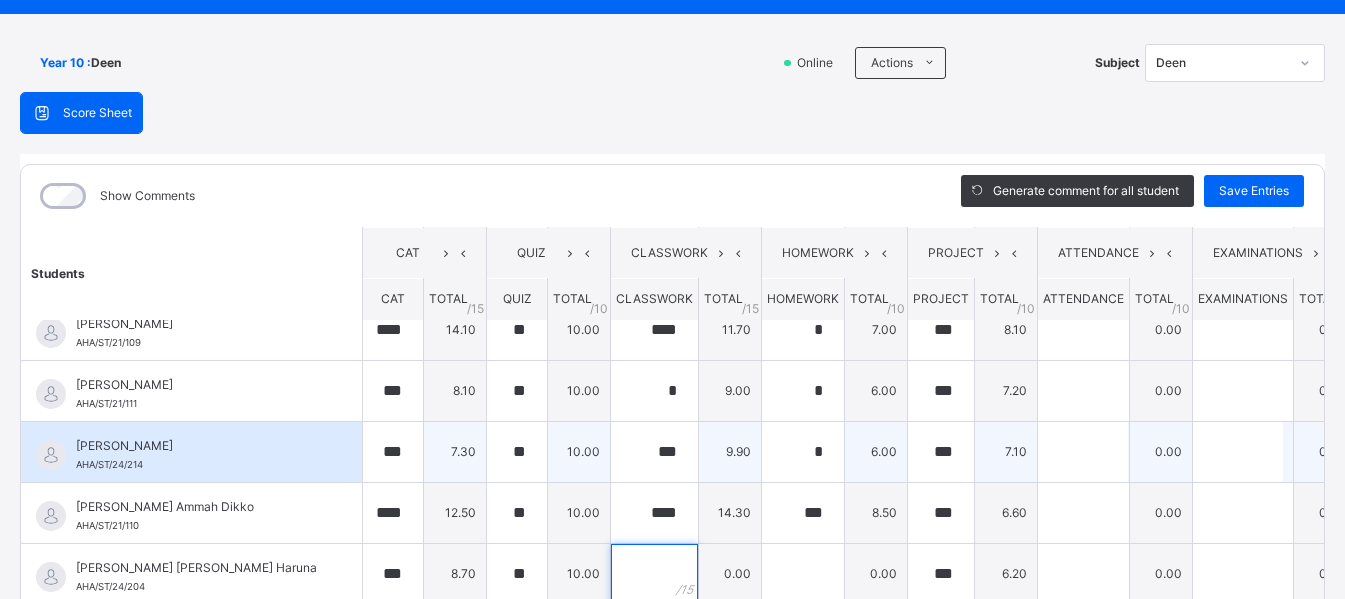 click at bounding box center [654, 574] 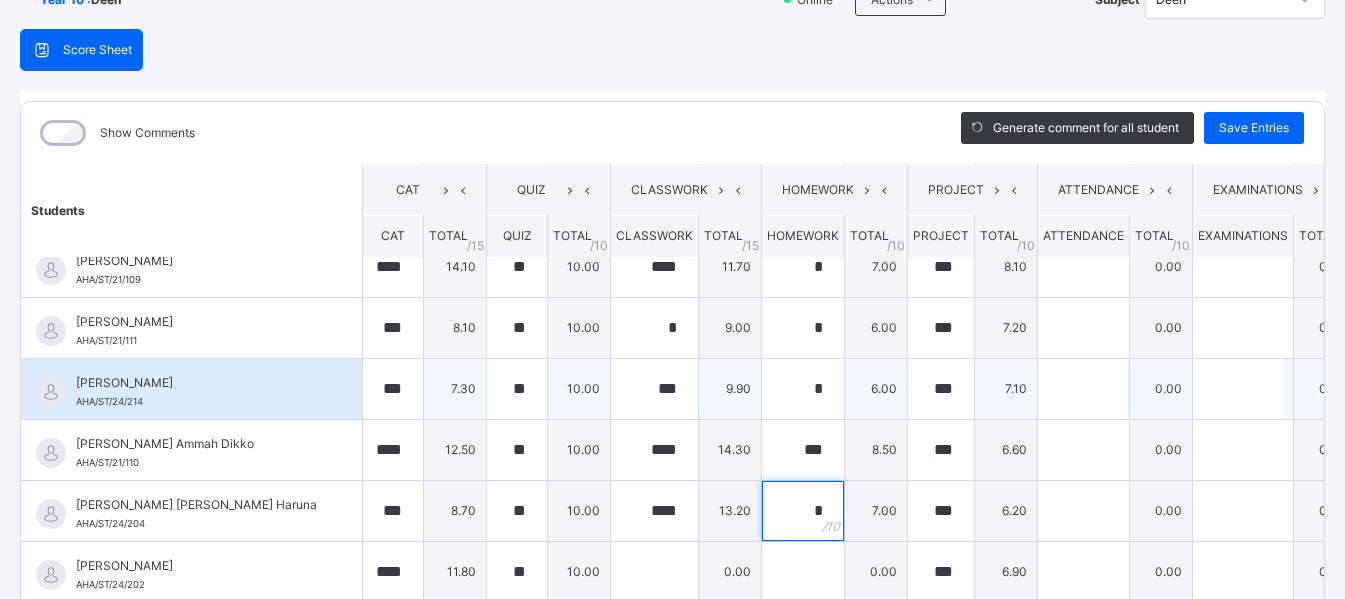 scroll, scrollTop: 178, scrollLeft: 0, axis: vertical 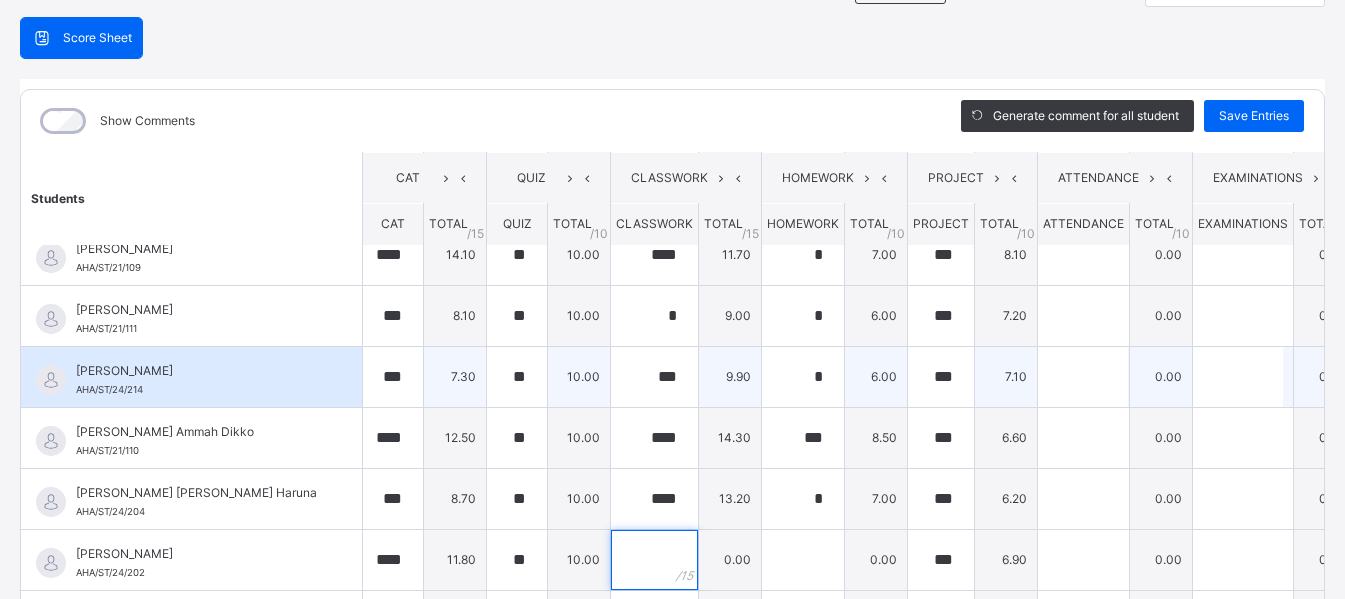 click at bounding box center [654, 560] 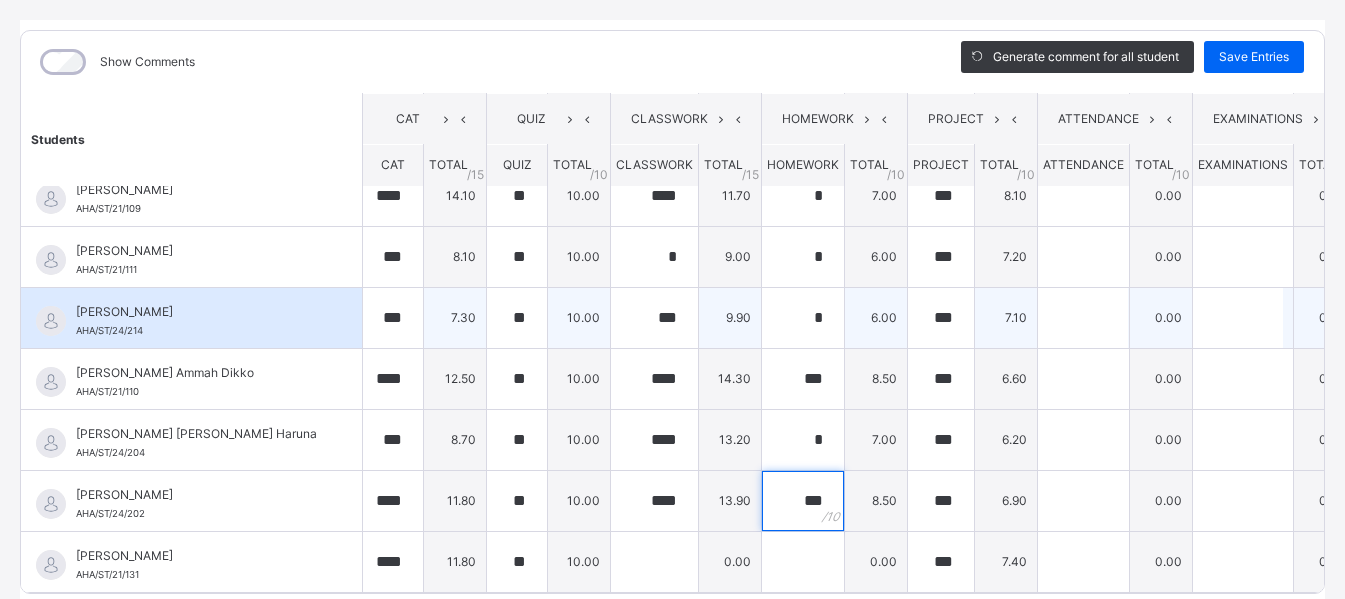 scroll, scrollTop: 239, scrollLeft: 0, axis: vertical 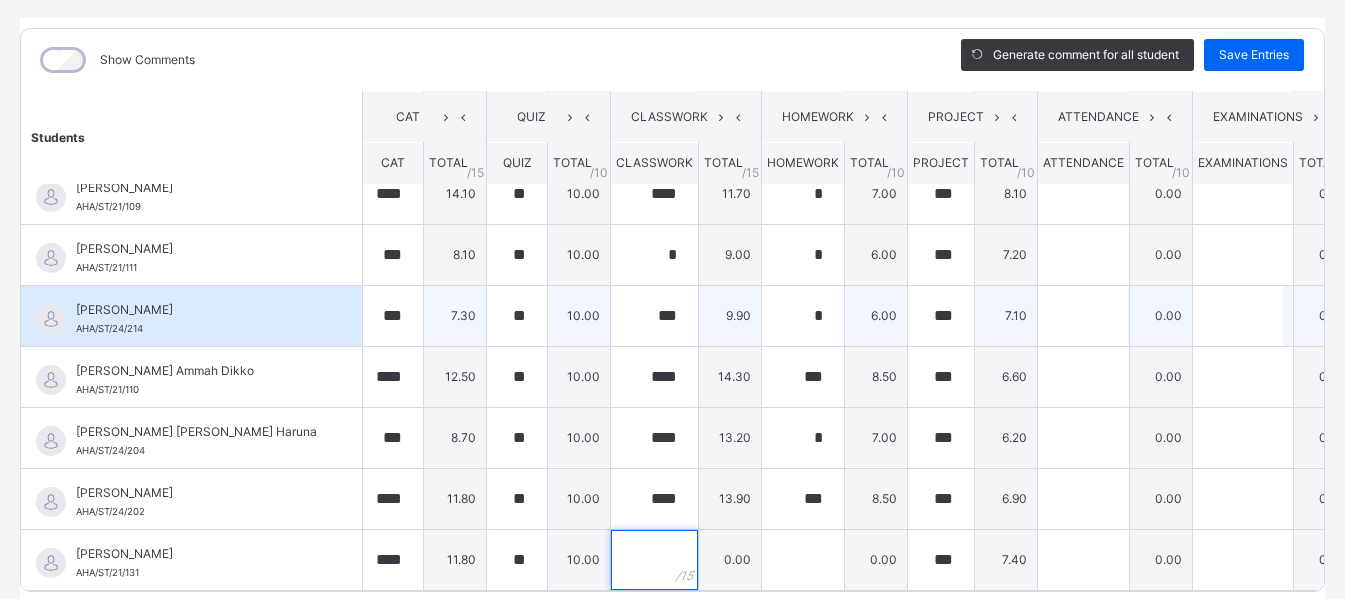 click at bounding box center [654, 560] 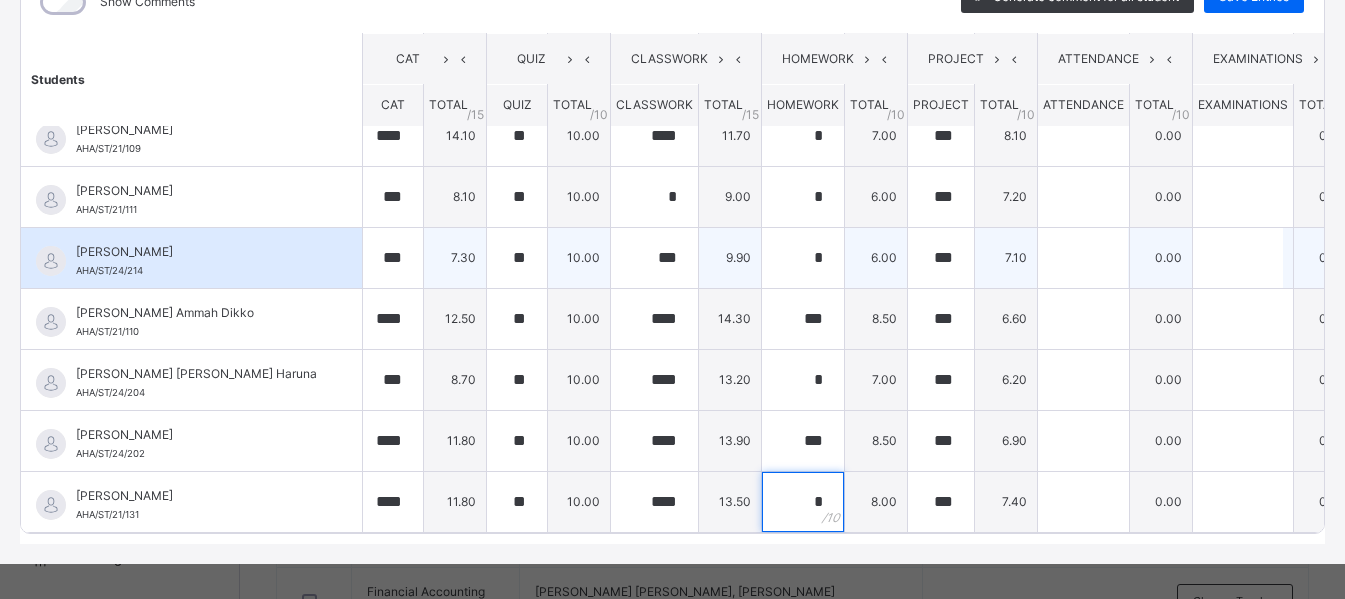scroll, scrollTop: 303, scrollLeft: 0, axis: vertical 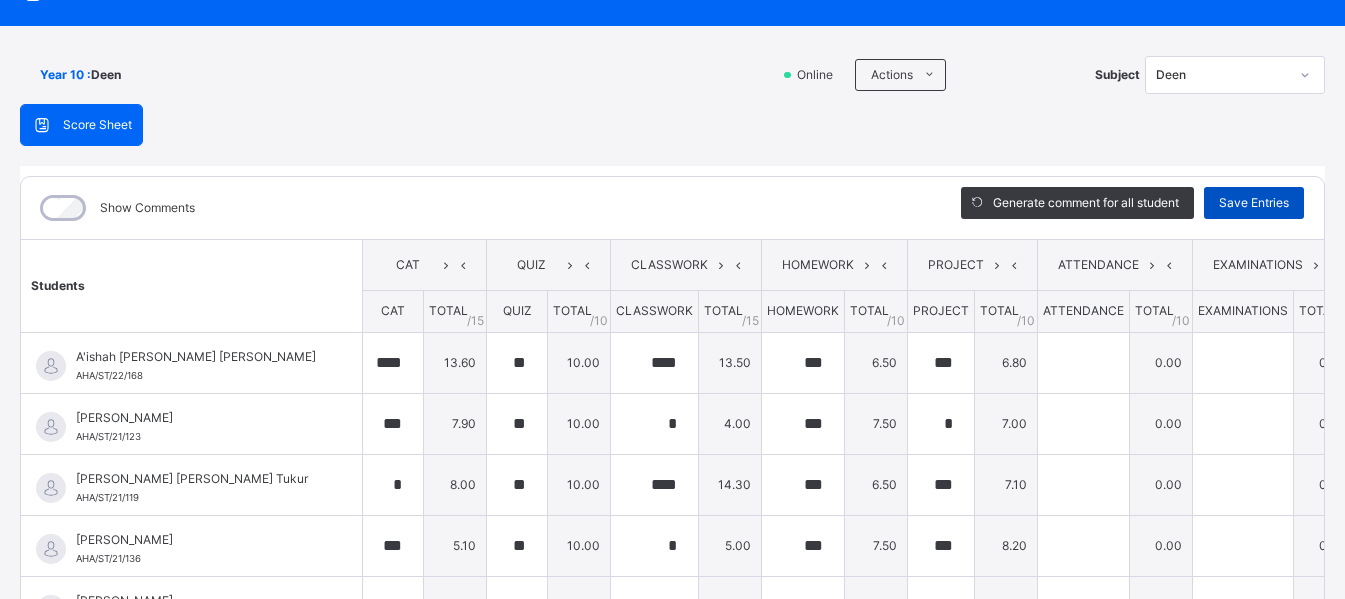 click on "Save Entries" at bounding box center [1254, 203] 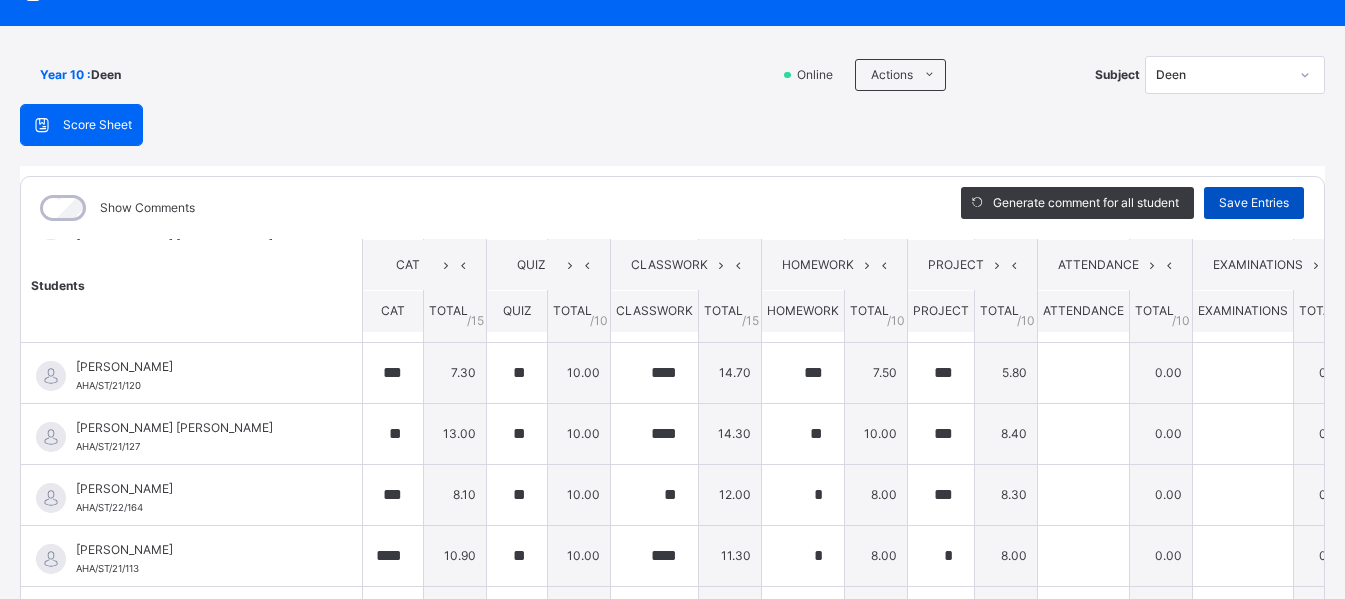 scroll, scrollTop: 646, scrollLeft: 0, axis: vertical 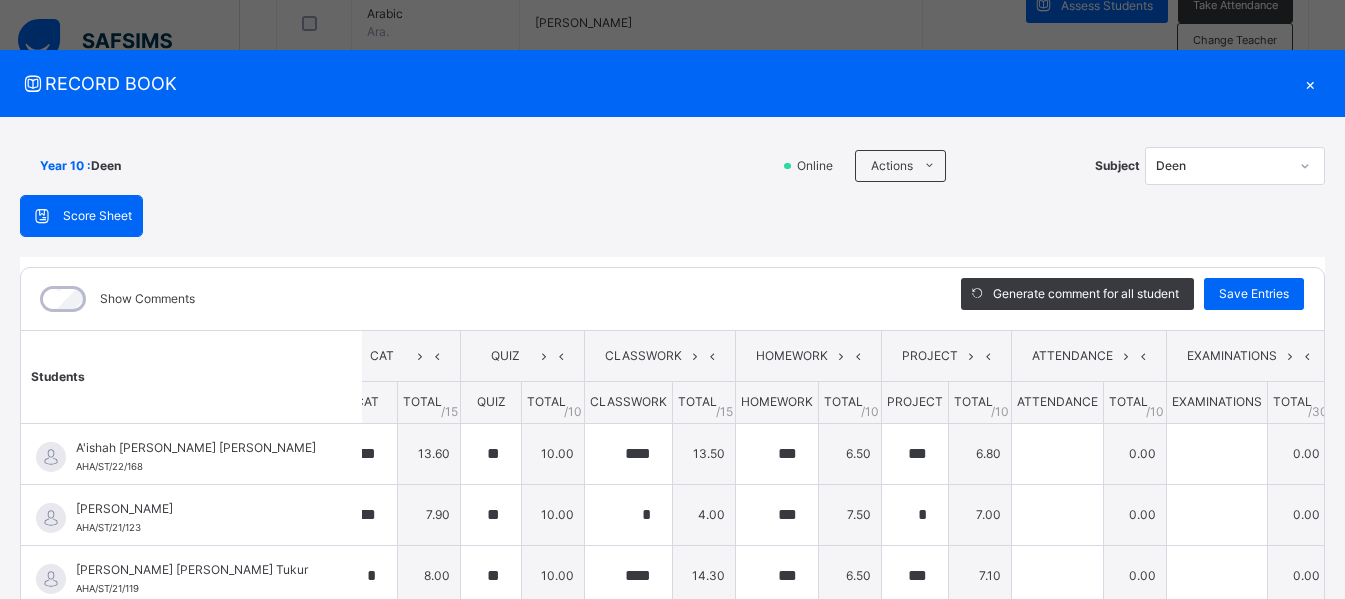 click on "×" at bounding box center [1310, 83] 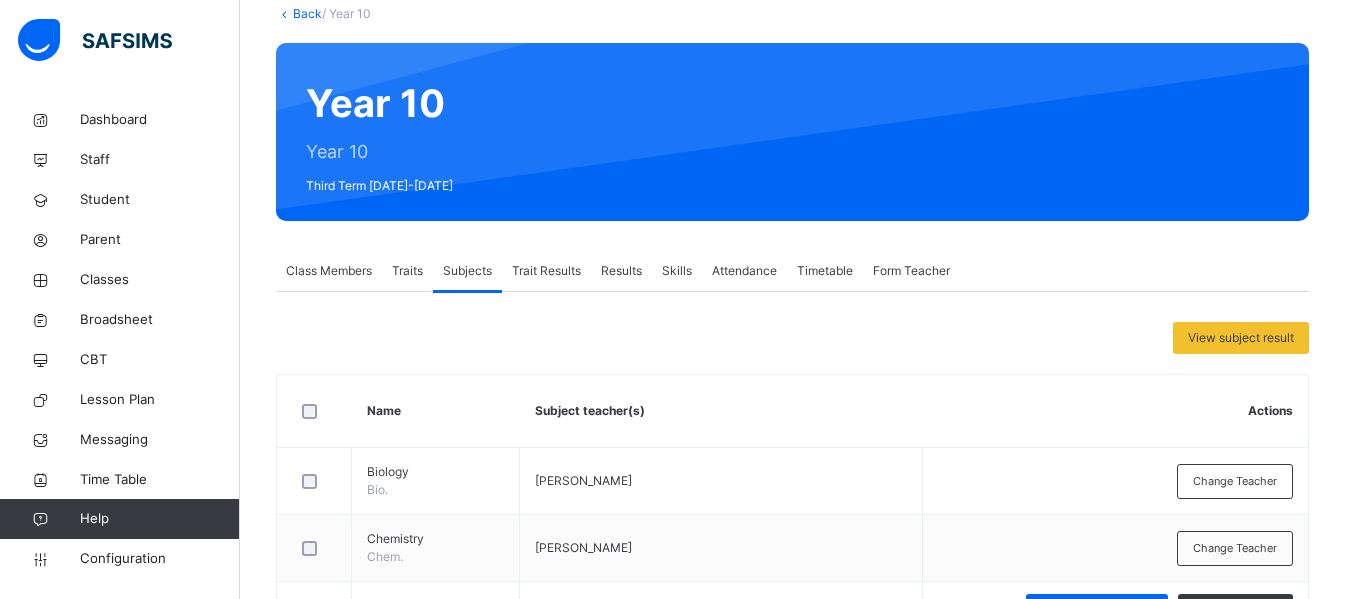 scroll, scrollTop: 0, scrollLeft: 0, axis: both 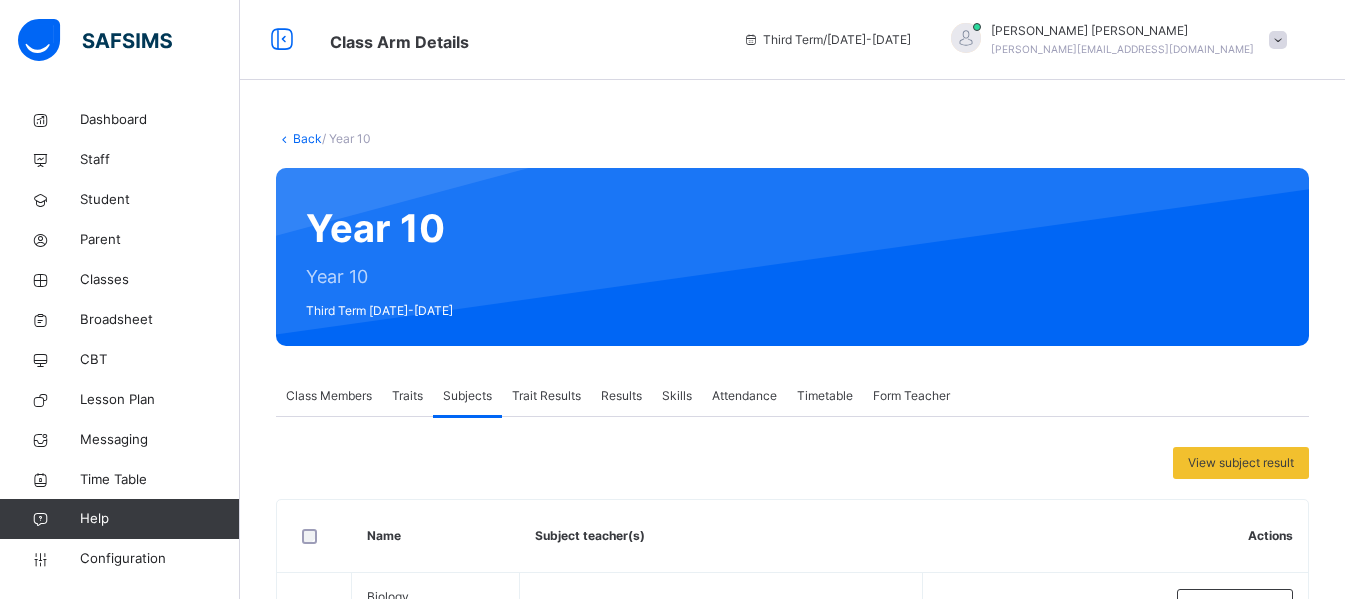 click on "Results" at bounding box center (621, 396) 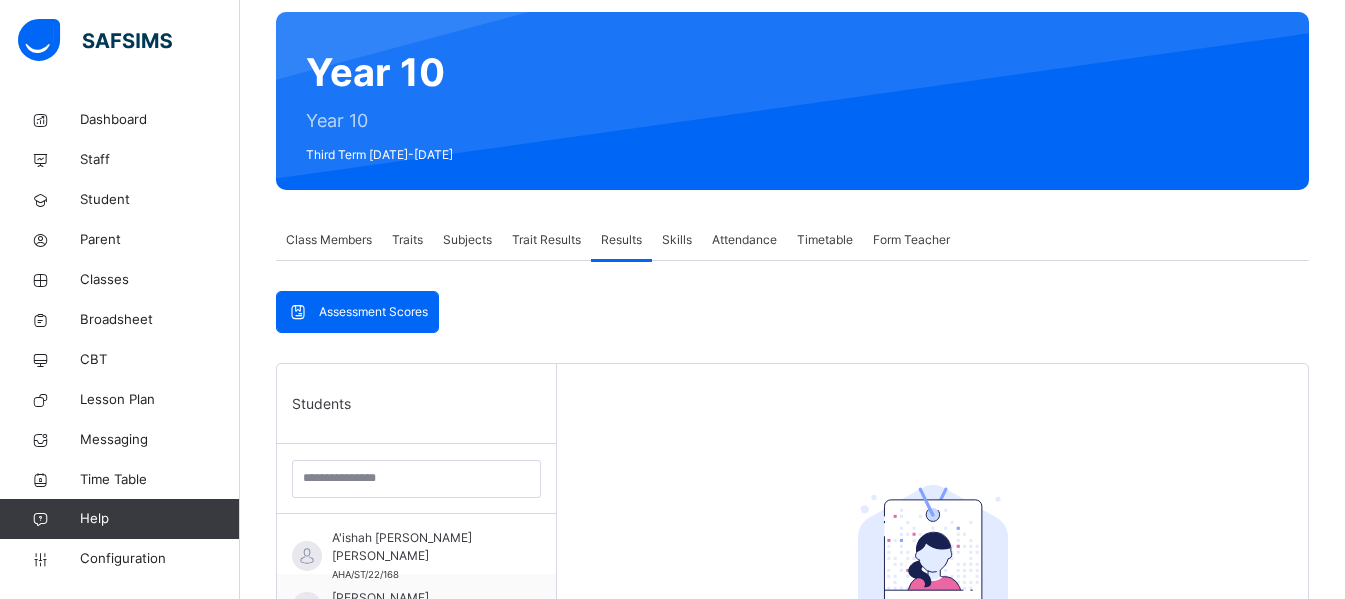 scroll, scrollTop: 157, scrollLeft: 0, axis: vertical 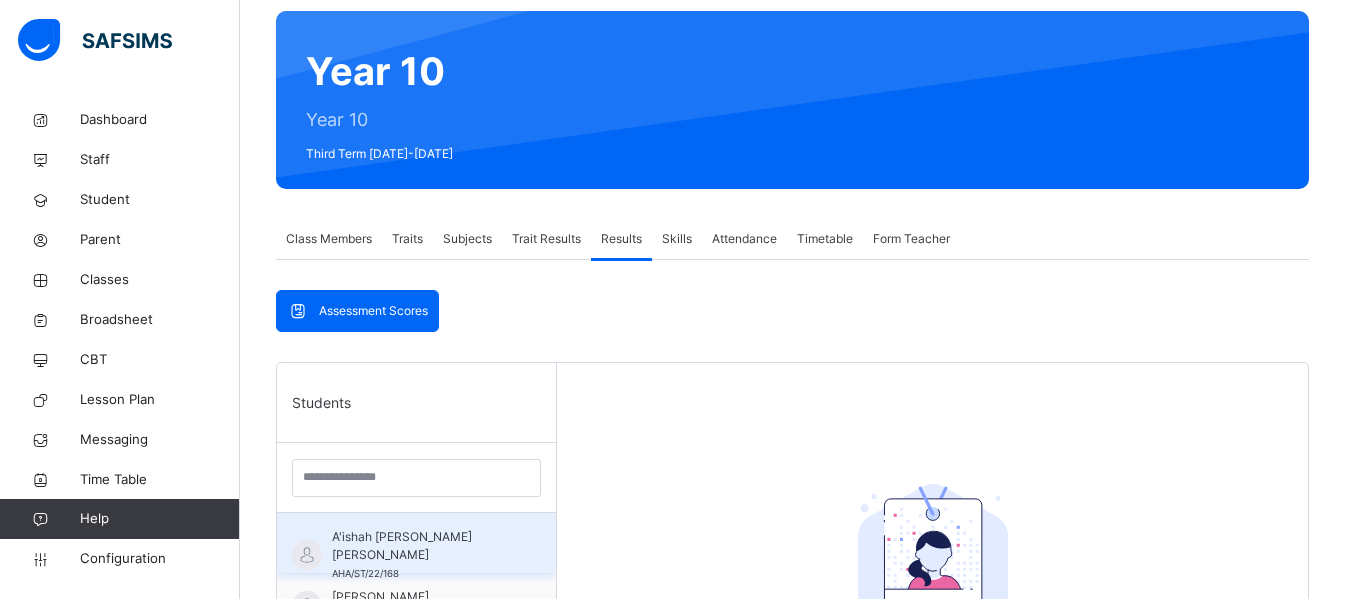 click on "A'ishah Humaira  Haidar Hassan" at bounding box center (421, 546) 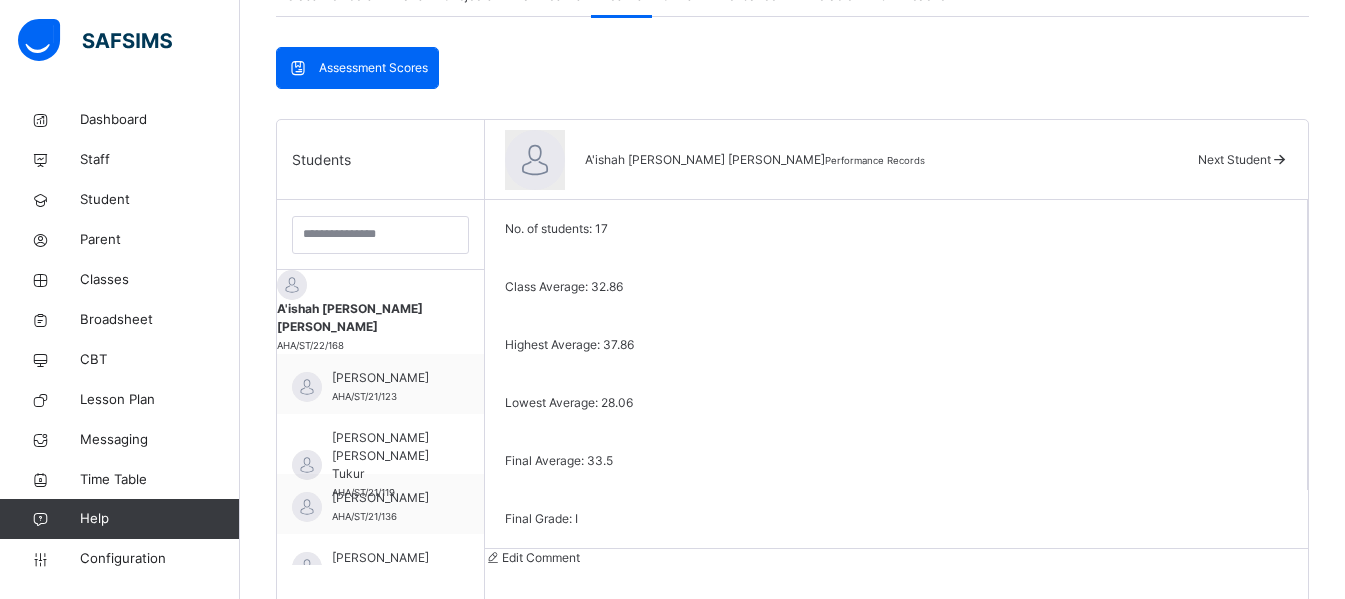 scroll, scrollTop: 399, scrollLeft: 0, axis: vertical 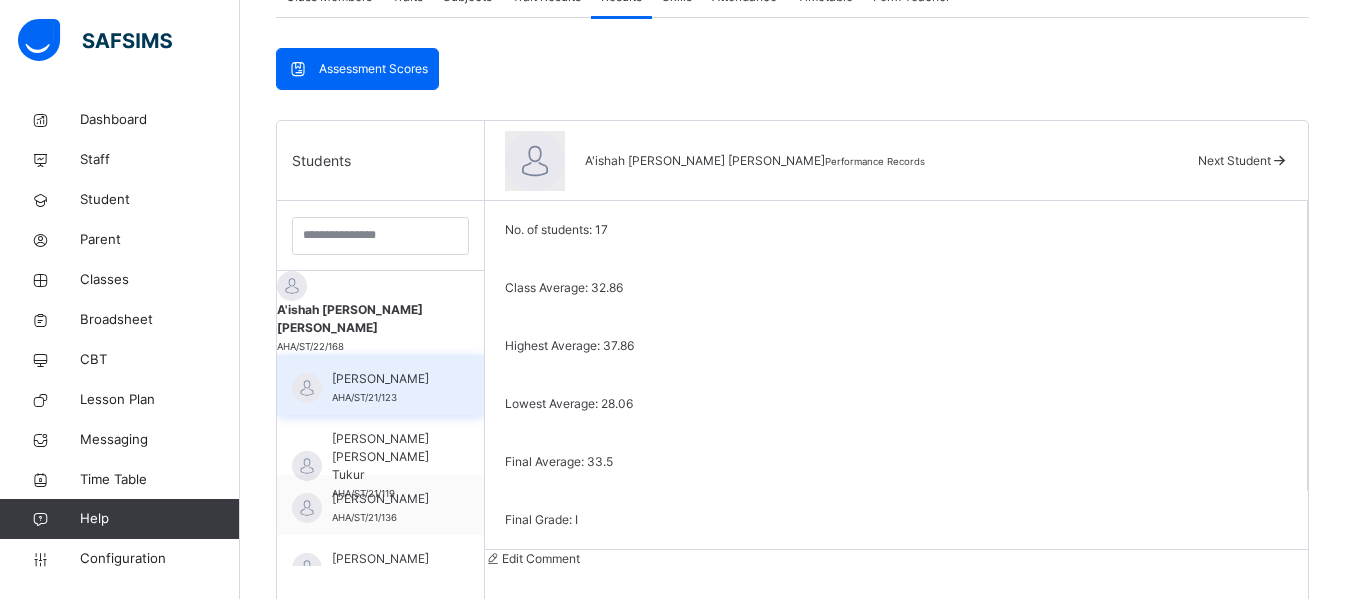 click on "Abdurrahman  Aminu Dahiru" at bounding box center (385, 379) 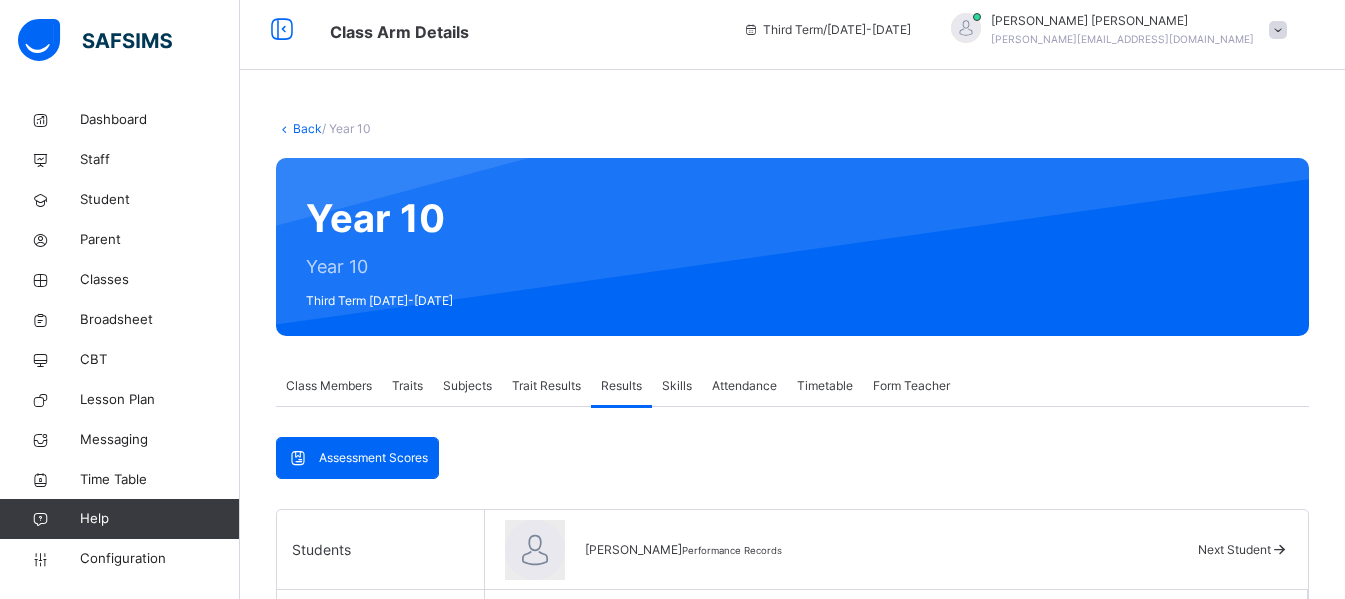 scroll, scrollTop: 0, scrollLeft: 0, axis: both 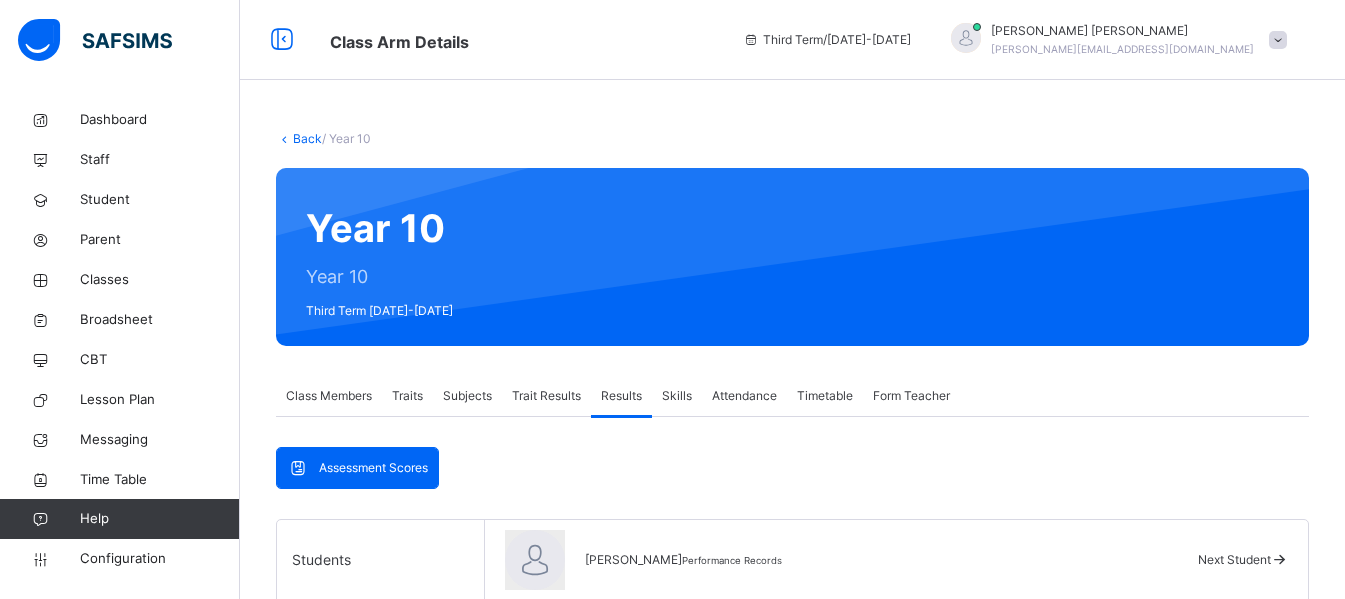 click on "Back" at bounding box center (307, 138) 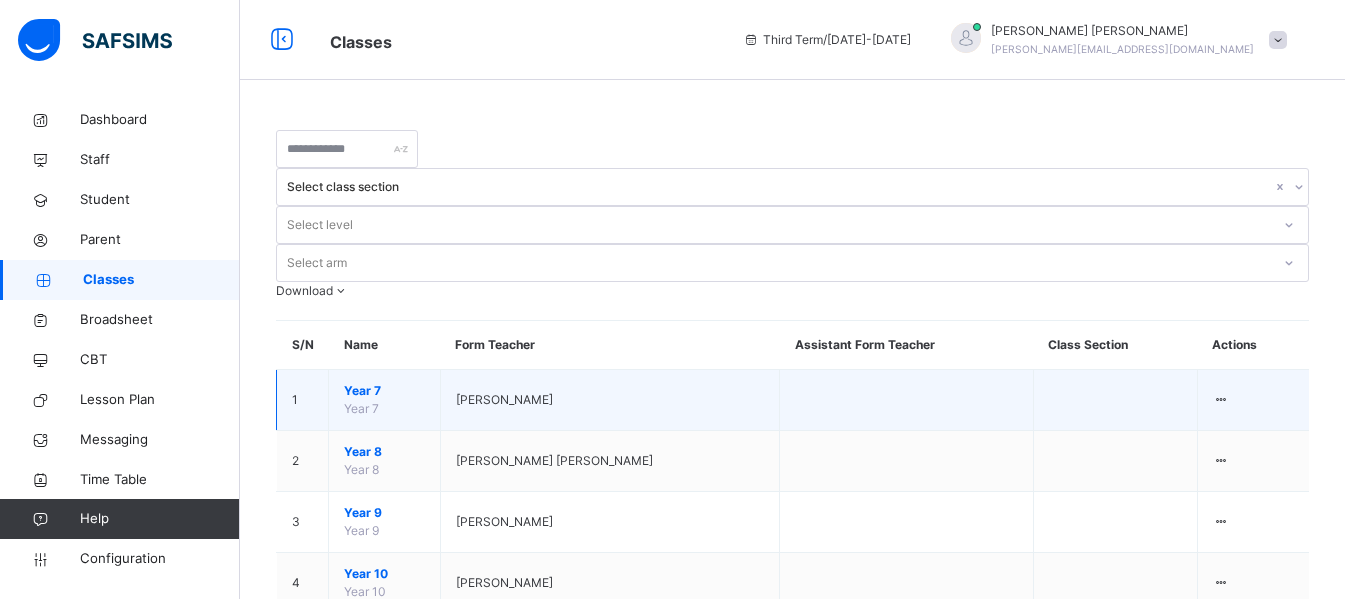 click on "Year 7" at bounding box center [384, 391] 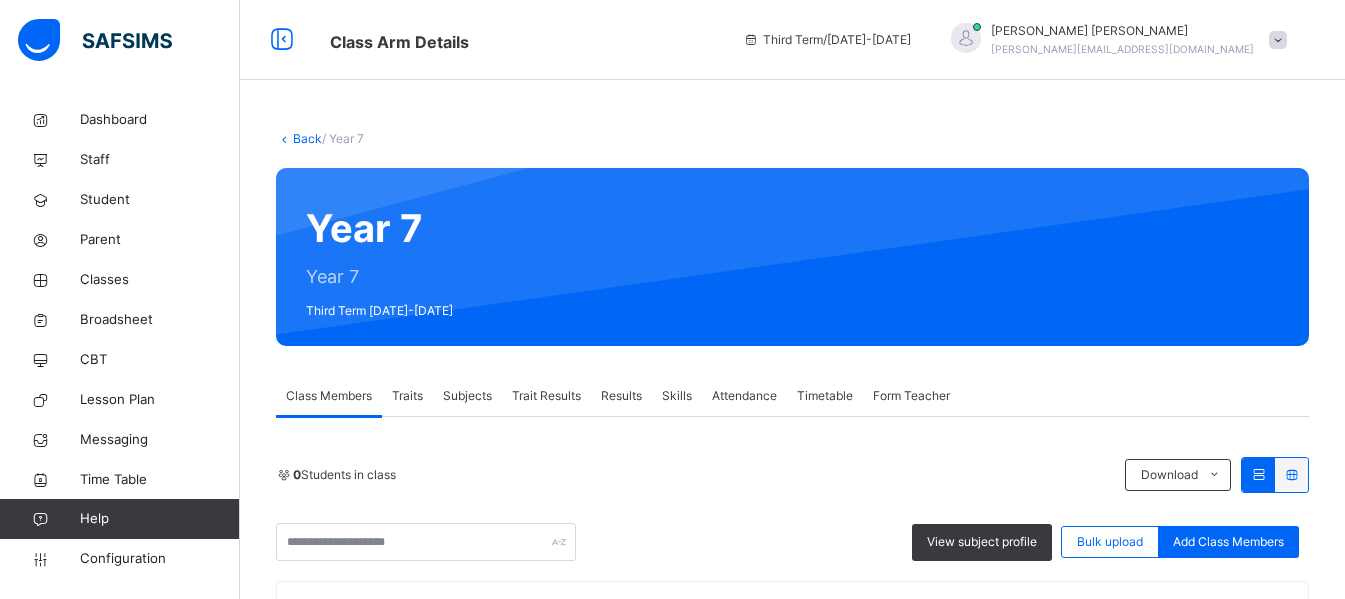 click on "Subjects" at bounding box center (467, 396) 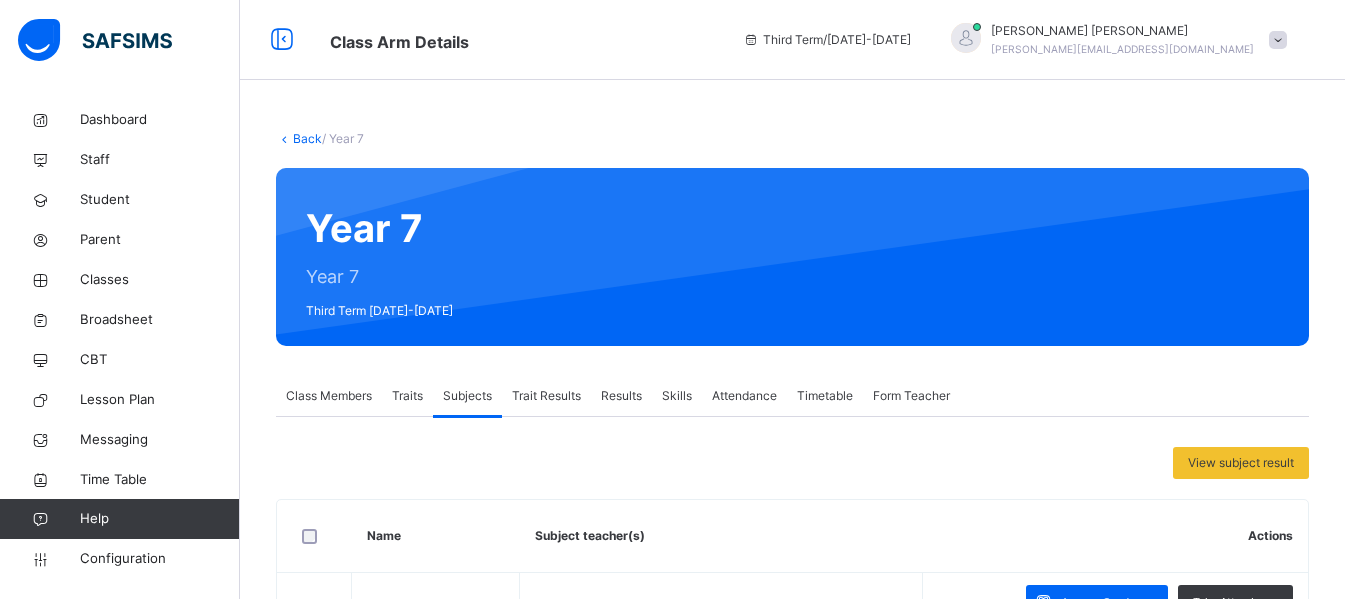 click on "Results" at bounding box center [621, 396] 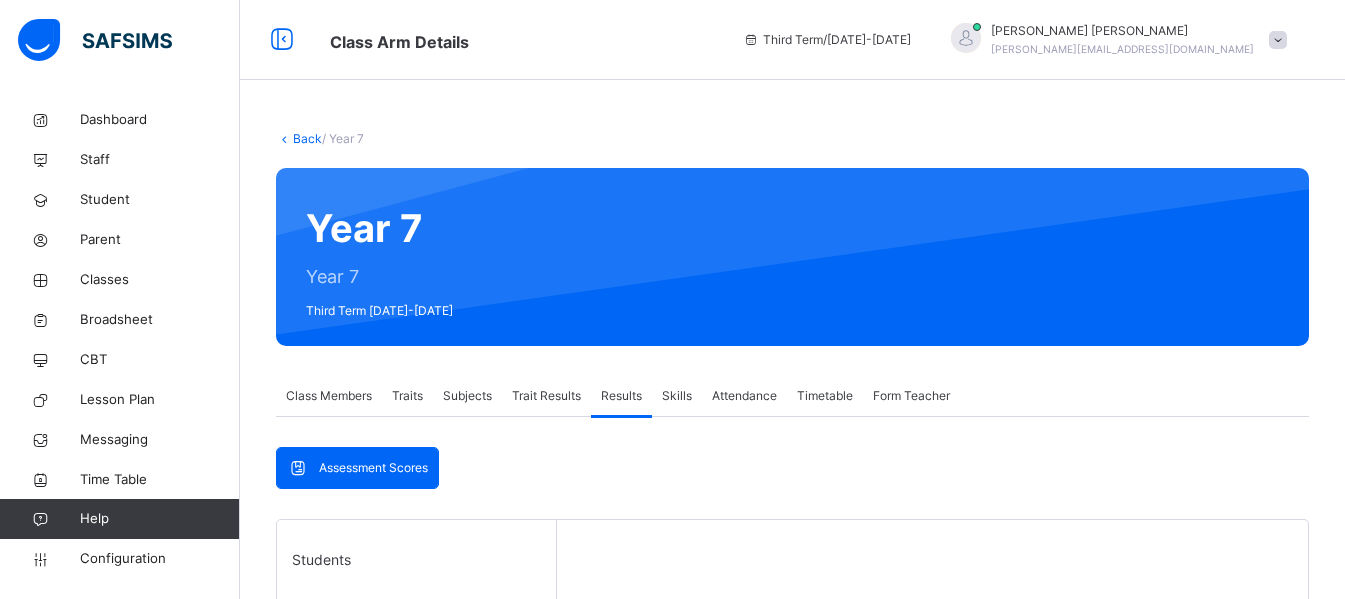 scroll, scrollTop: 495, scrollLeft: 0, axis: vertical 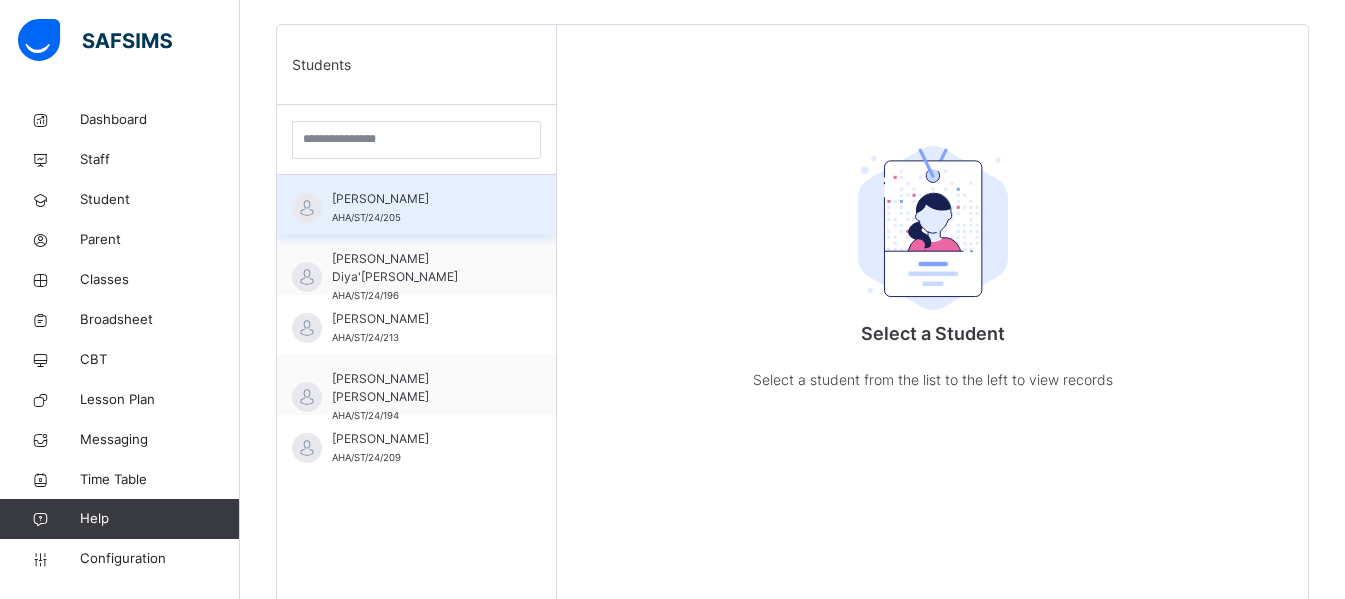 click on "Ahmad Nuhu Habib" at bounding box center (421, 199) 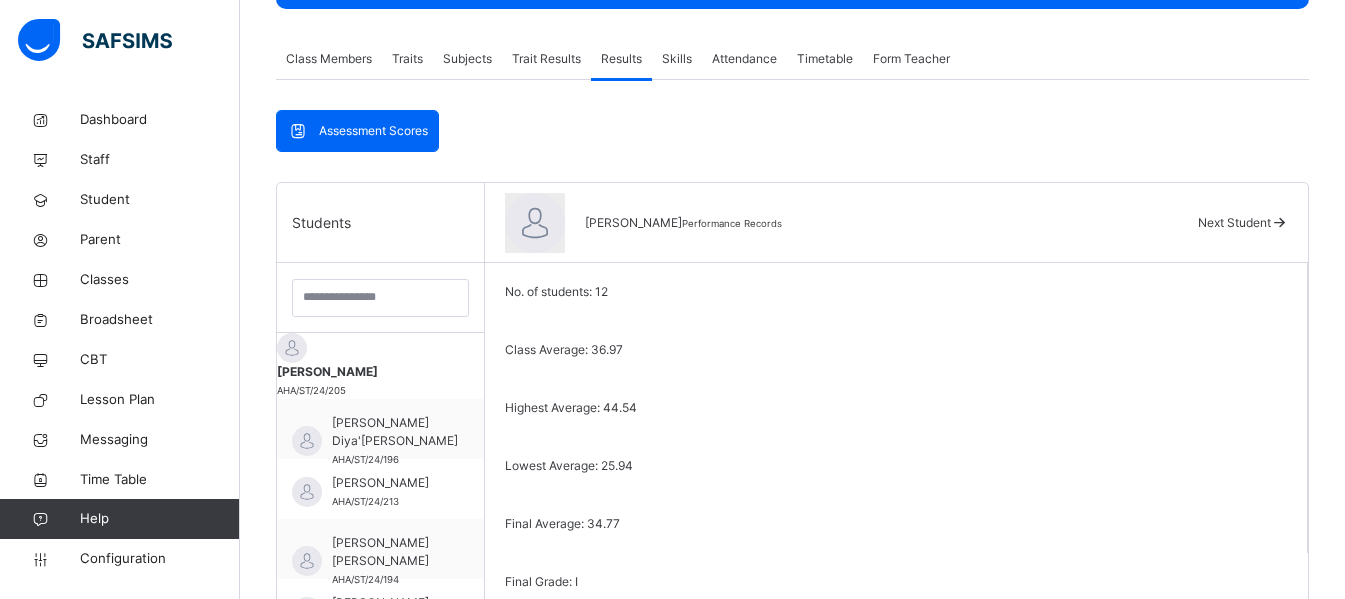 scroll, scrollTop: 336, scrollLeft: 0, axis: vertical 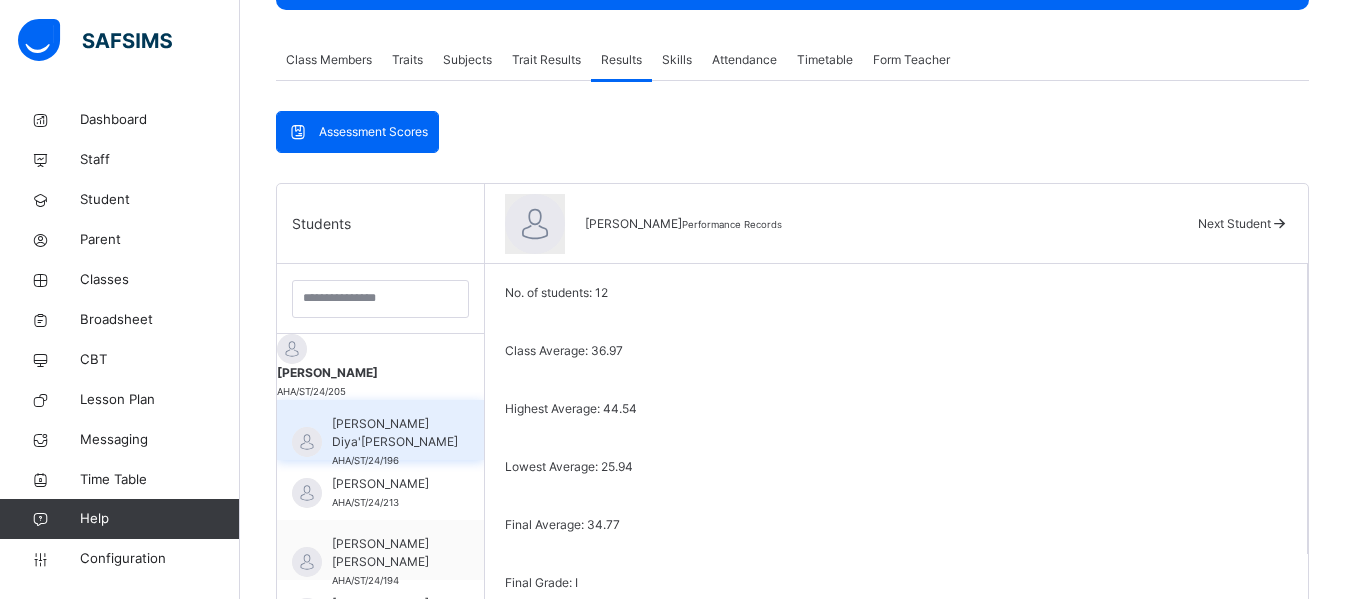 click at bounding box center (307, 442) 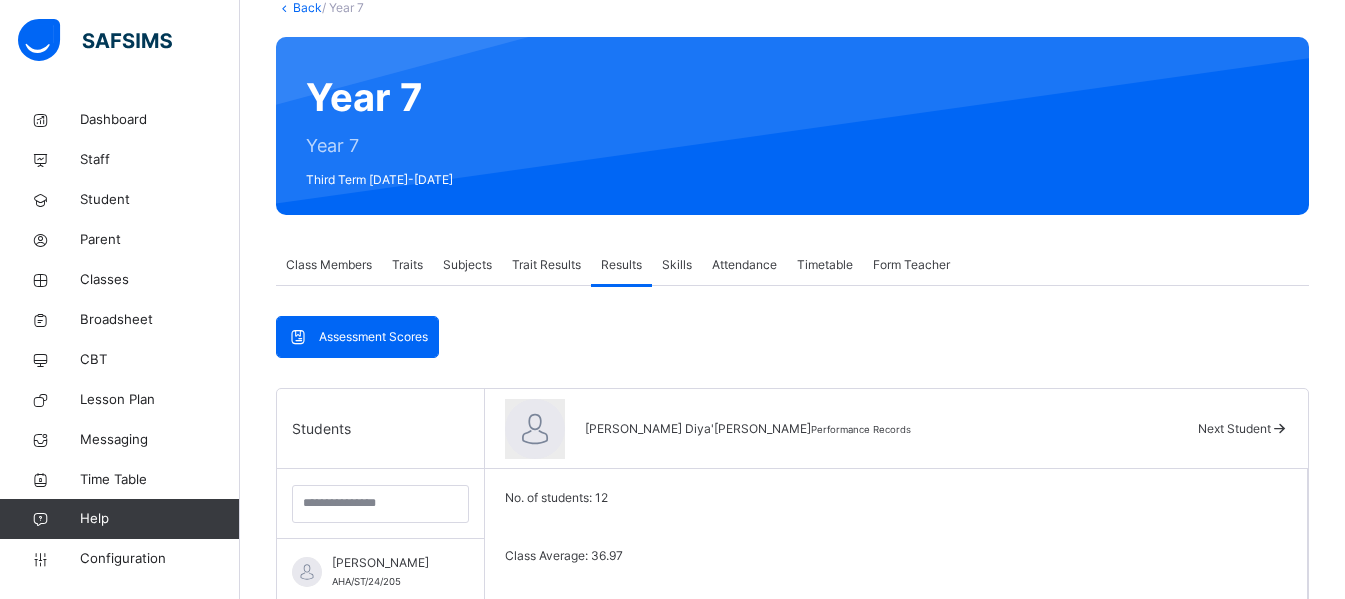 scroll, scrollTop: 126, scrollLeft: 0, axis: vertical 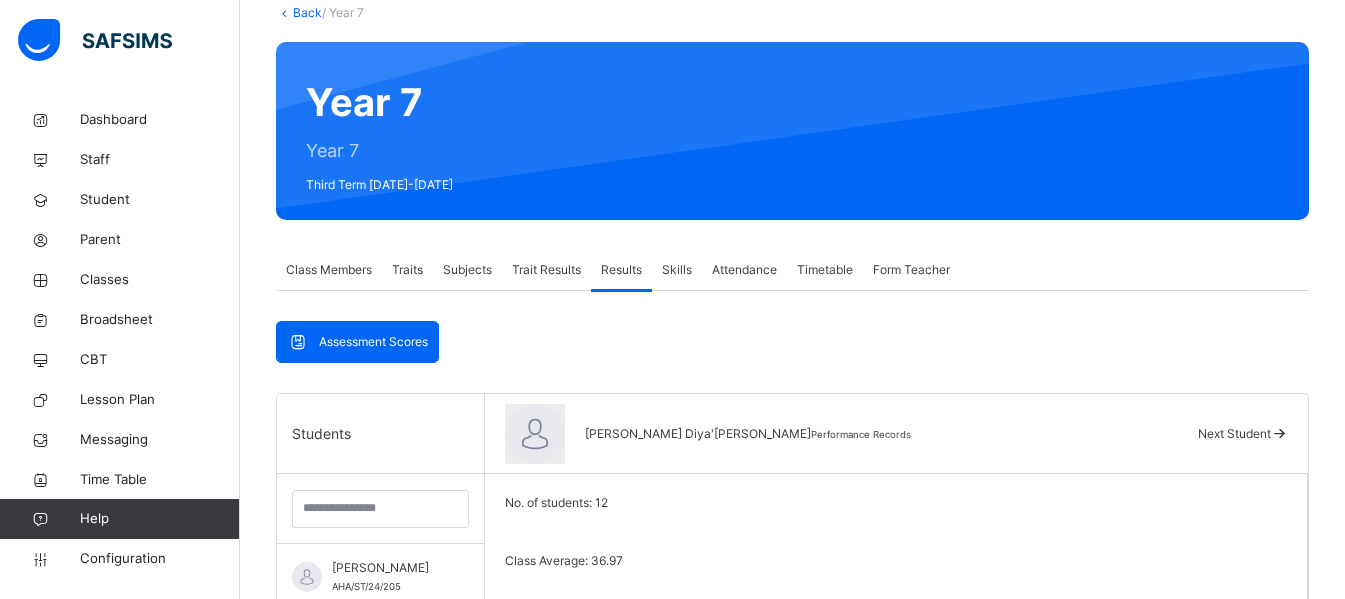 click on "Back" at bounding box center (307, 12) 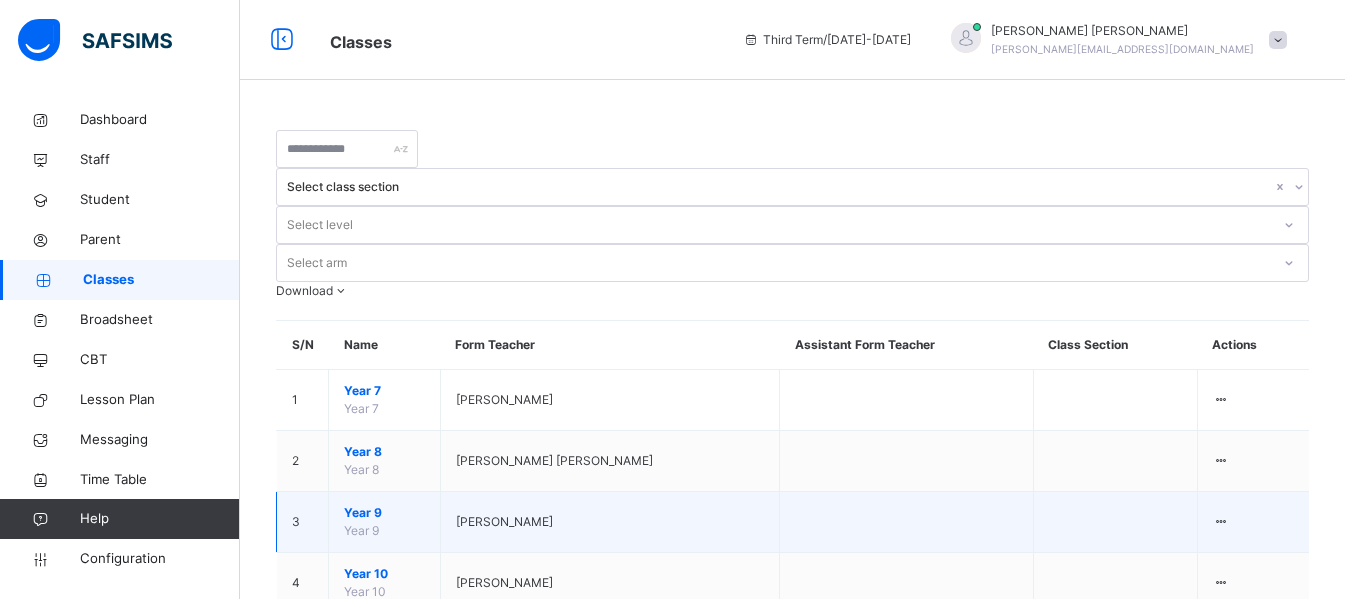 click on "Year 9" at bounding box center [384, 513] 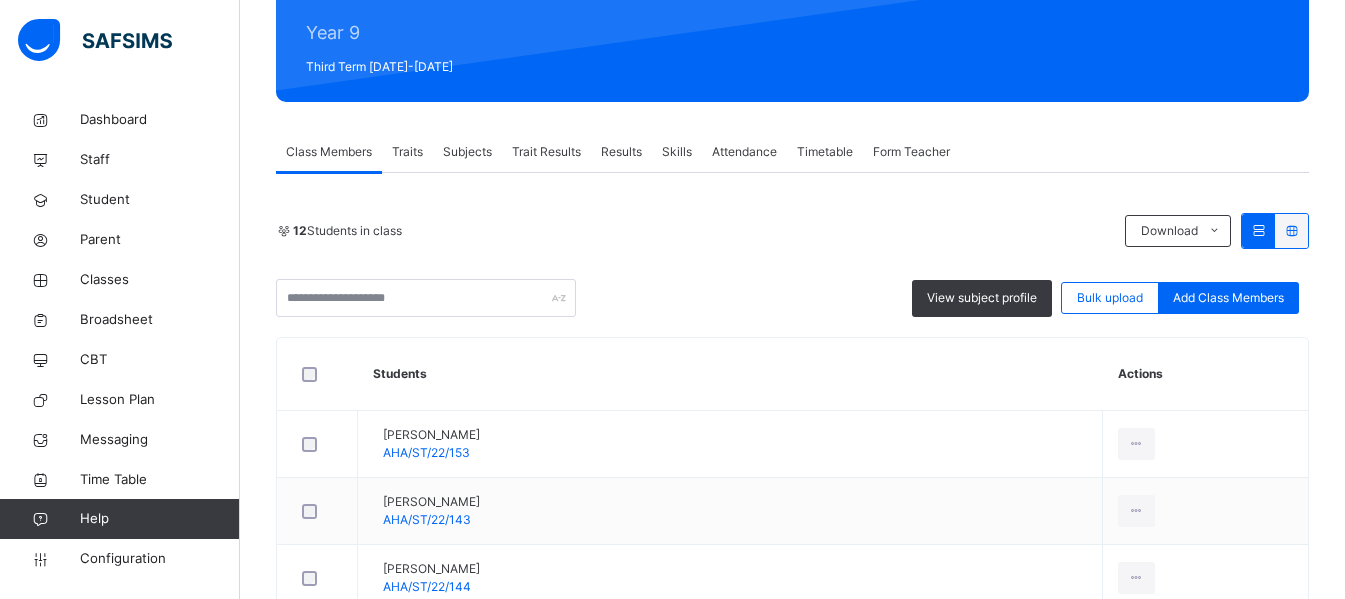 scroll, scrollTop: 245, scrollLeft: 0, axis: vertical 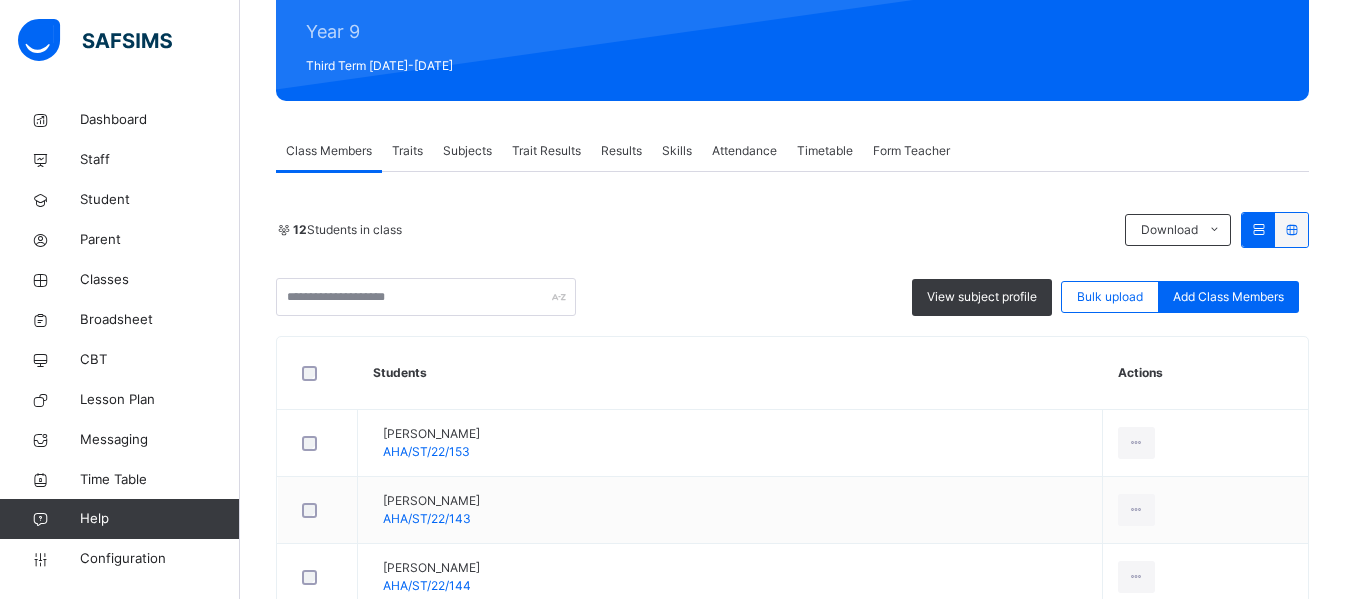 click on "Results" at bounding box center [621, 151] 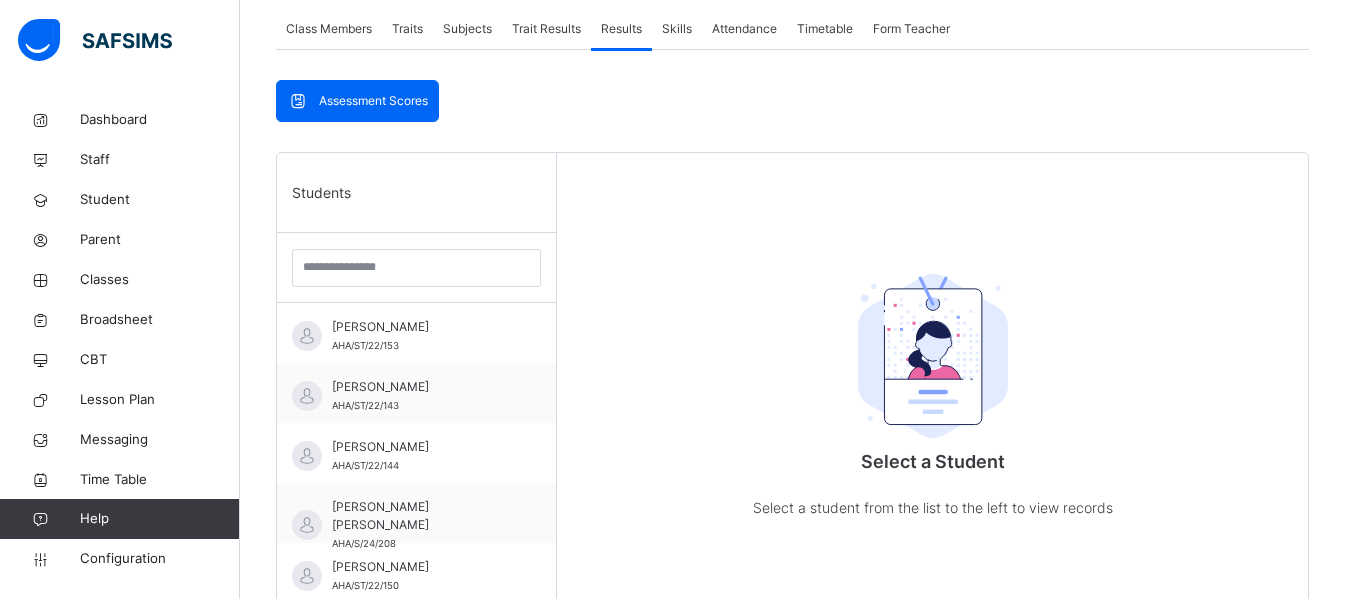 scroll, scrollTop: 369, scrollLeft: 0, axis: vertical 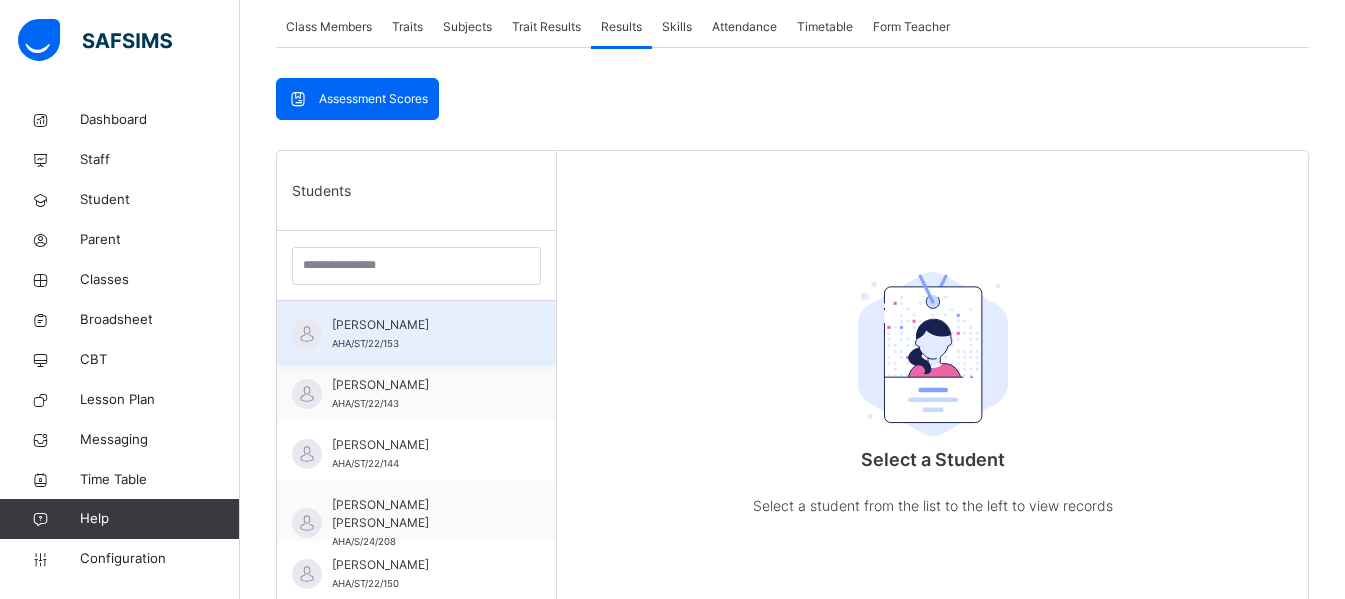 click on "Abduljalil  Aliyu Aboki" at bounding box center [421, 325] 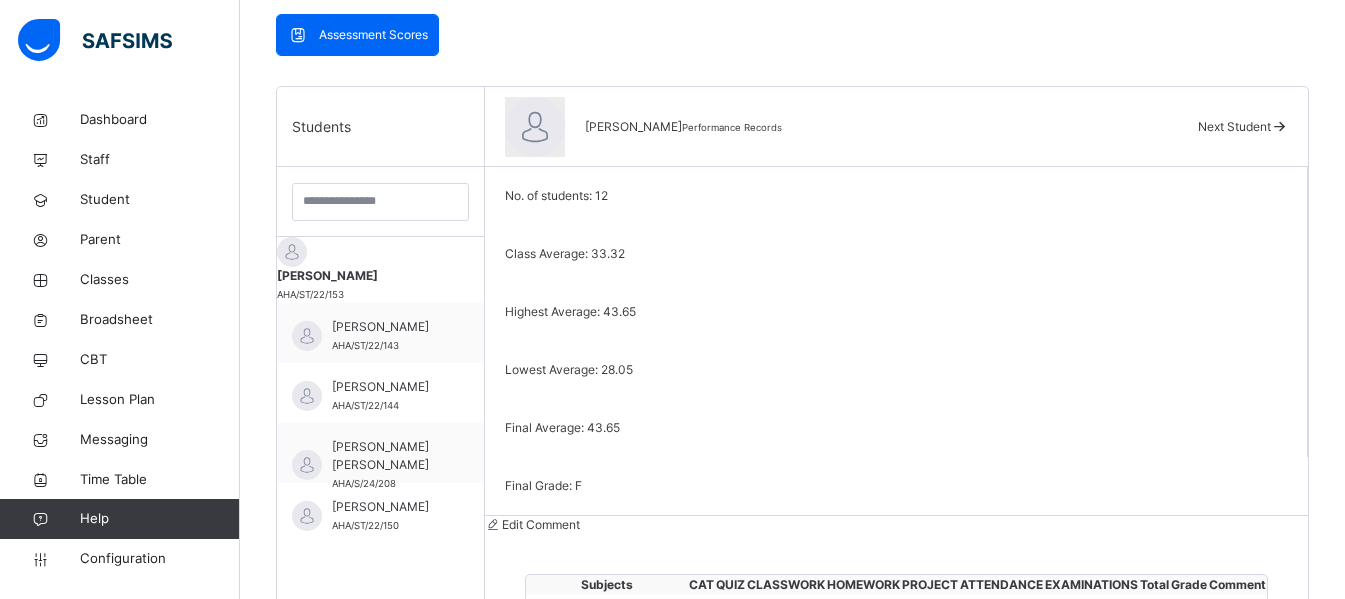 scroll, scrollTop: 432, scrollLeft: 0, axis: vertical 